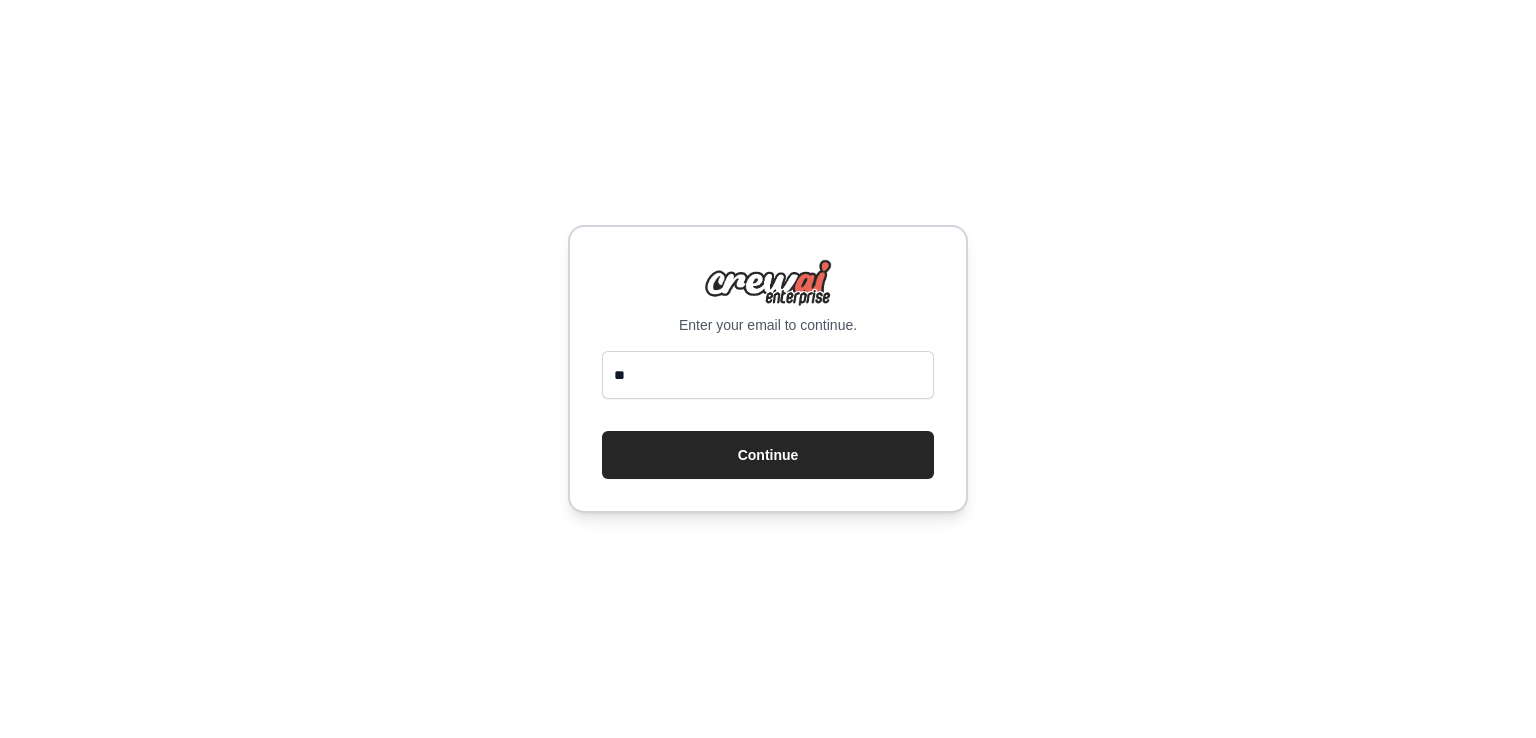 click on "**" at bounding box center [768, 375] 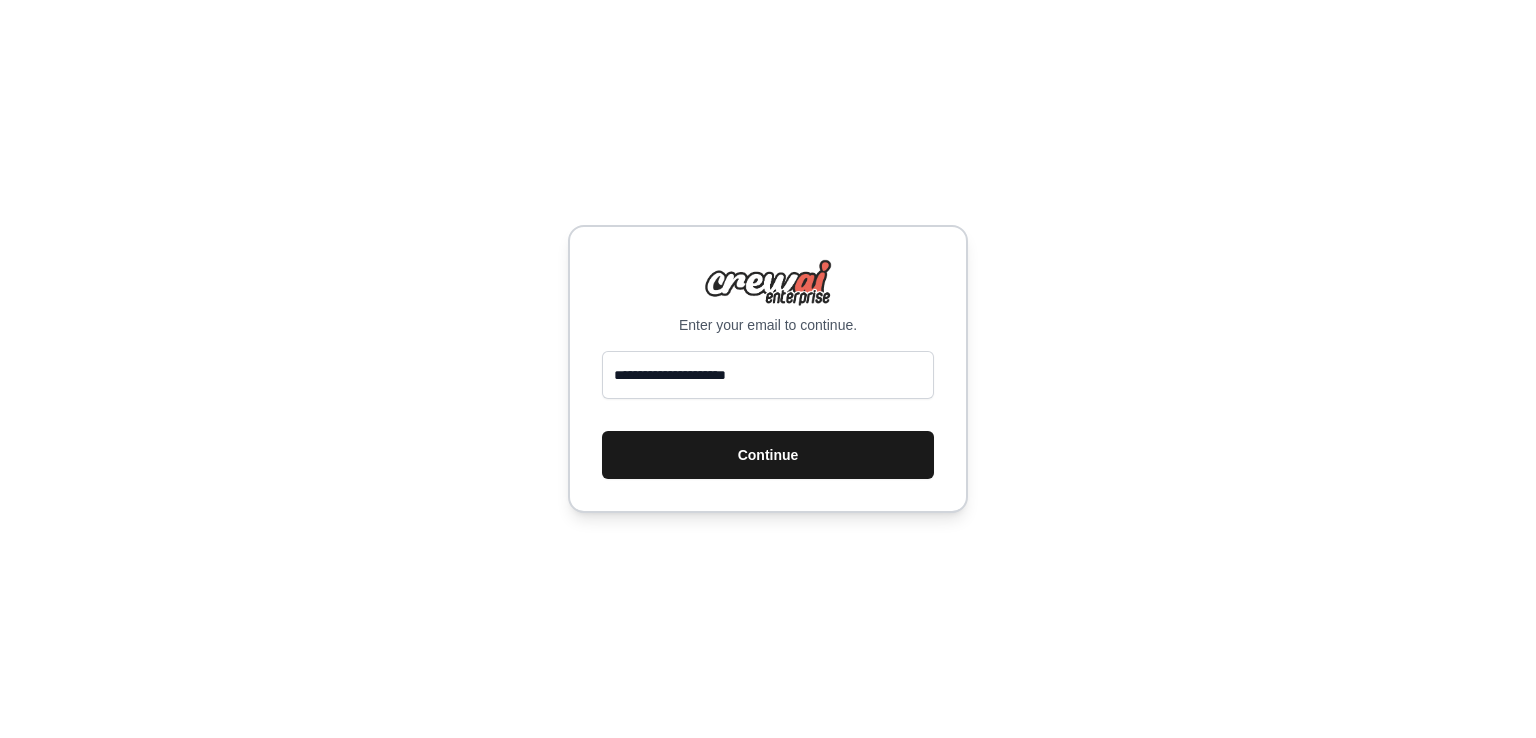 click on "Continue" at bounding box center (768, 455) 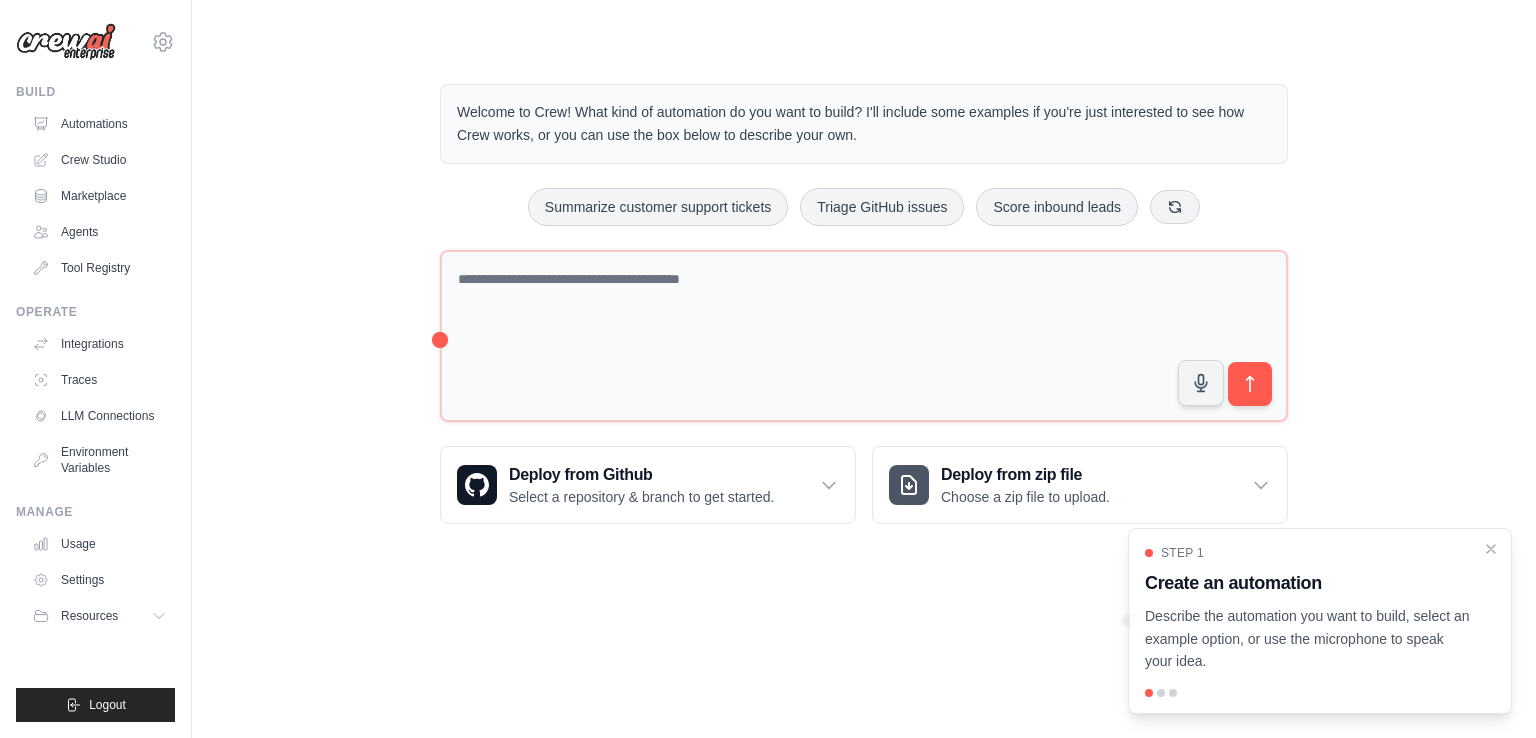 scroll, scrollTop: 0, scrollLeft: 0, axis: both 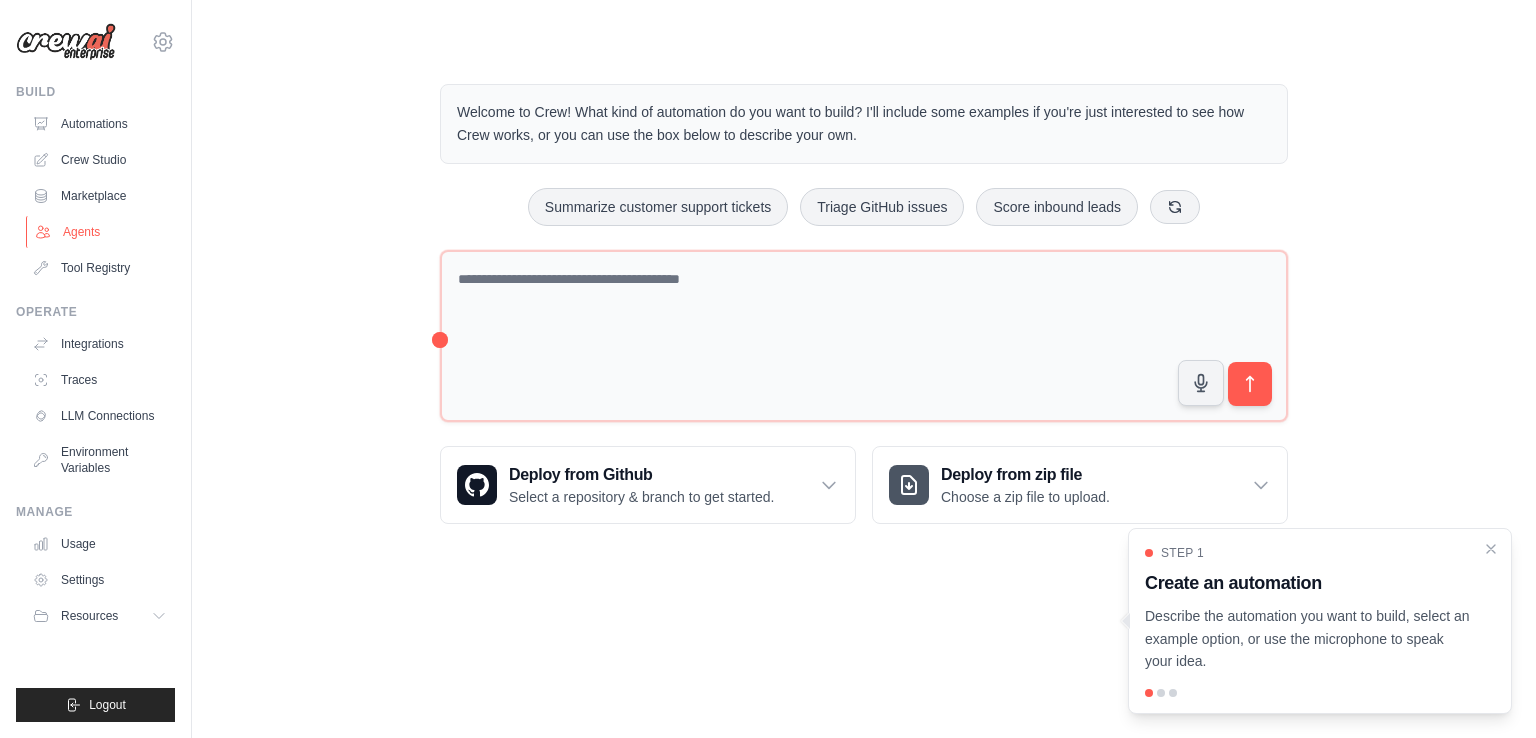 click on "Agents" at bounding box center (101, 232) 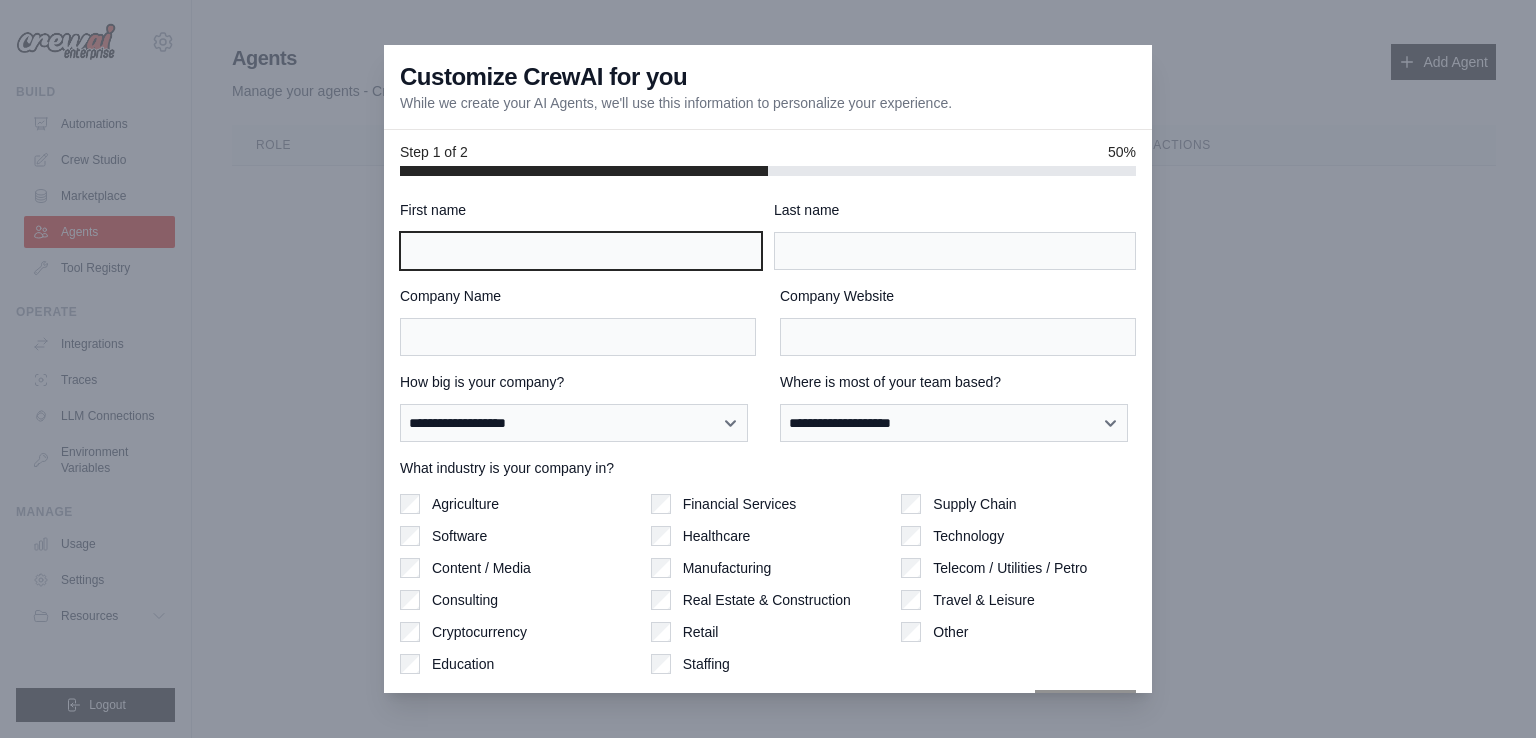 click on "First name" at bounding box center (581, 251) 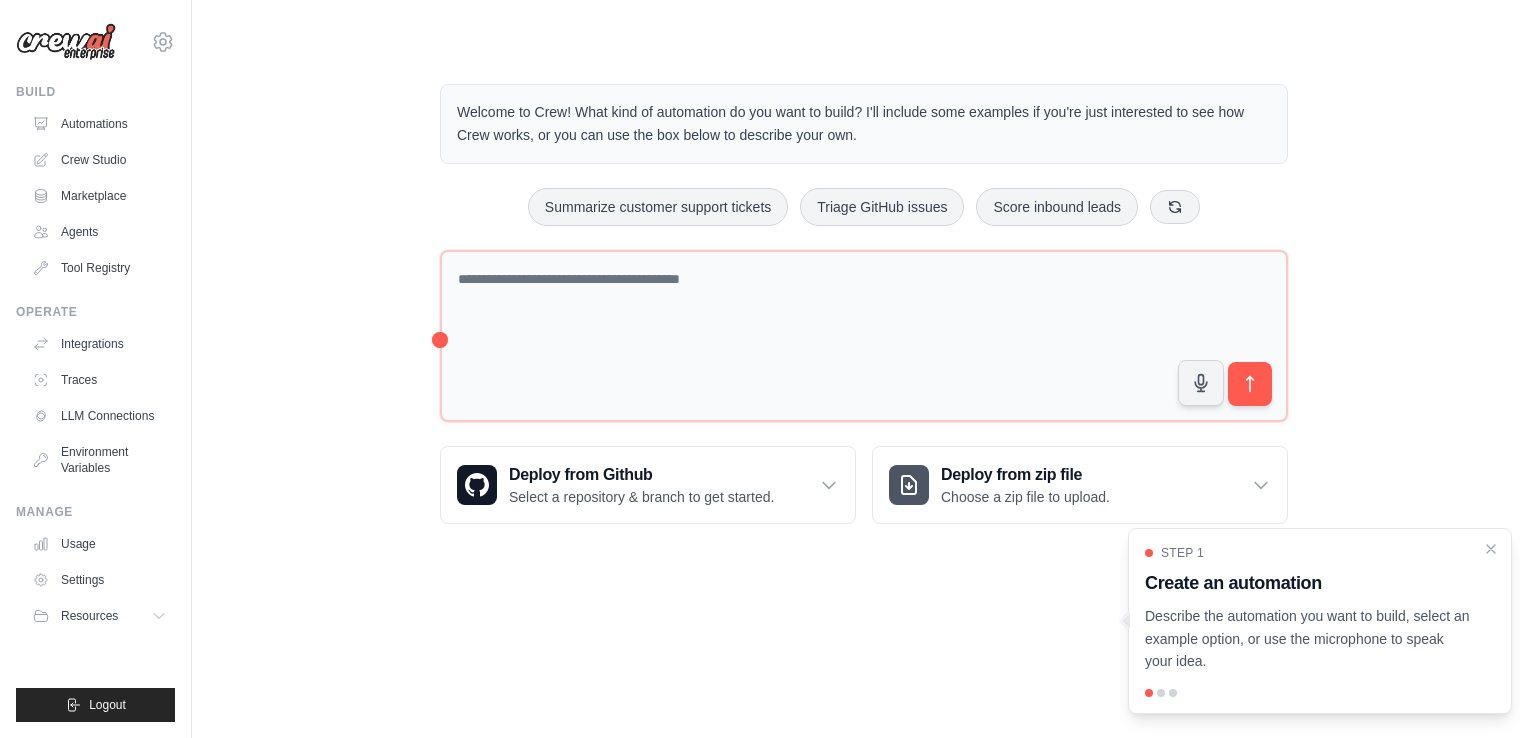scroll, scrollTop: 0, scrollLeft: 0, axis: both 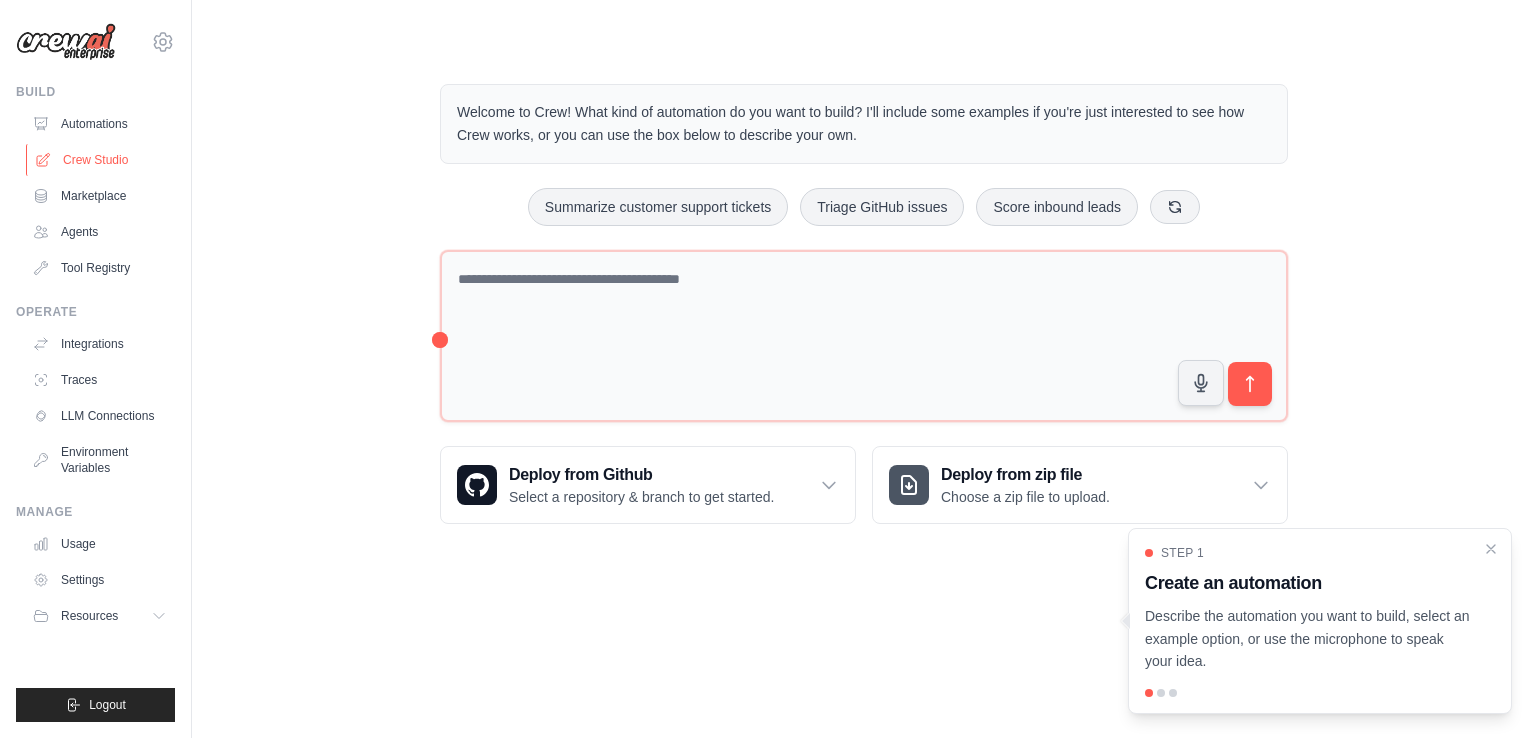 click on "Crew Studio" at bounding box center (101, 160) 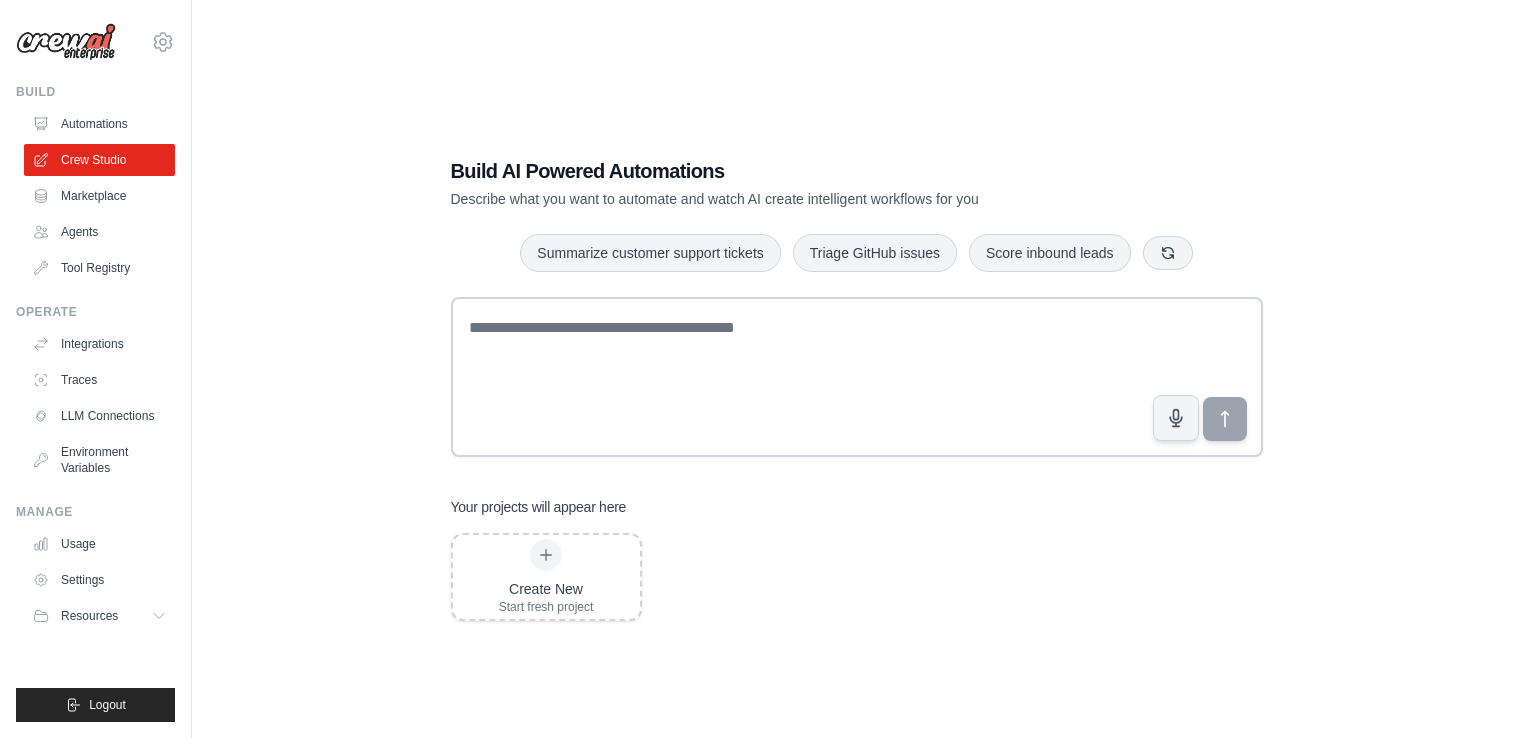 scroll, scrollTop: 0, scrollLeft: 0, axis: both 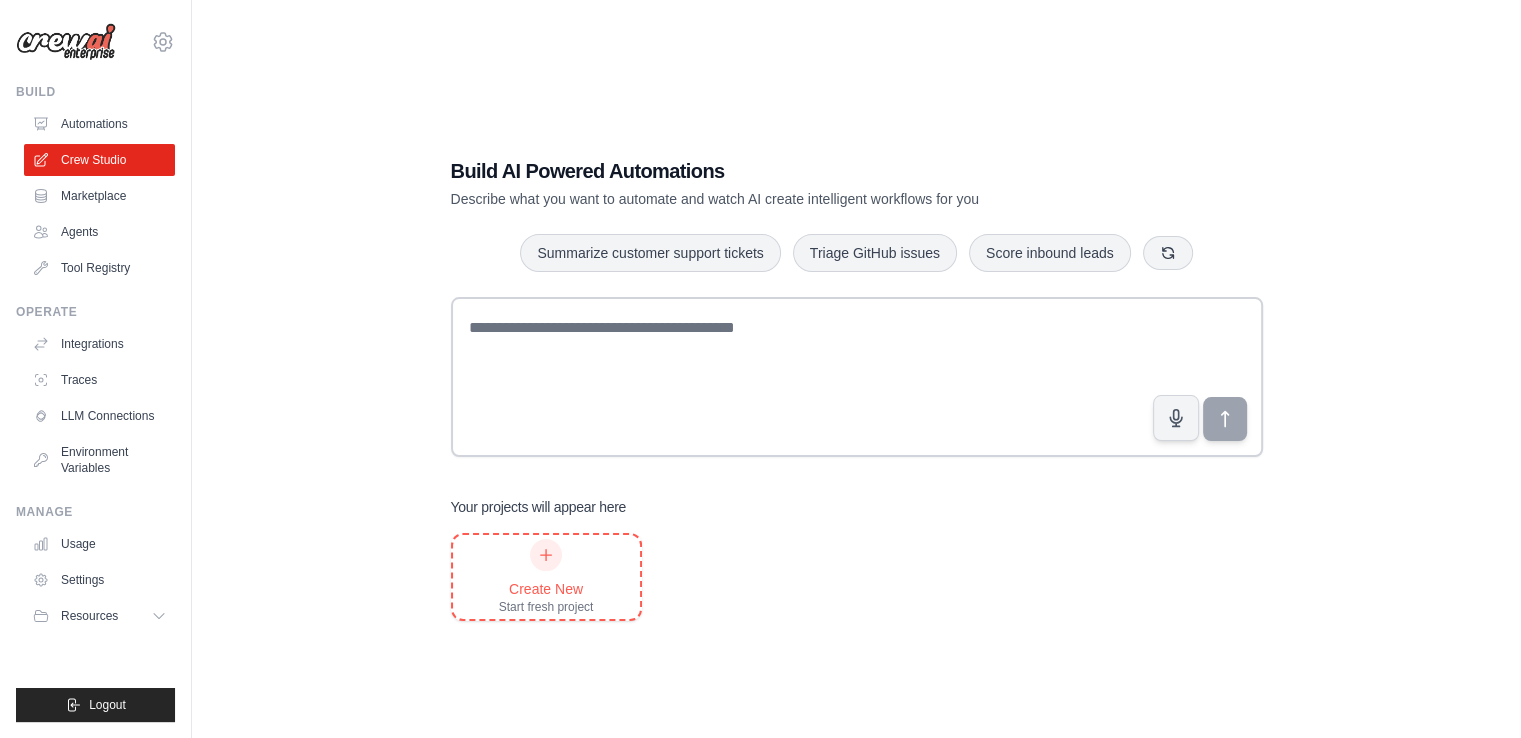 click on "Create New" at bounding box center [546, 589] 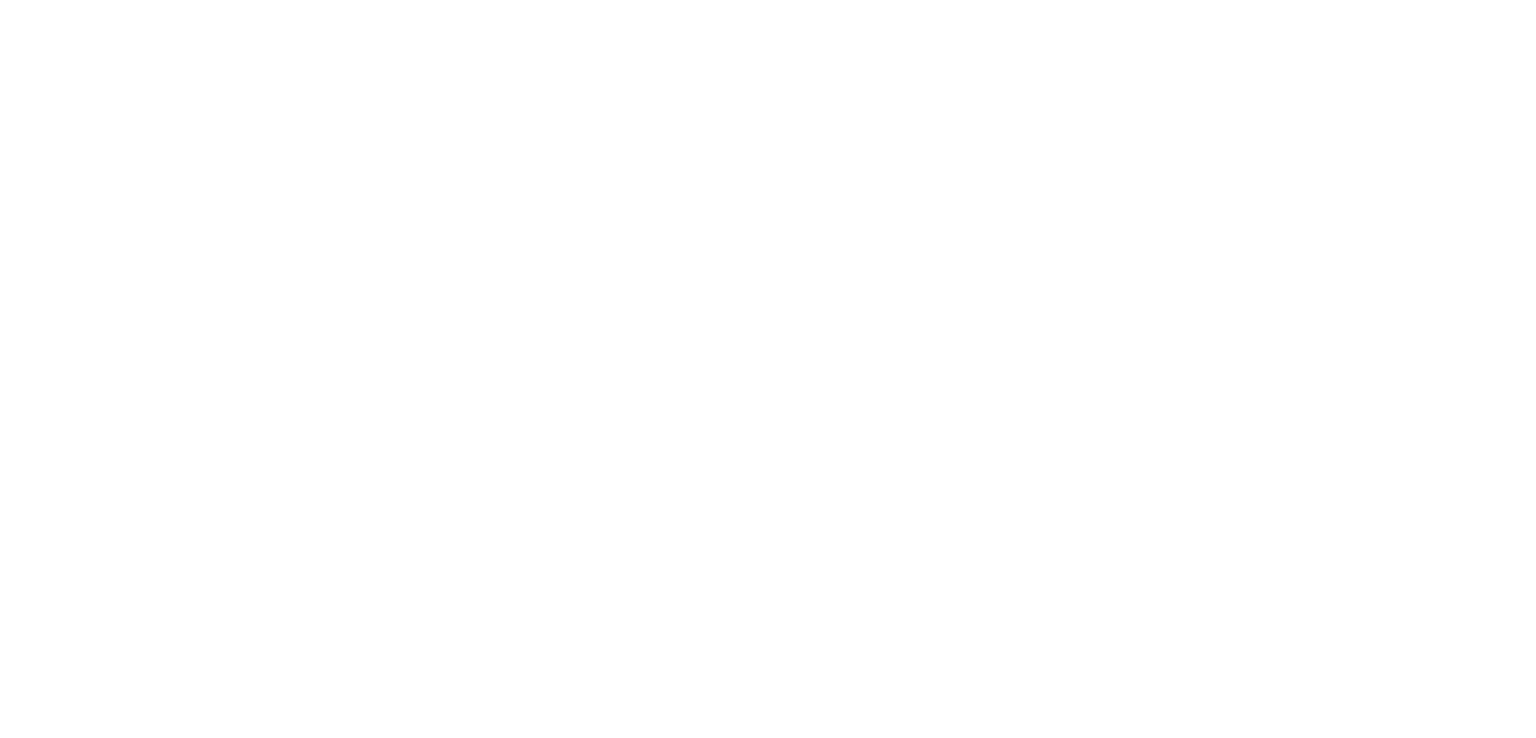 scroll, scrollTop: 0, scrollLeft: 0, axis: both 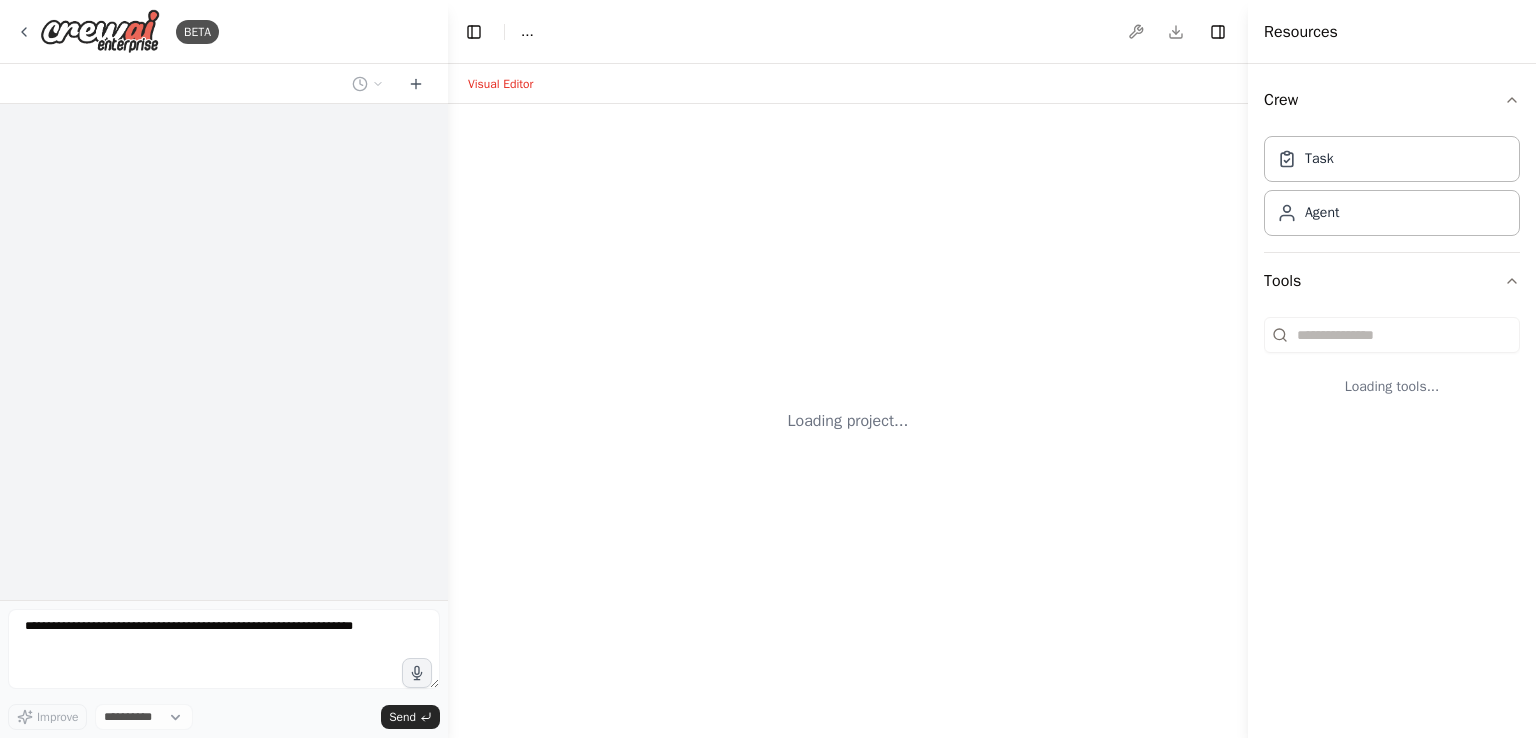 select on "****" 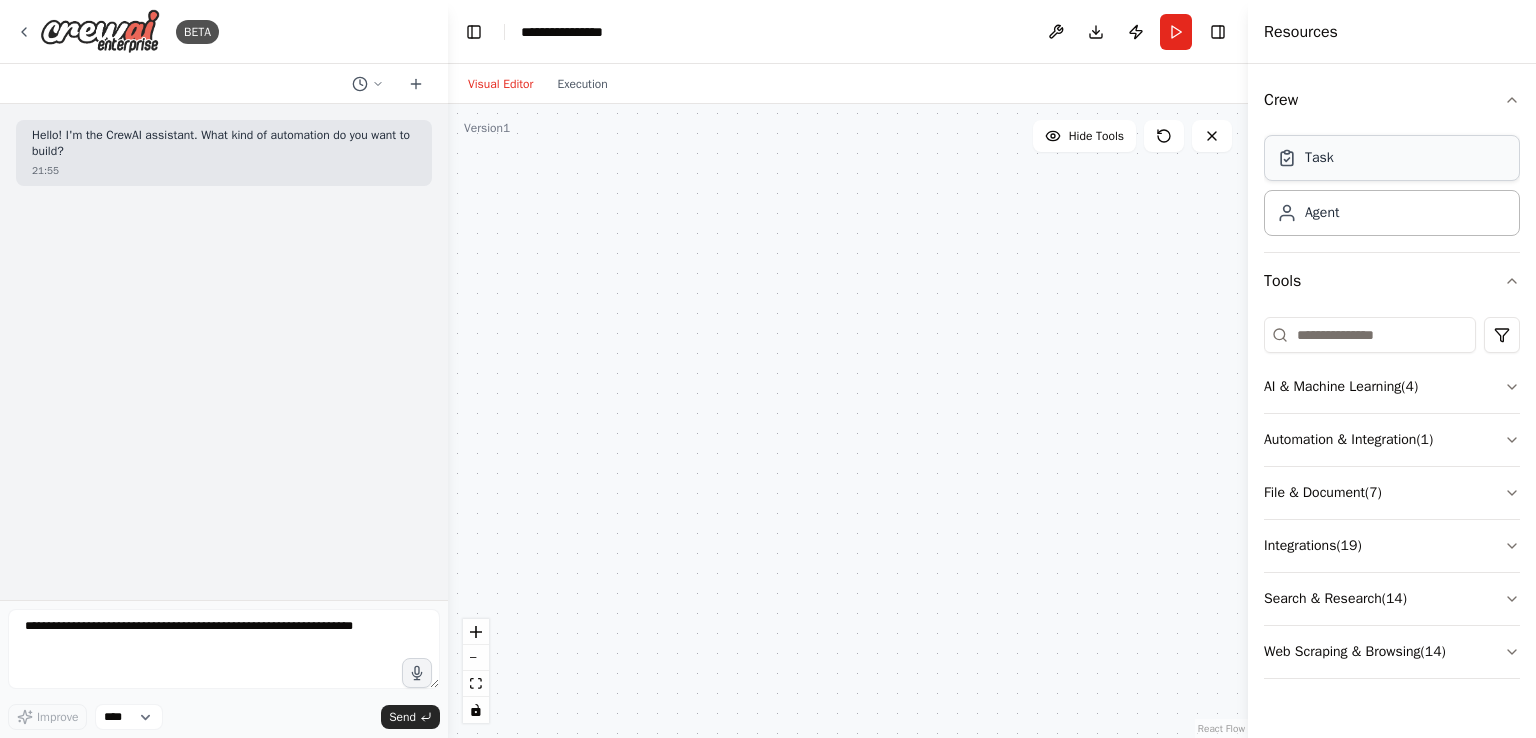 click on "Task" at bounding box center (1392, 158) 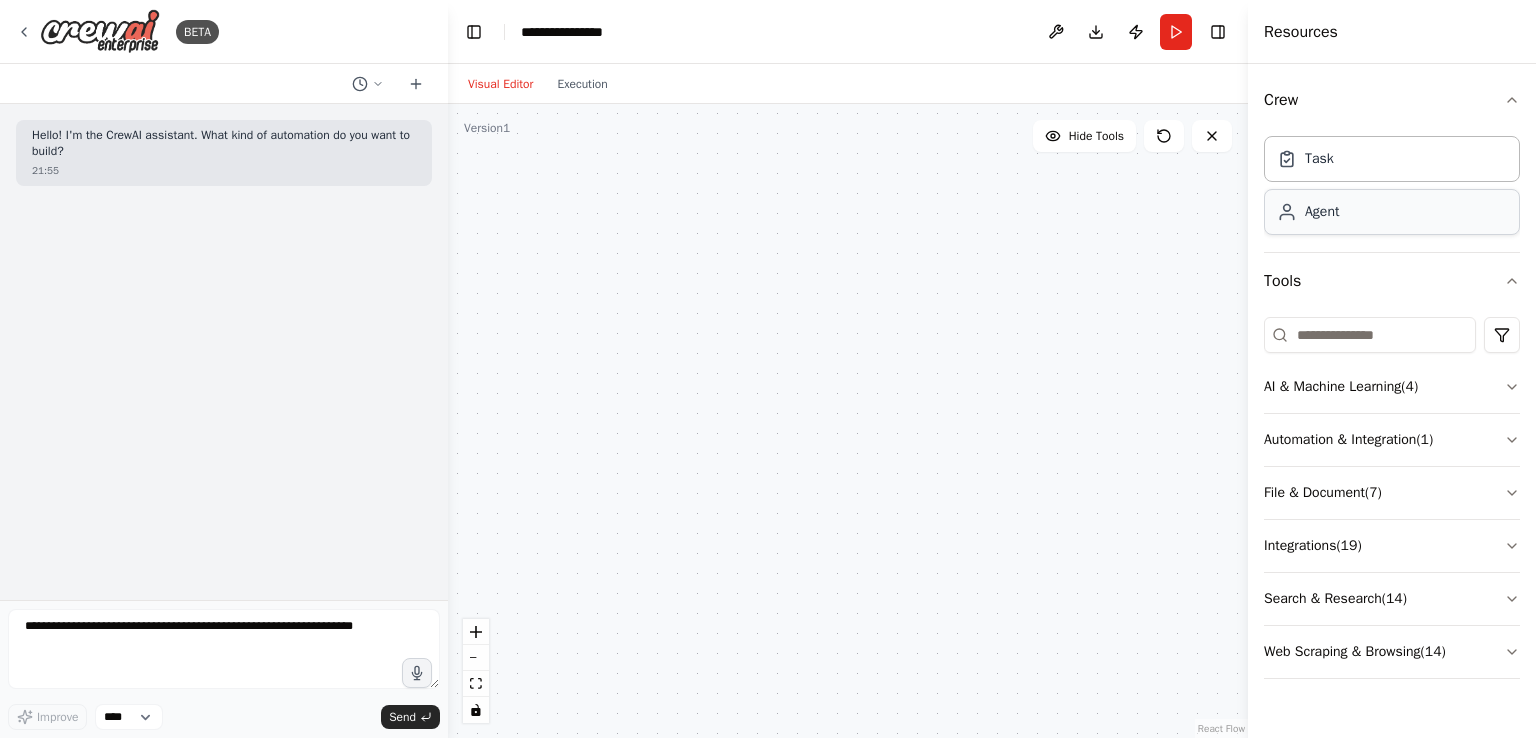 click on "Agent" at bounding box center (1392, 212) 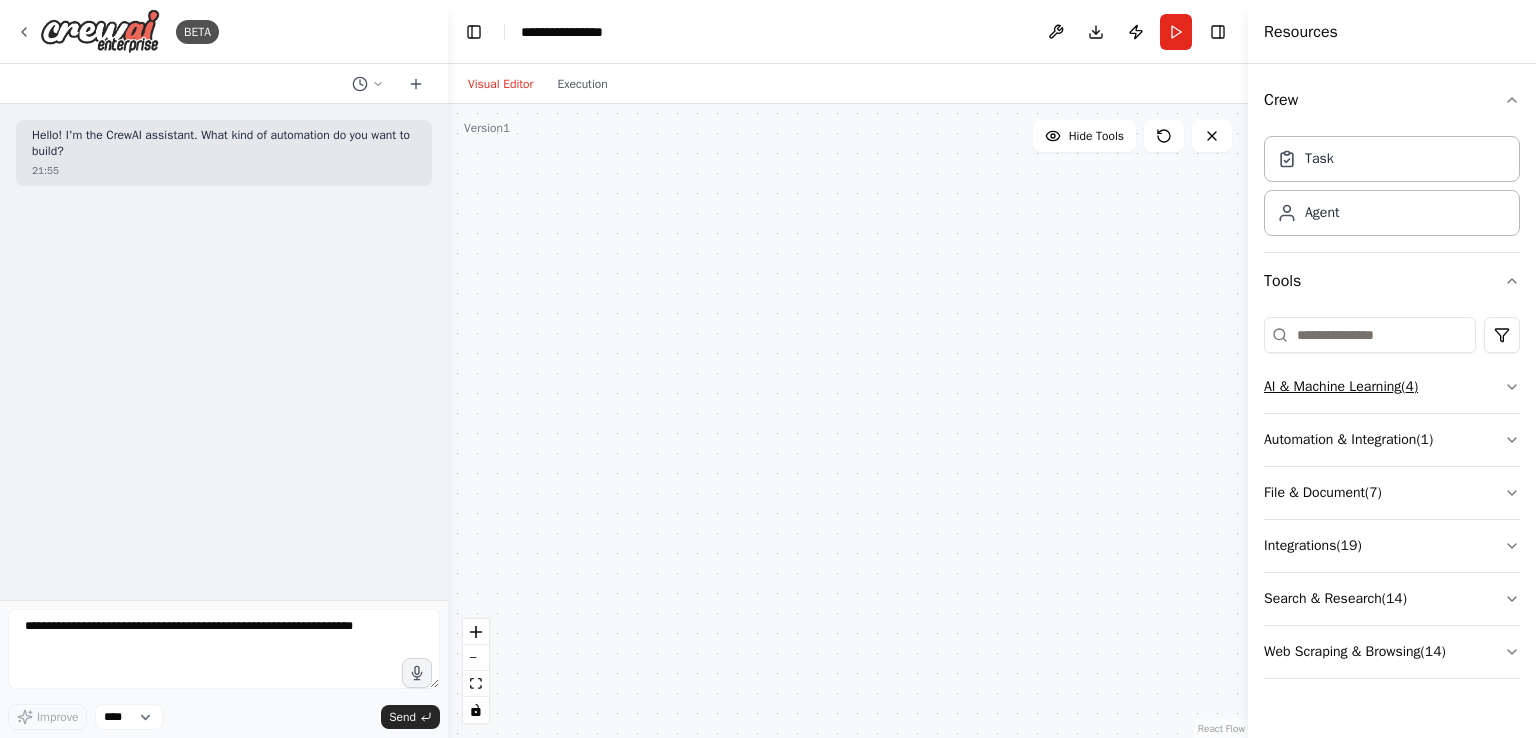click 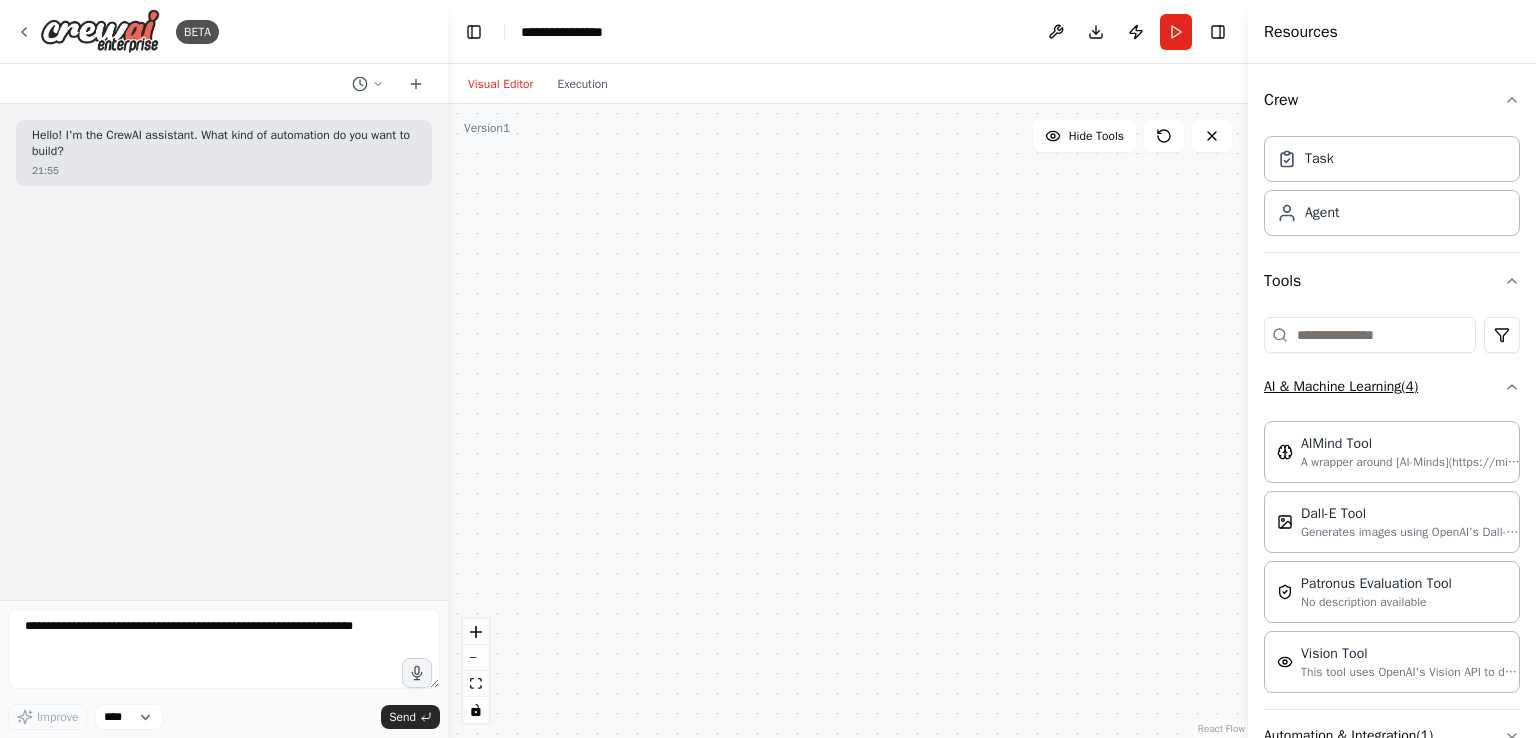 click on "AI & Machine Learning  ( 4 )" at bounding box center [1392, 387] 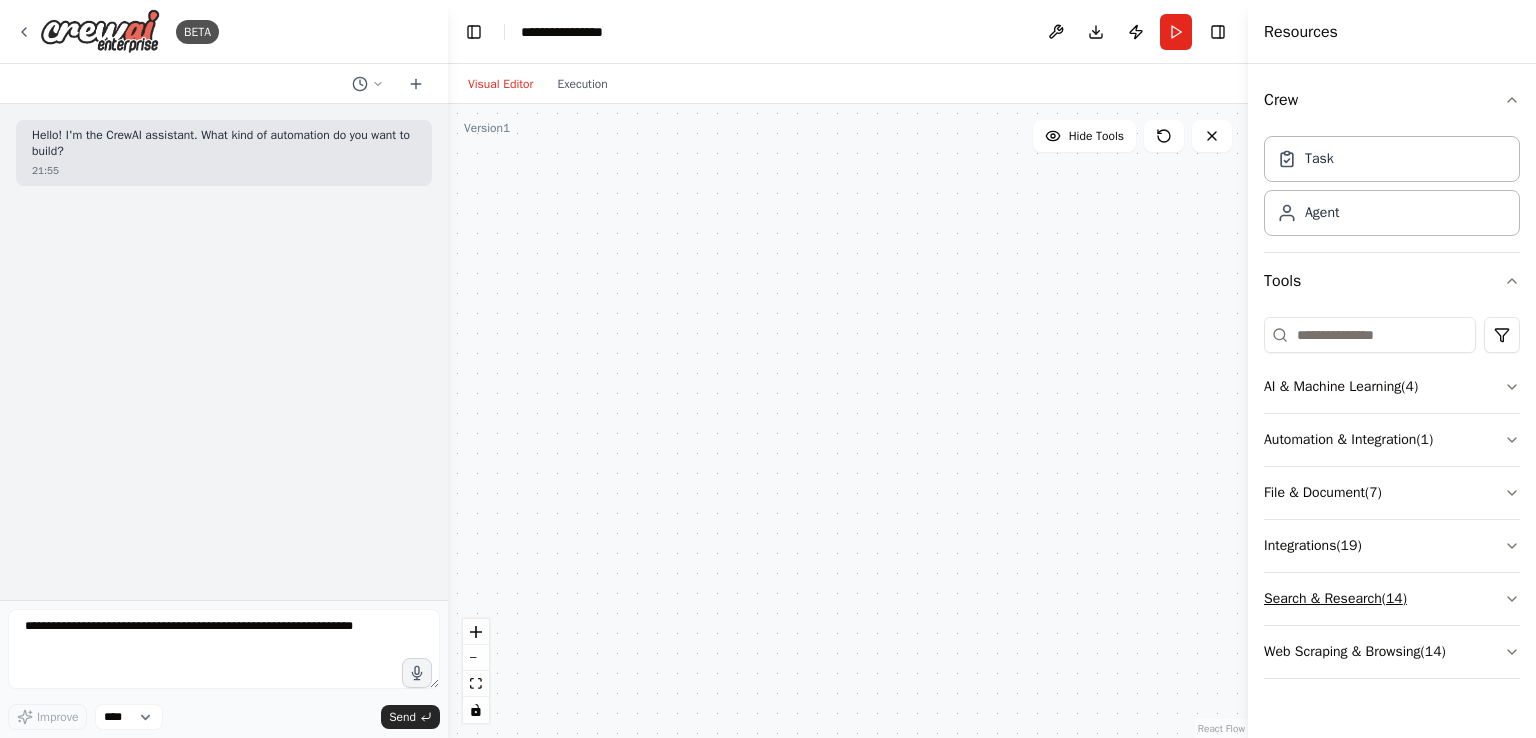 click on "Search & Research  ( 14 )" at bounding box center (1392, 599) 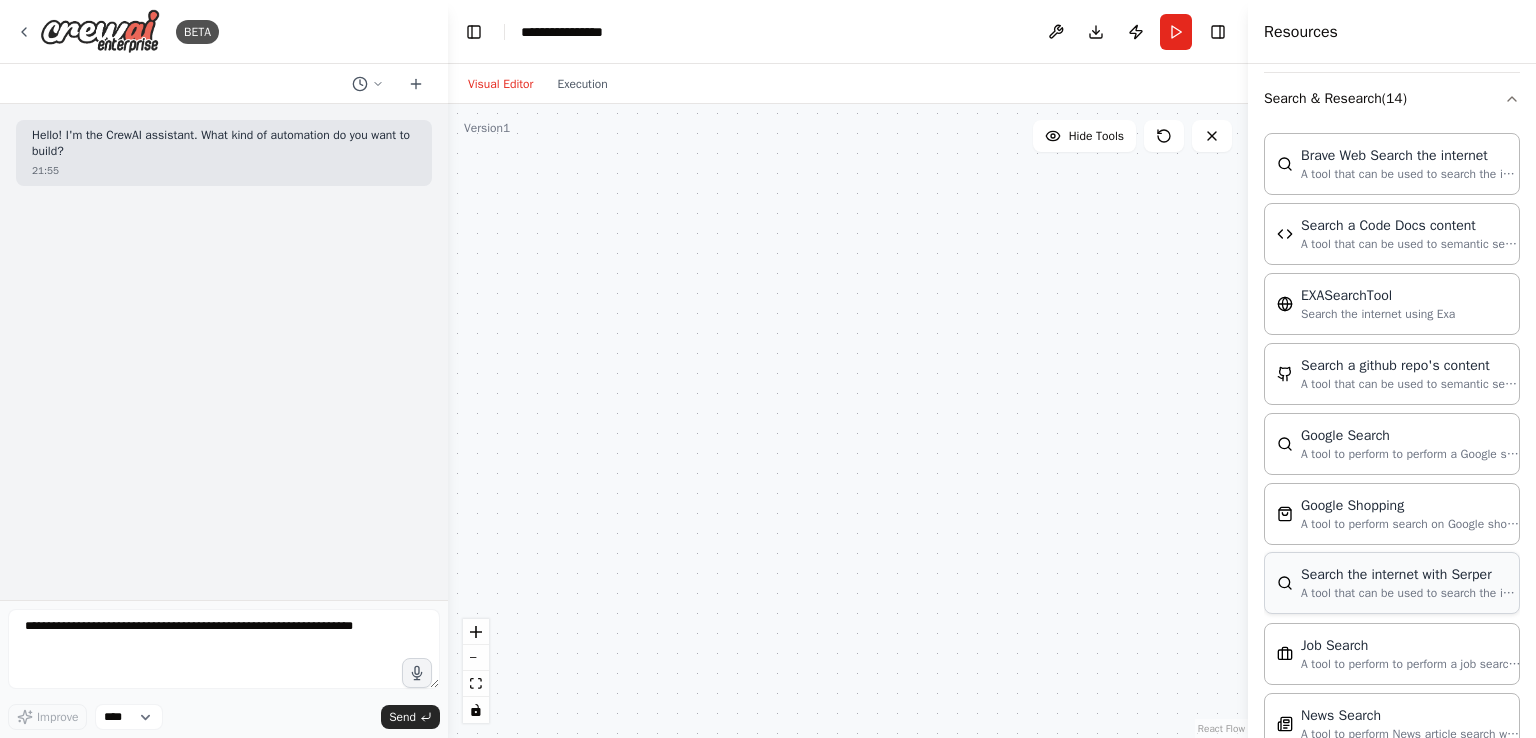 scroll, scrollTop: 600, scrollLeft: 0, axis: vertical 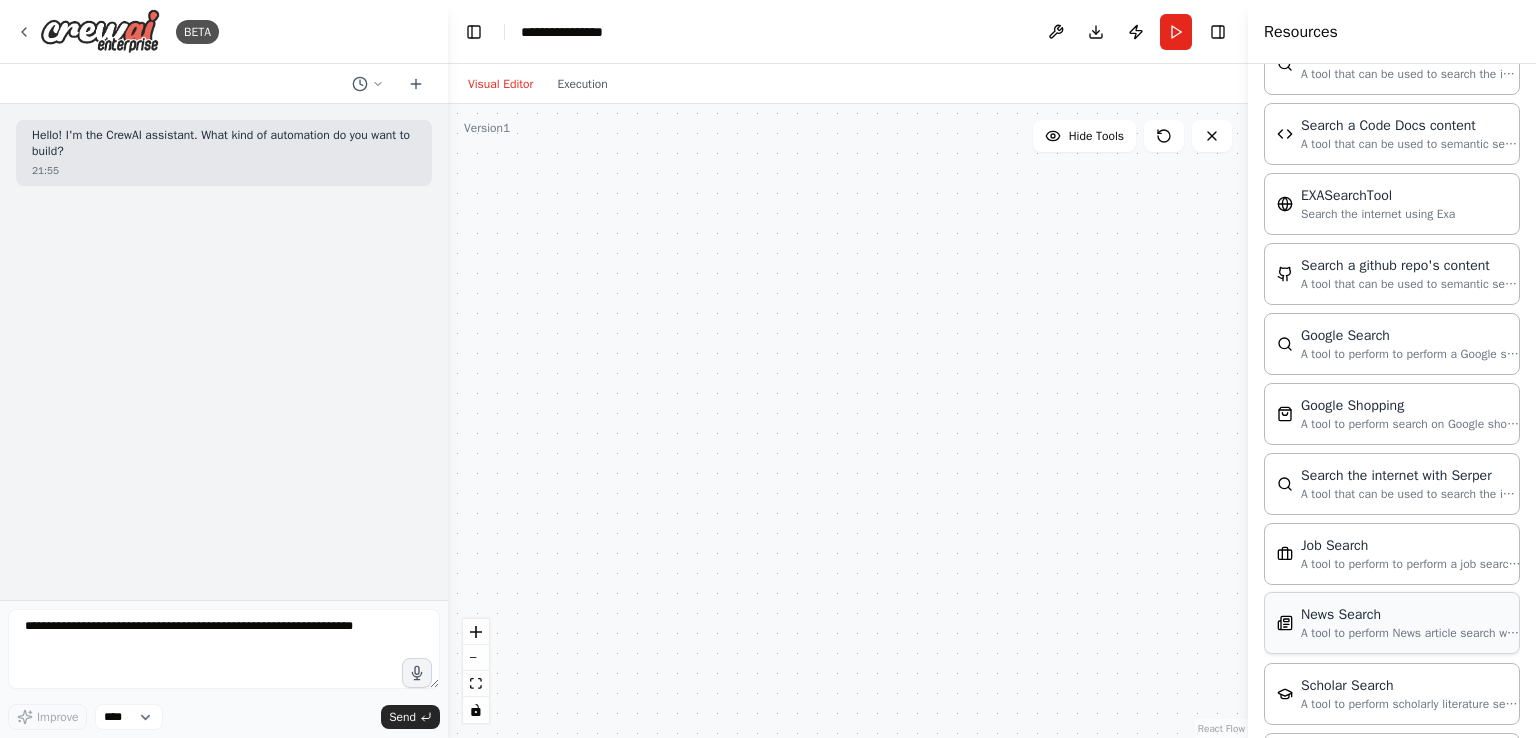 click on "A tool to perform News article search with a search_query." at bounding box center (1411, 633) 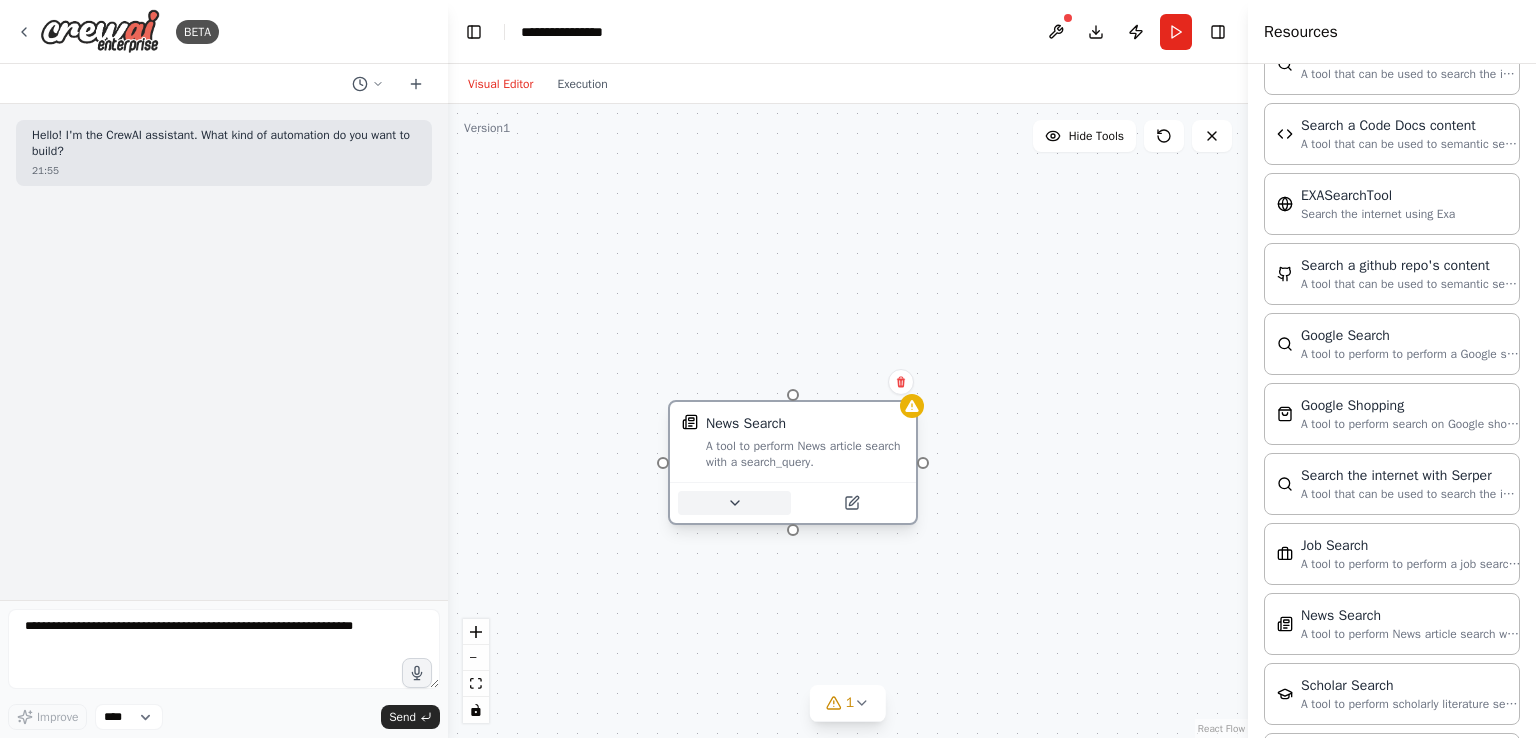 click 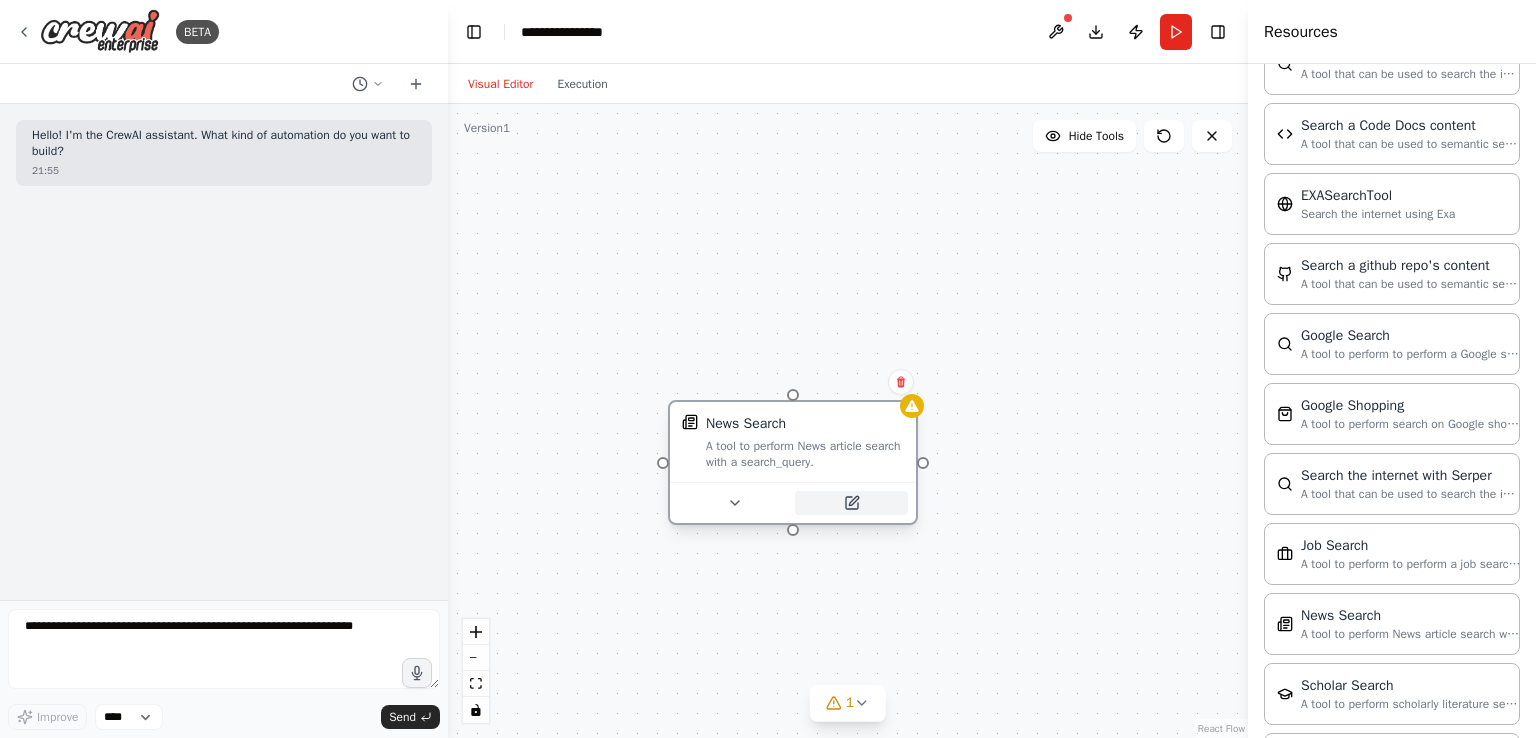 click 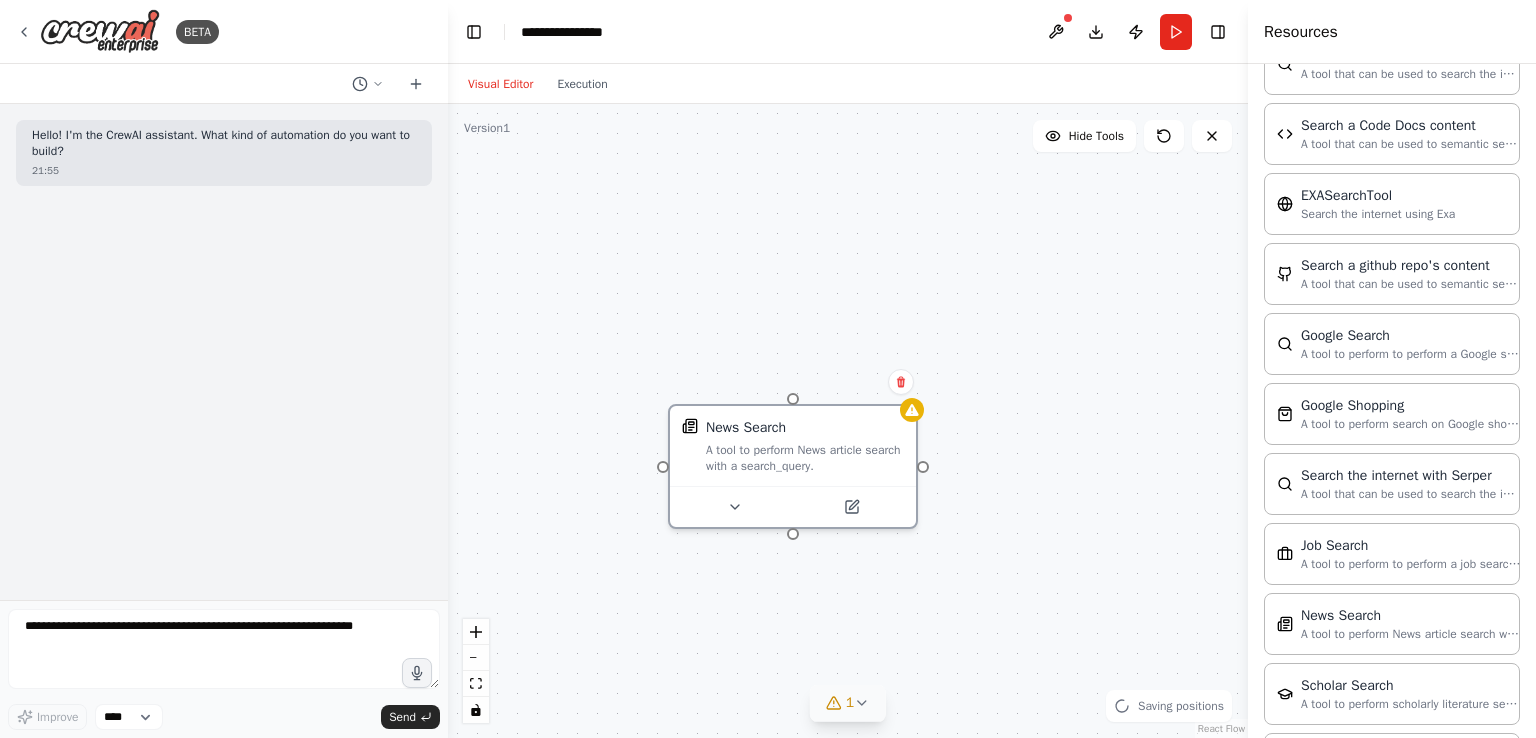 click on "1" at bounding box center [848, 703] 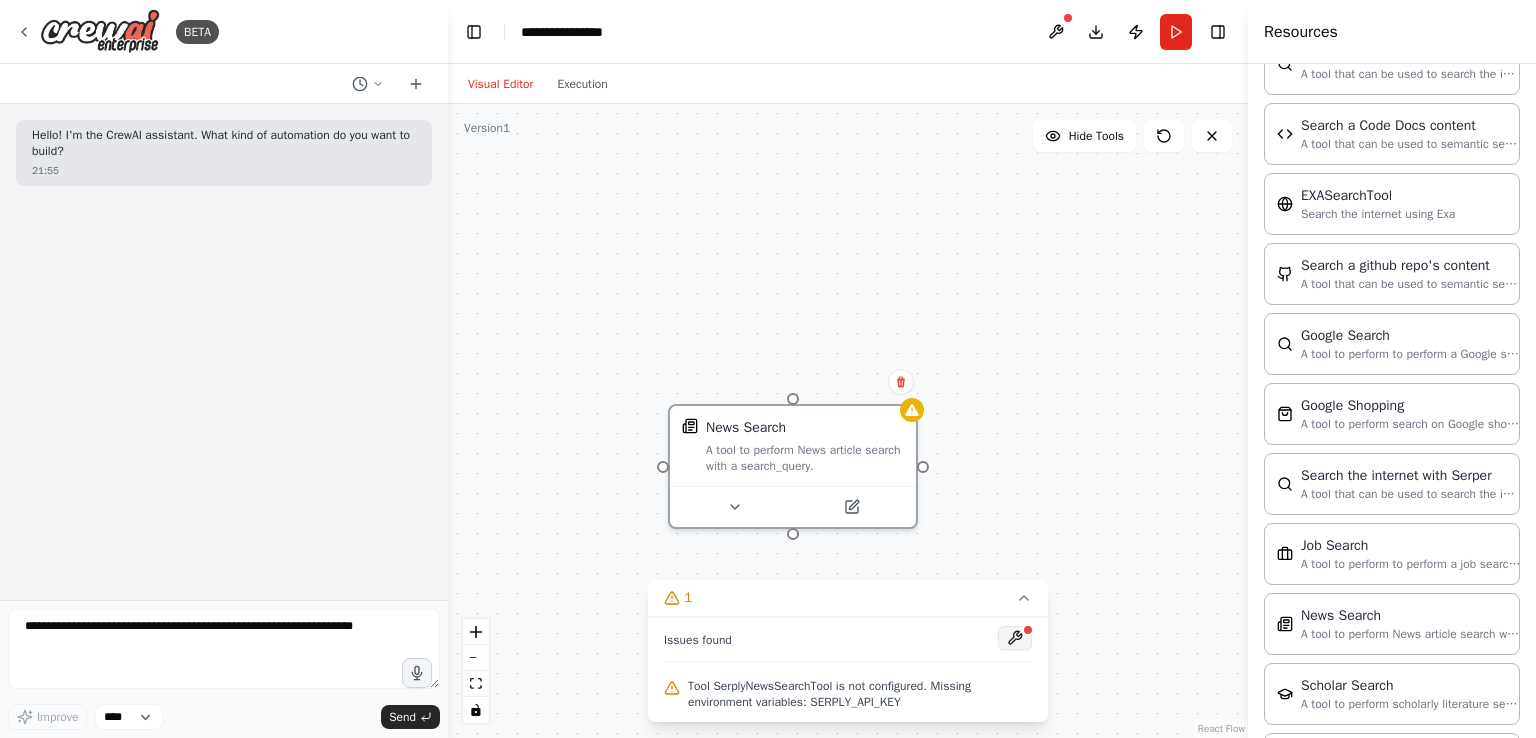 click at bounding box center [1015, 638] 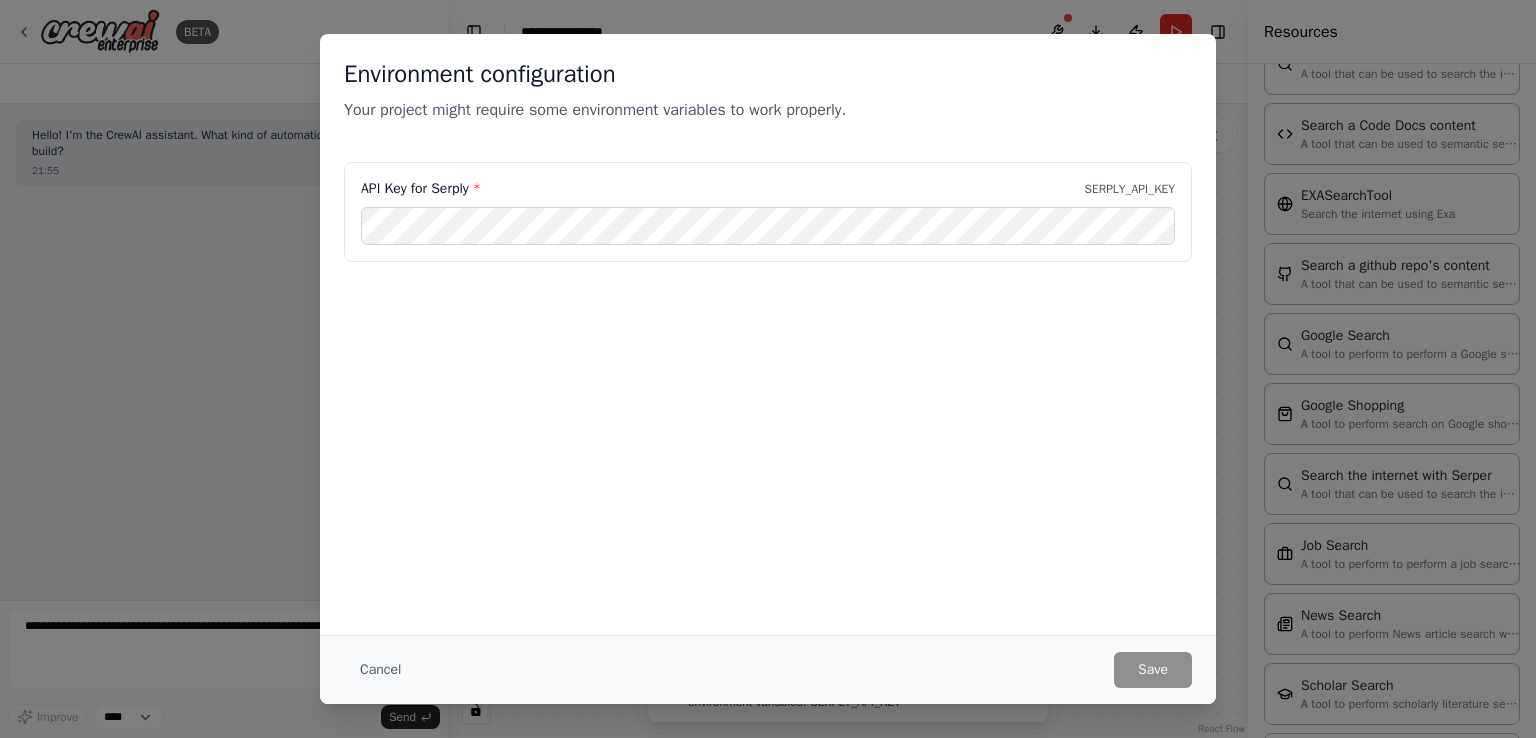 click on "Environment configuration Your project might require some environment variables to work properly. API Key for Serply * SERPLY_API_KEY Cancel Save" at bounding box center [768, 369] 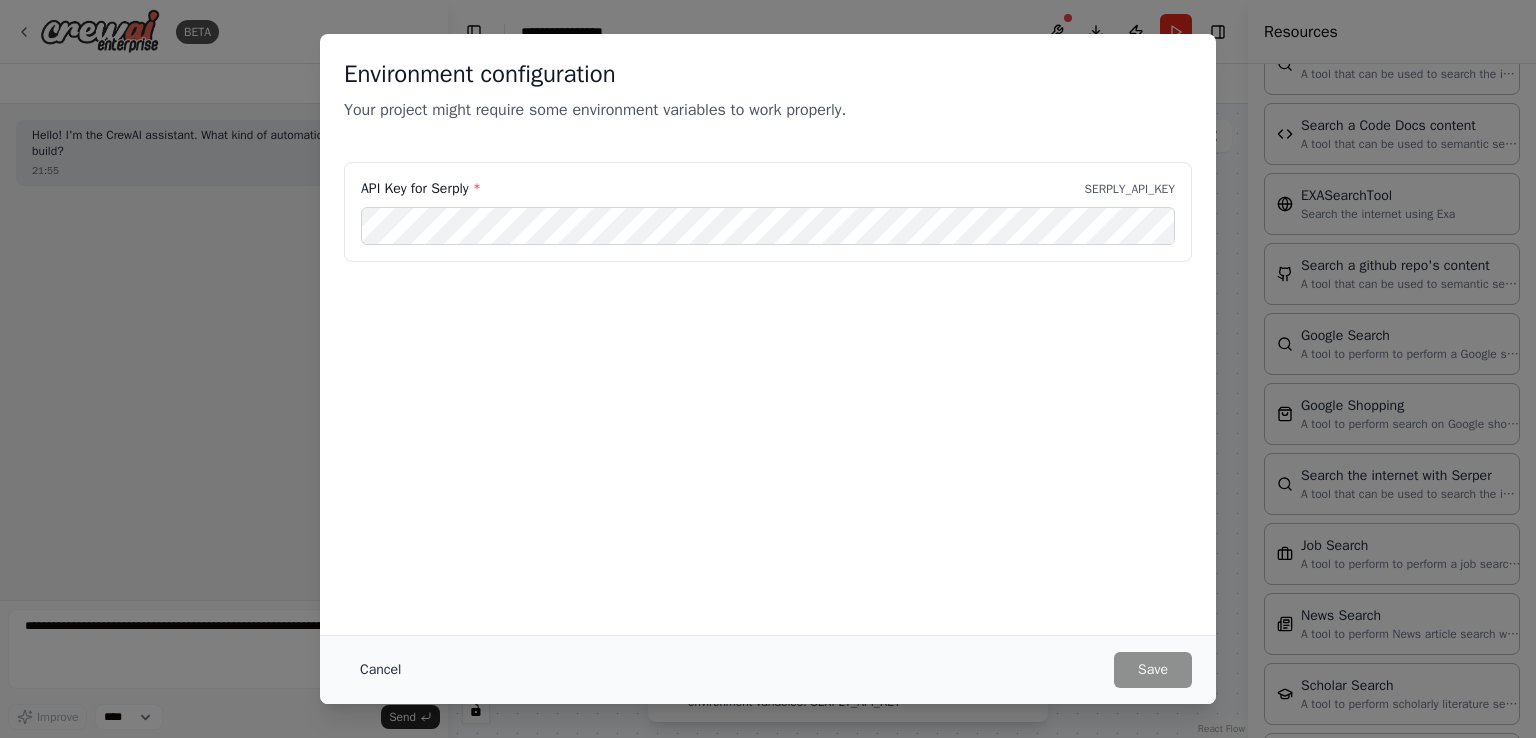 click on "Cancel" at bounding box center [380, 670] 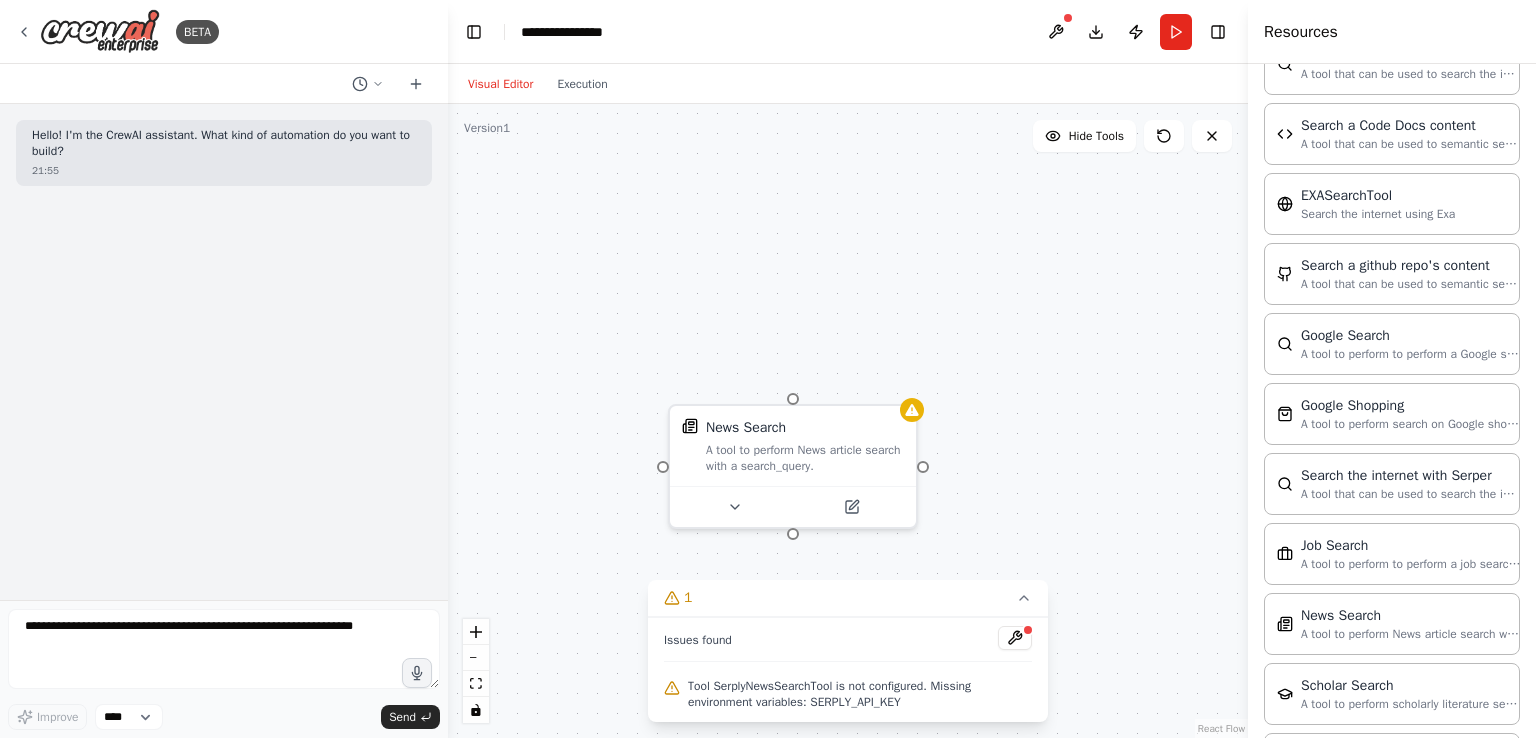 drag, startPoint x: 780, startPoint y: 453, endPoint x: 1016, endPoint y: 546, distance: 253.66316 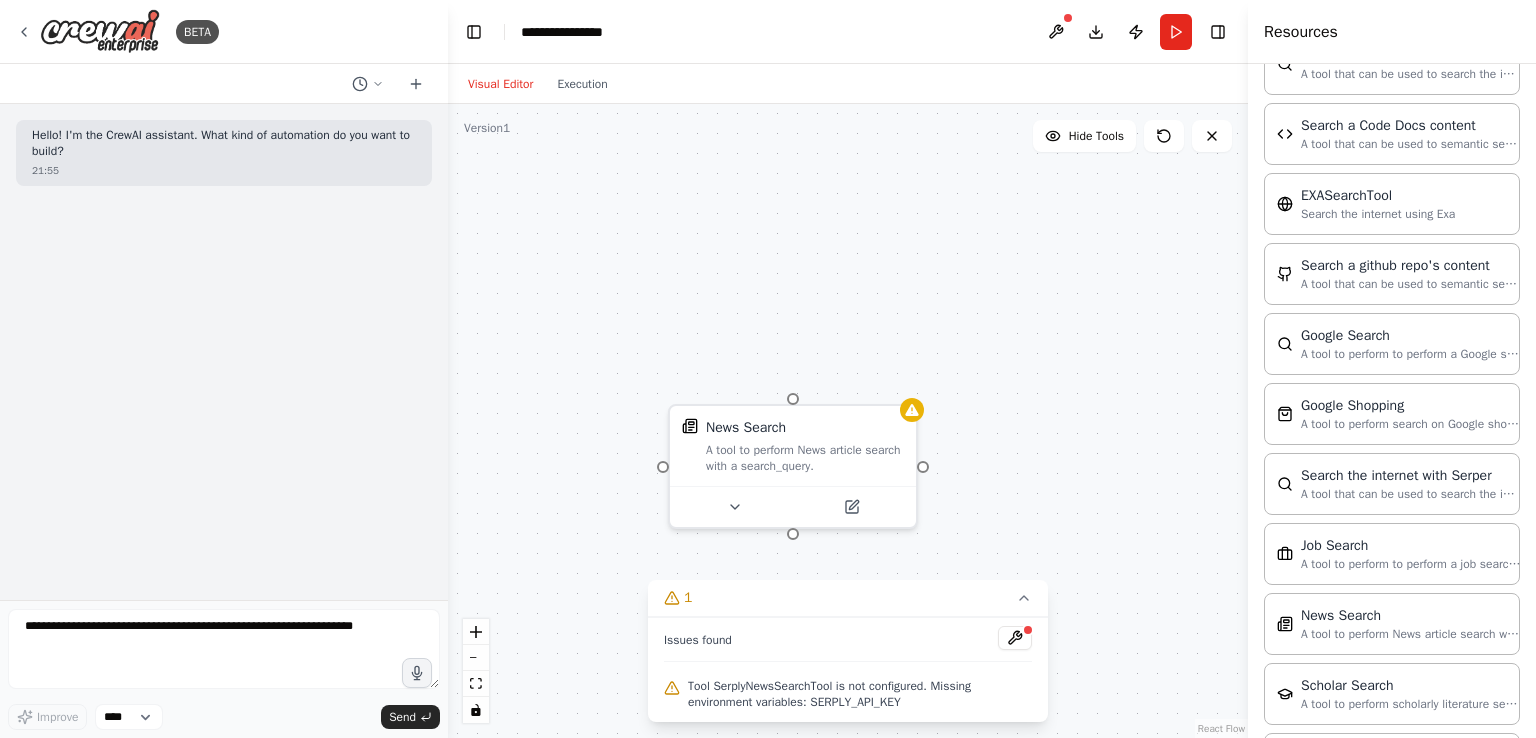 click on "News Search A tool to perform News article search with a search_query." at bounding box center [848, 421] 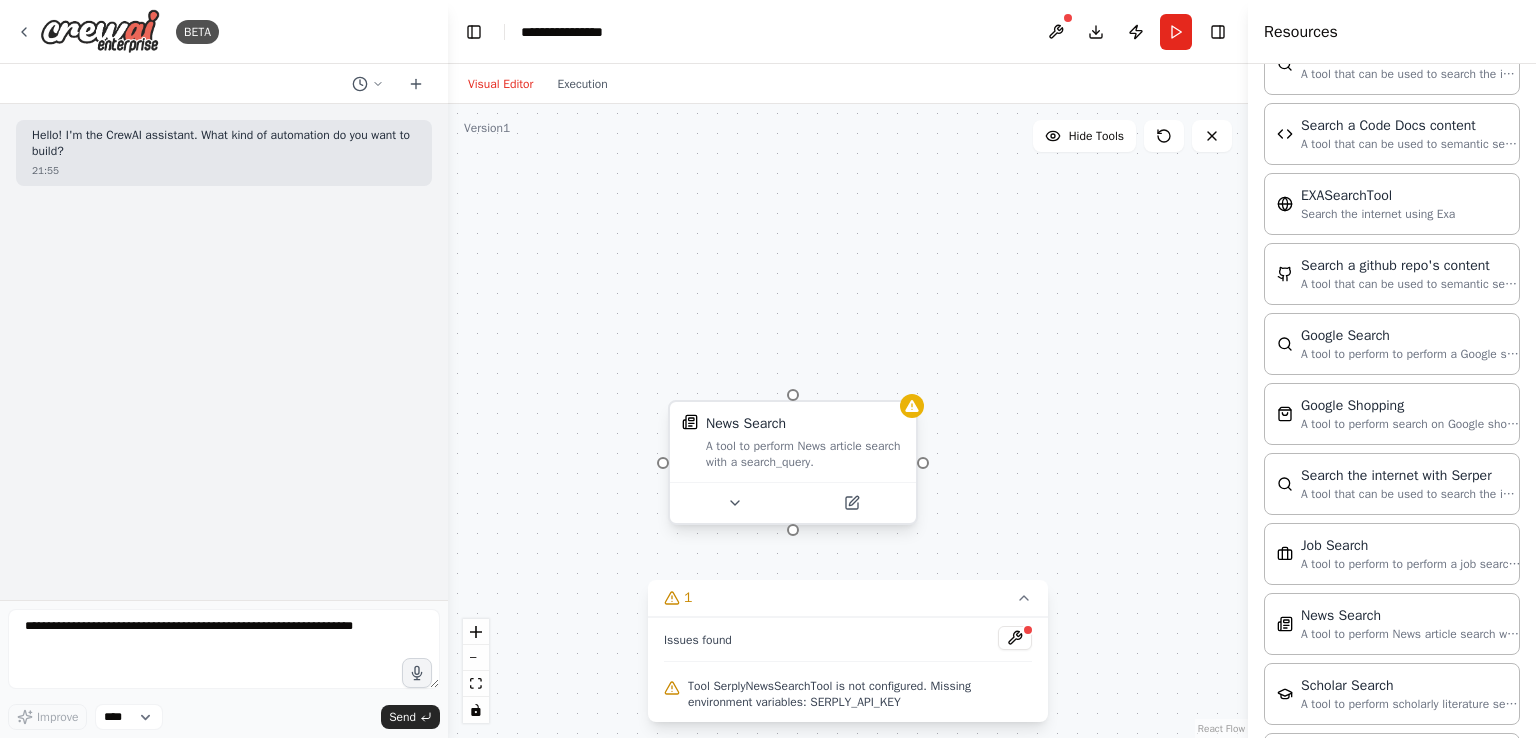 click on "News Search" at bounding box center (805, 424) 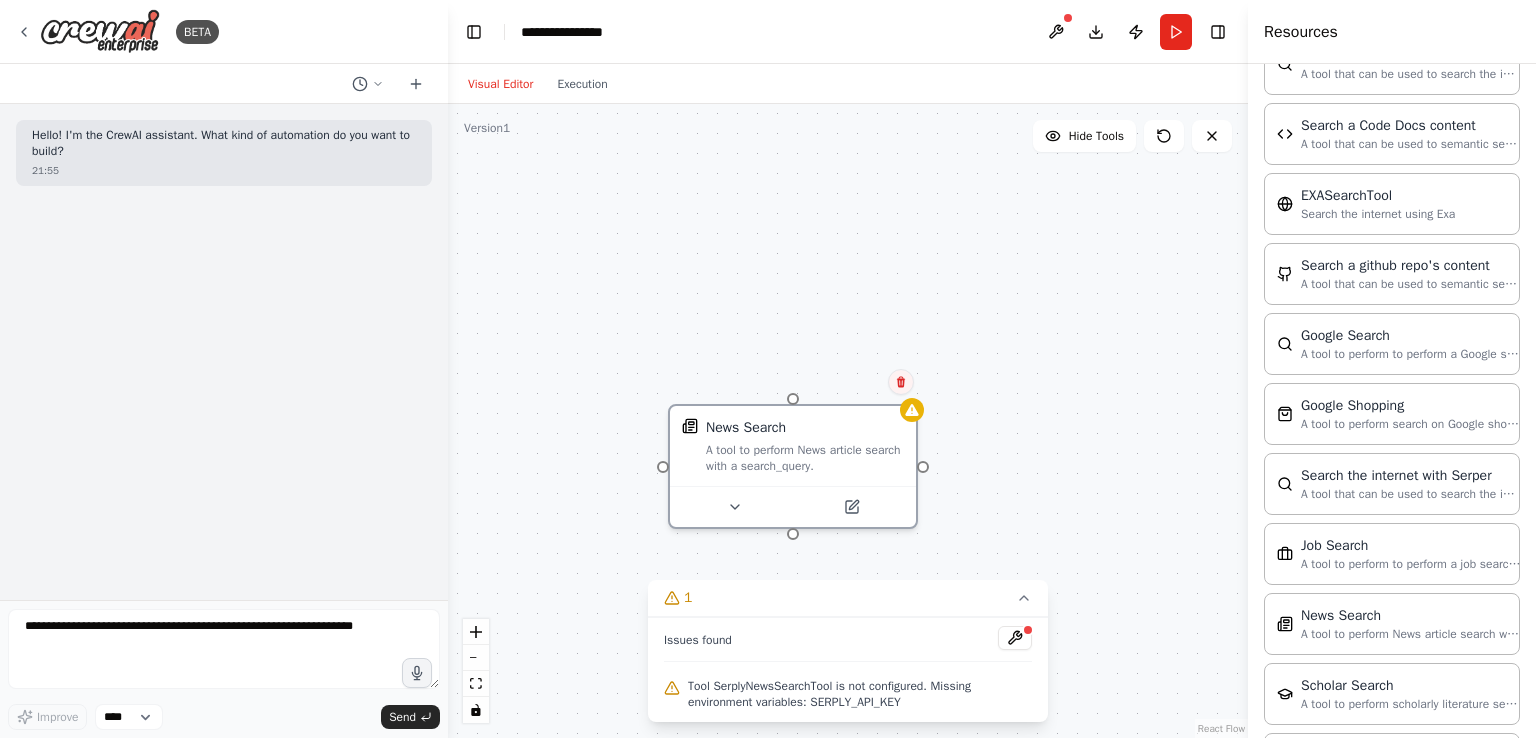 click at bounding box center (901, 382) 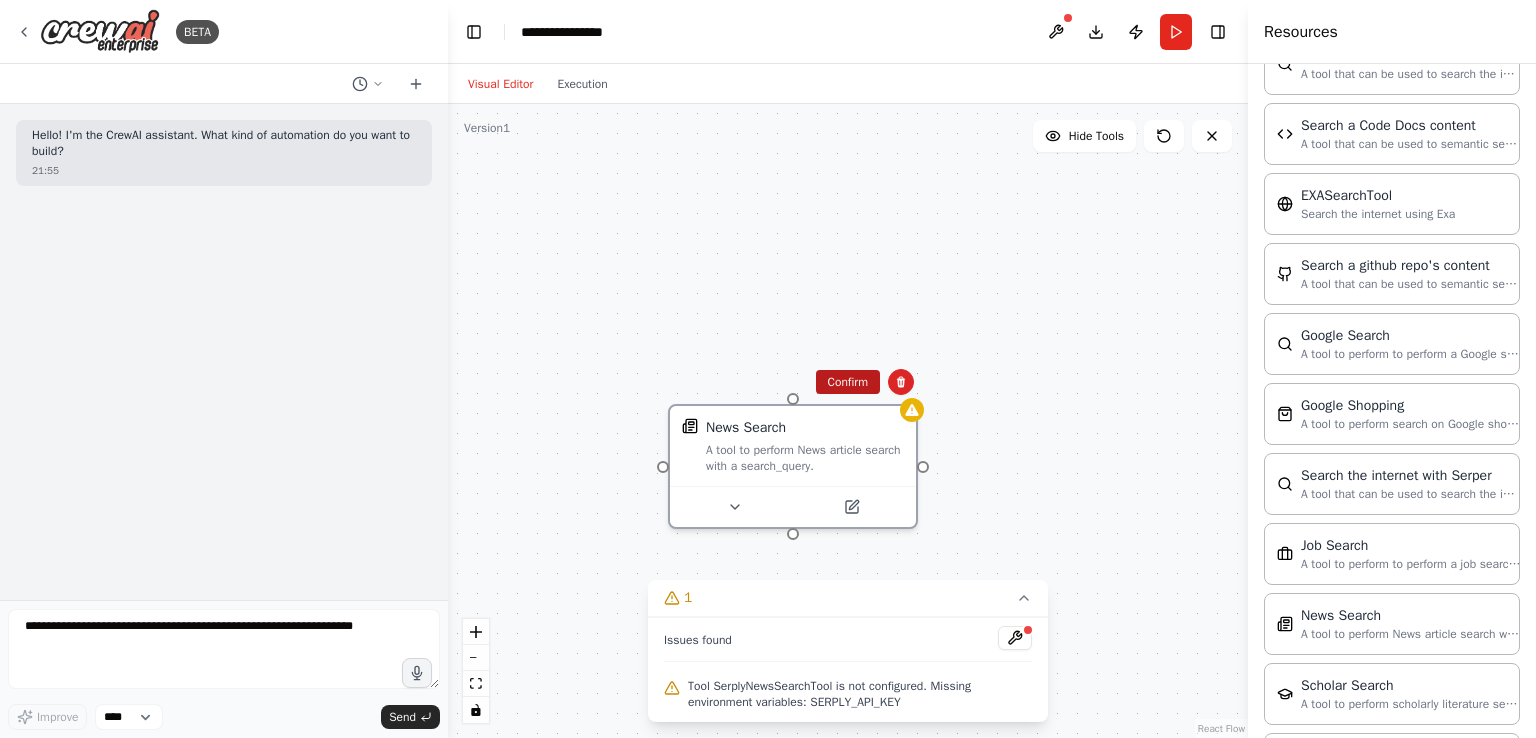 click on "Confirm" at bounding box center (848, 382) 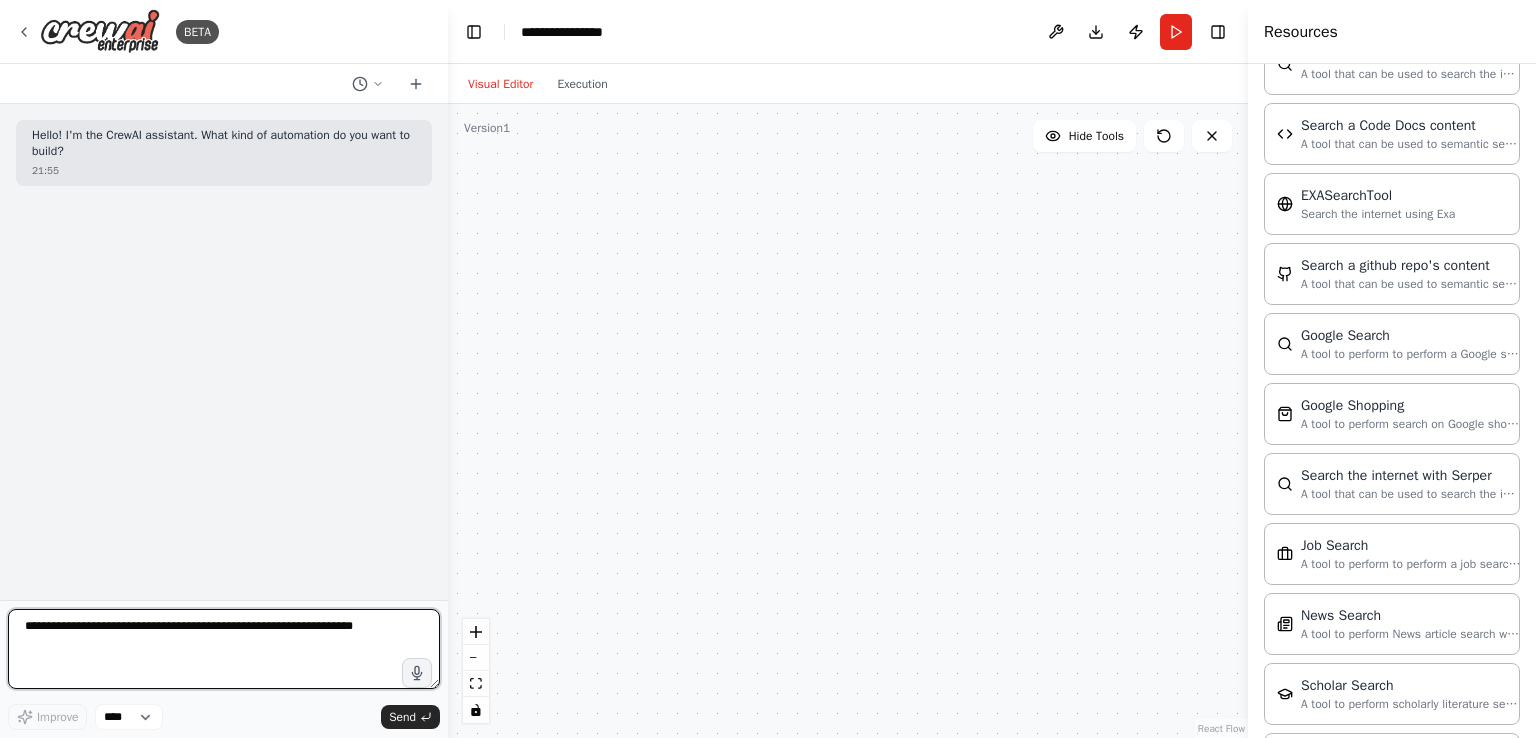 click at bounding box center [224, 649] 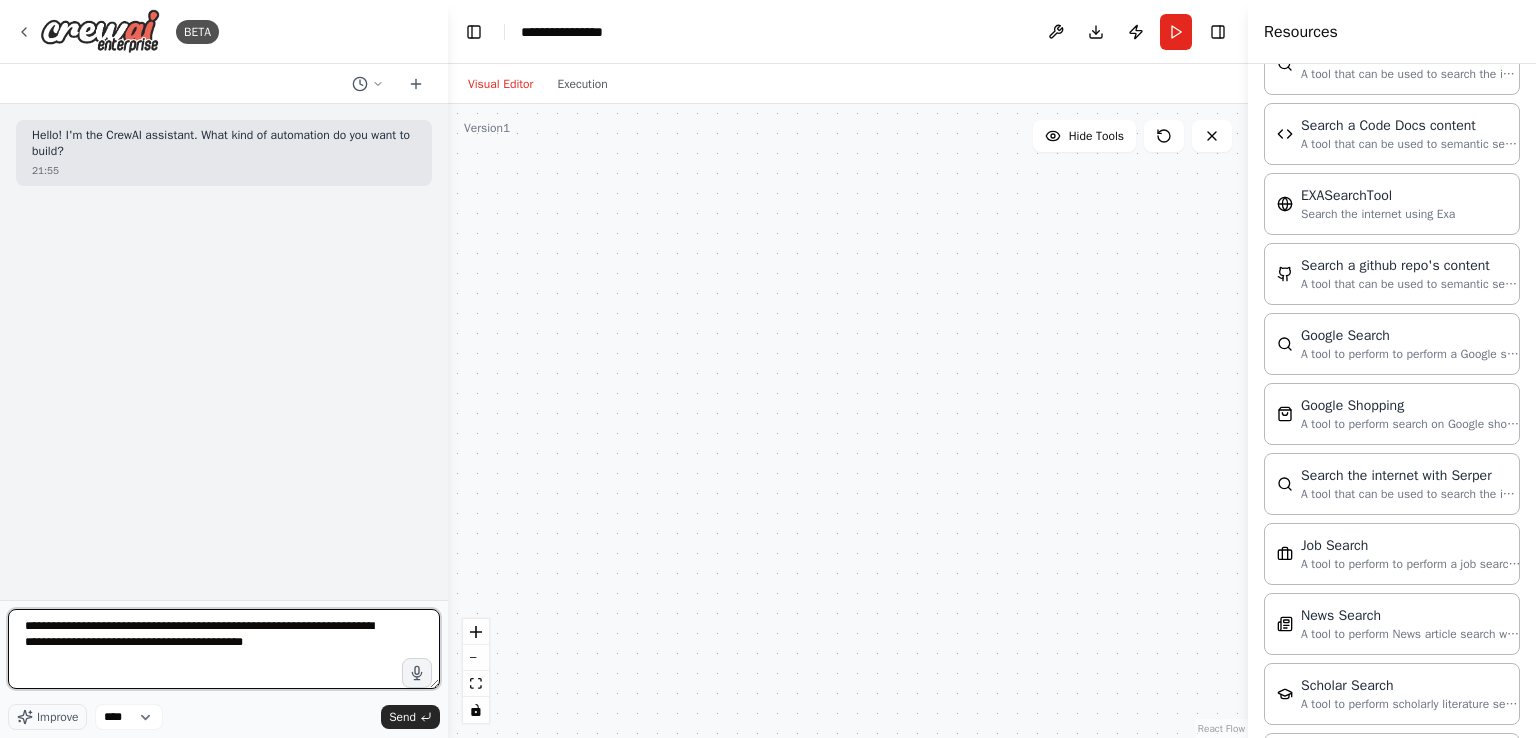 type on "**********" 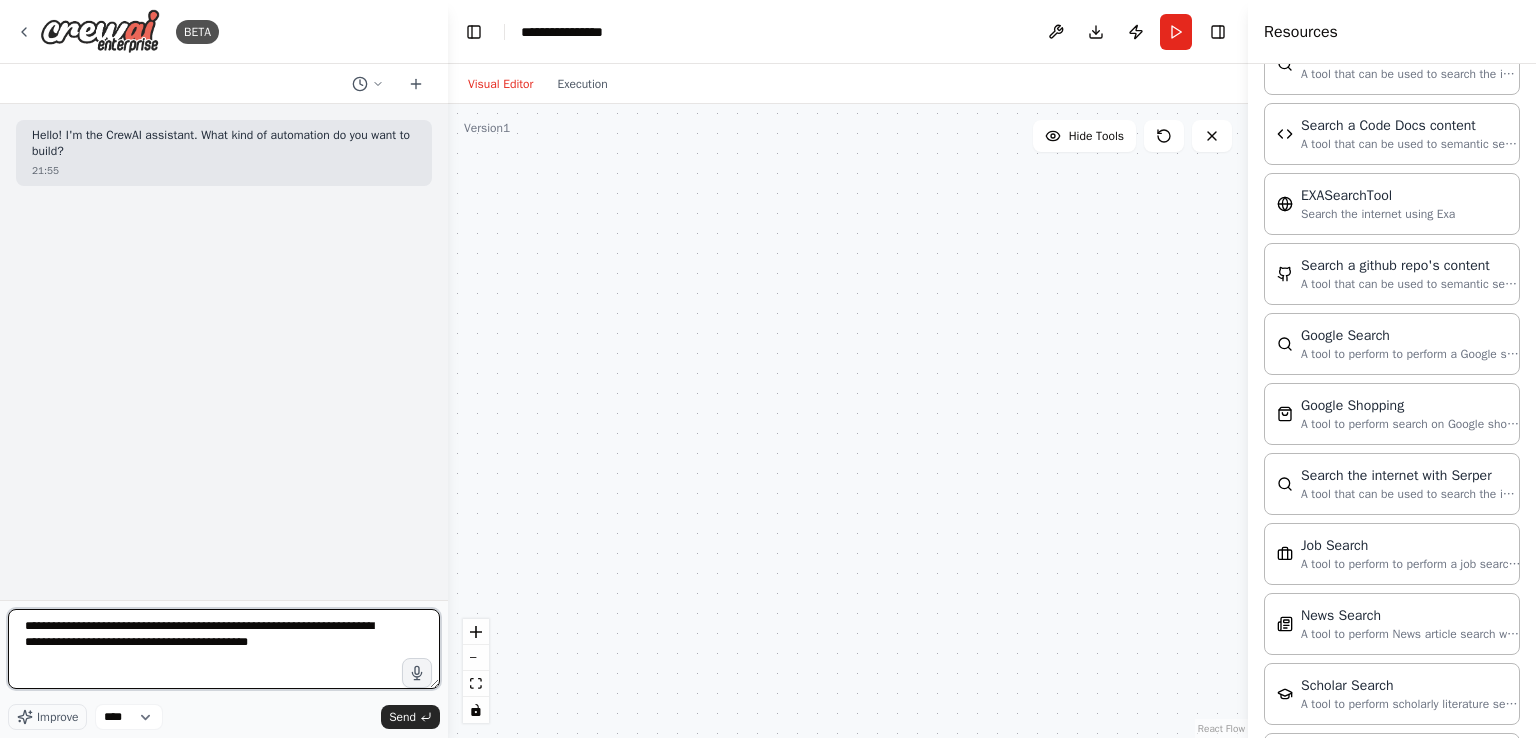 type 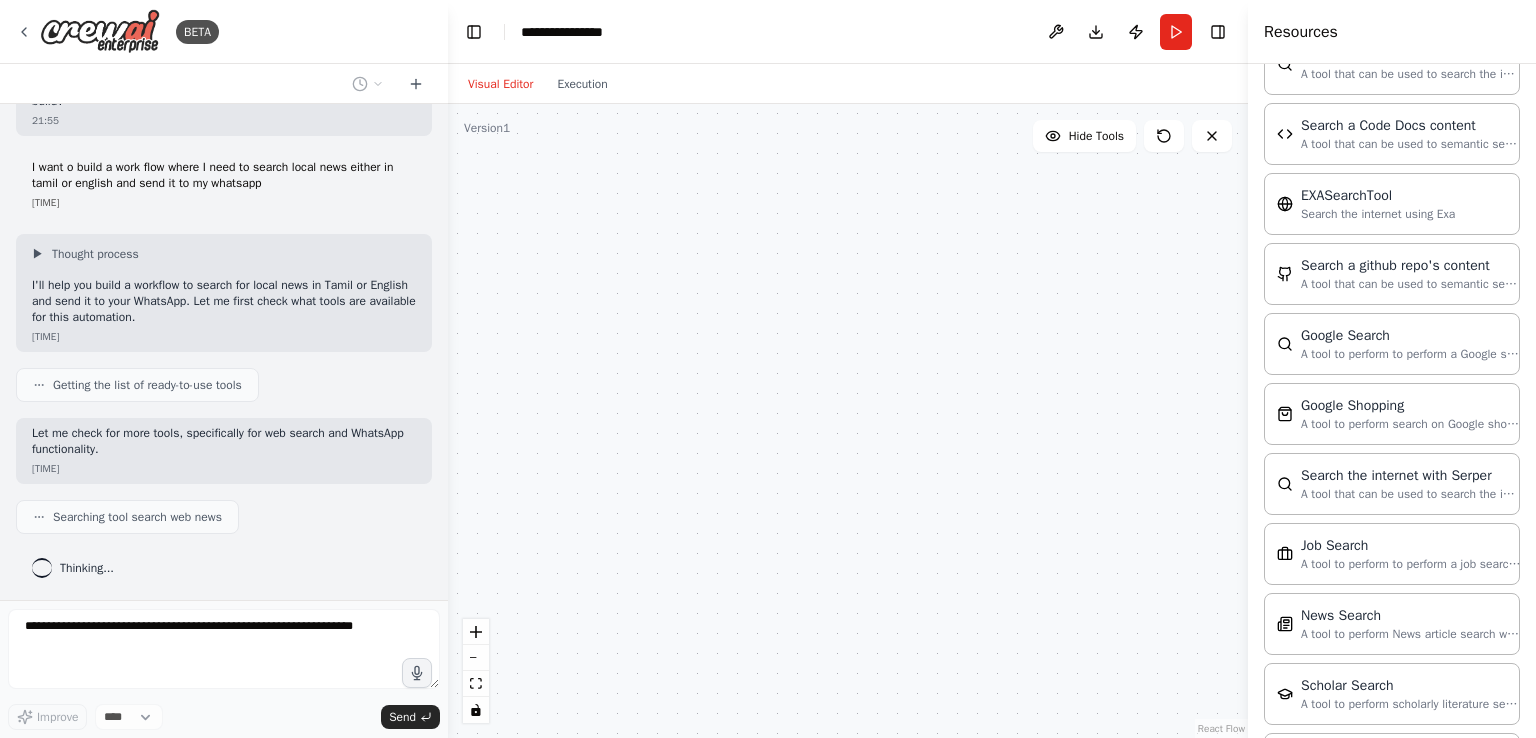 scroll, scrollTop: 100, scrollLeft: 0, axis: vertical 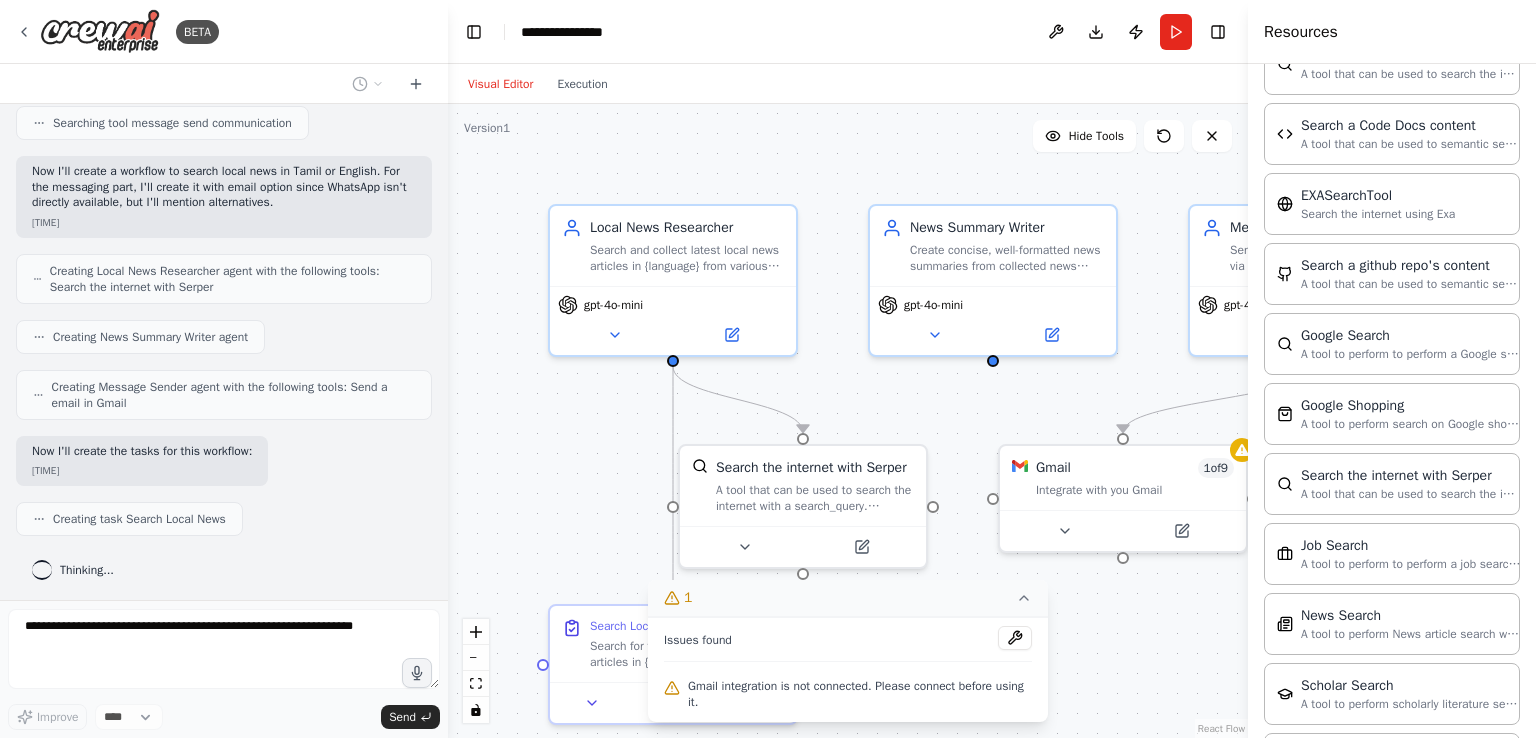 click 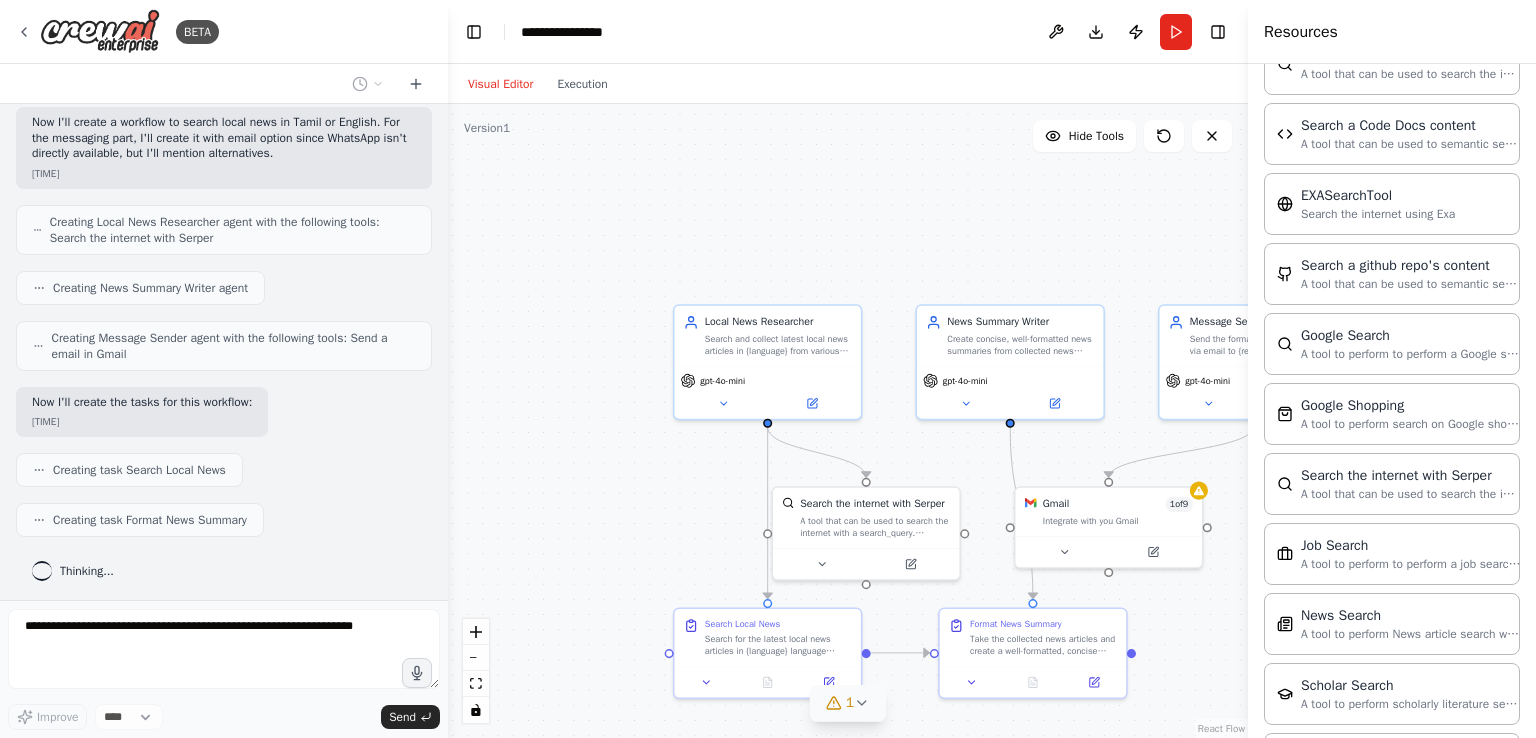 scroll, scrollTop: 839, scrollLeft: 0, axis: vertical 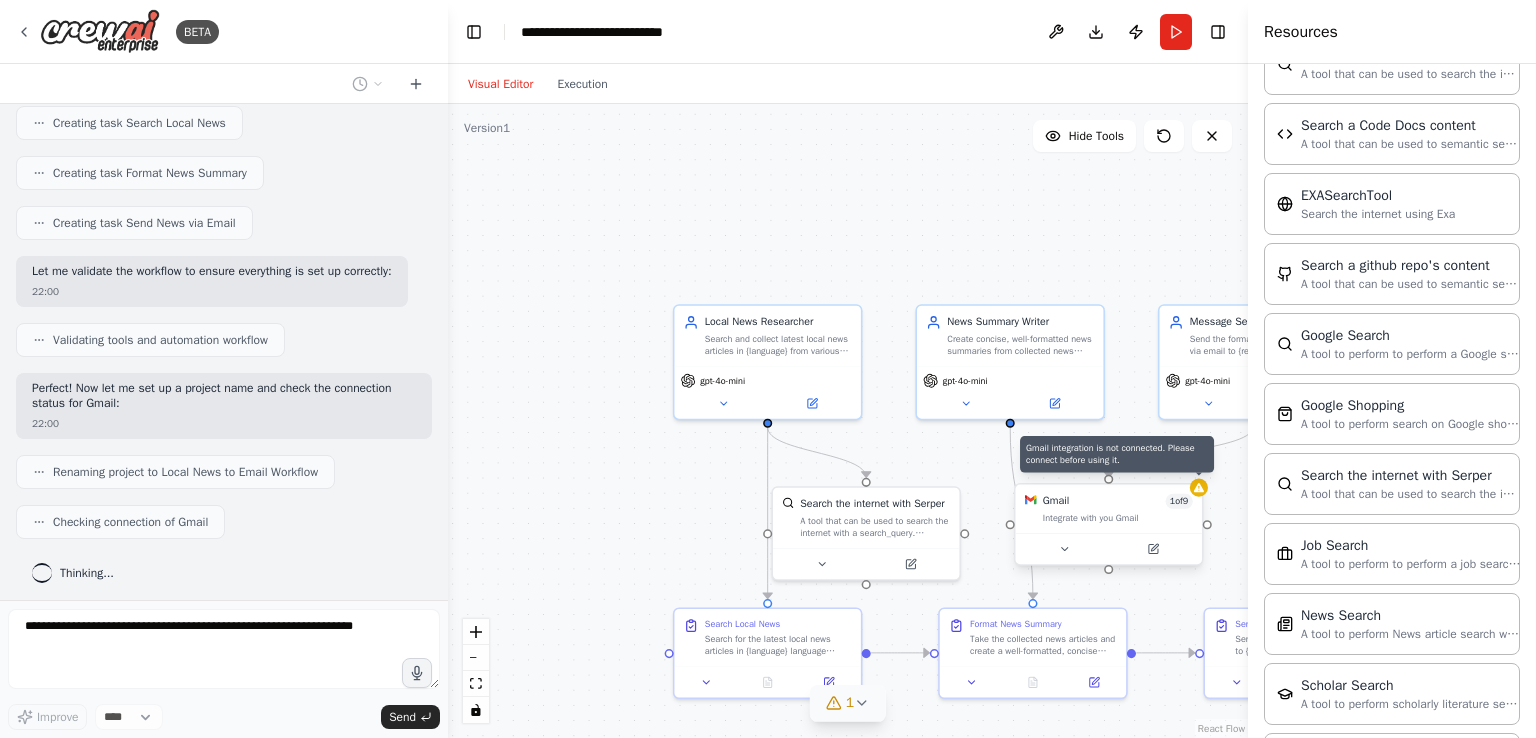 click on "Gmail 1  of  9 Integrate with you Gmail" at bounding box center [1108, 509] 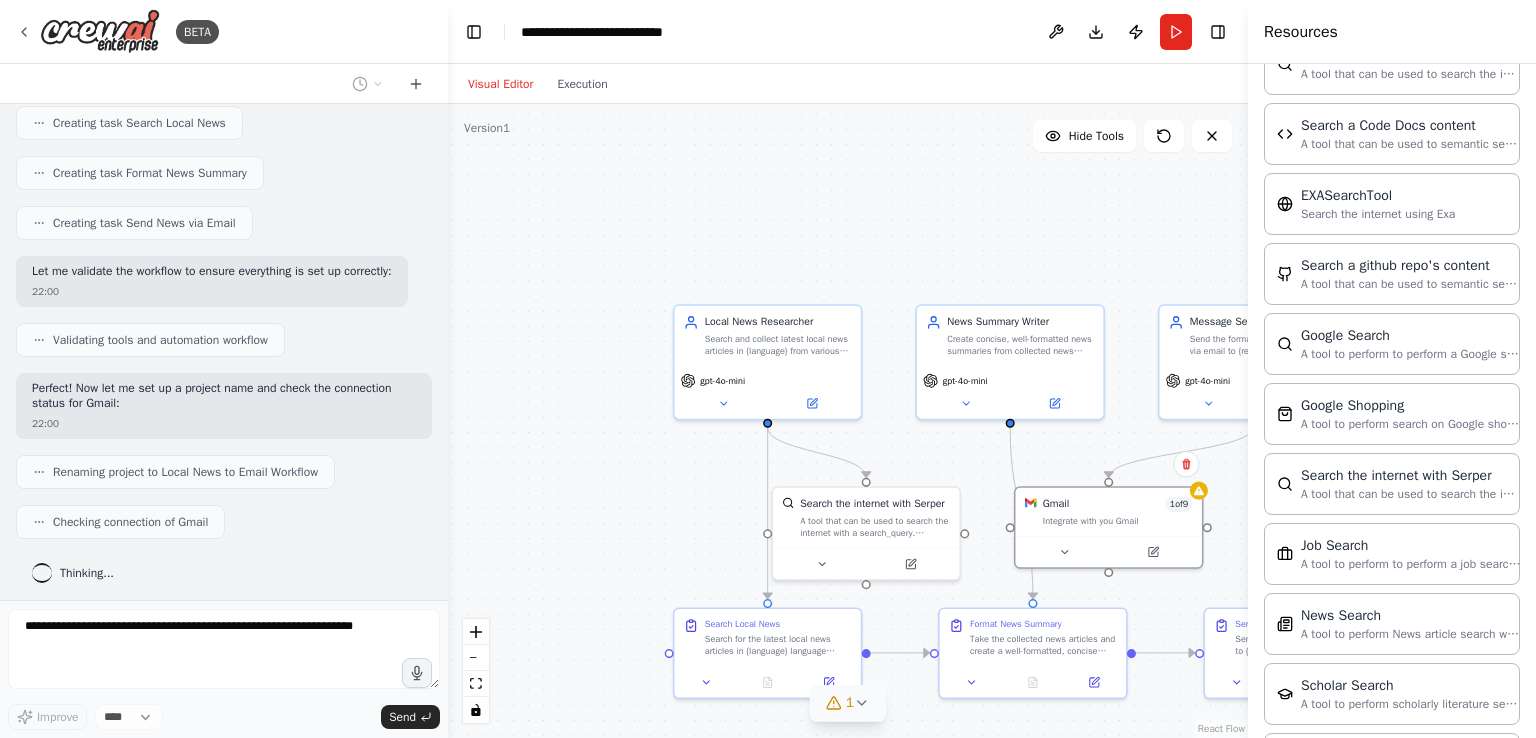 click on "Resources" at bounding box center [1301, 32] 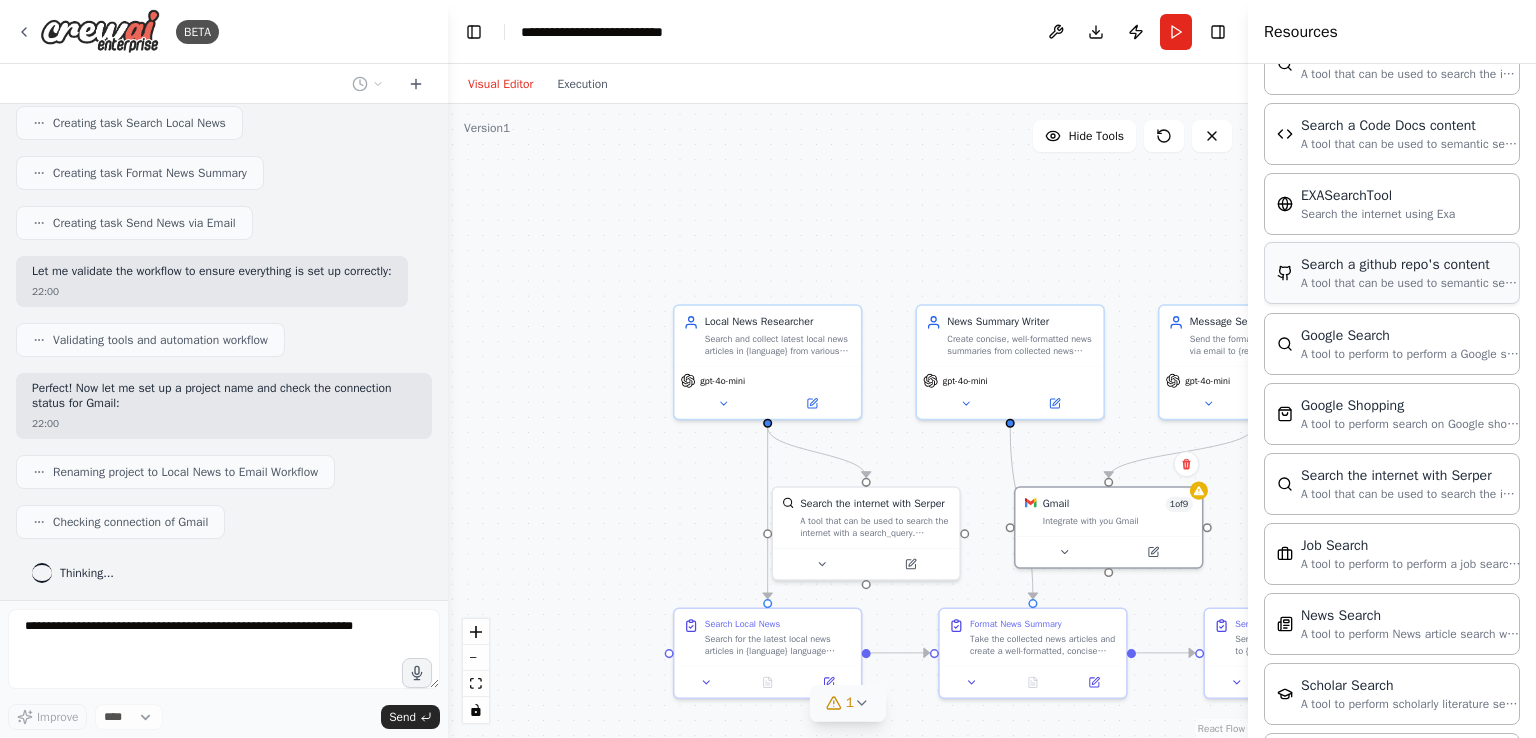 scroll, scrollTop: 0, scrollLeft: 0, axis: both 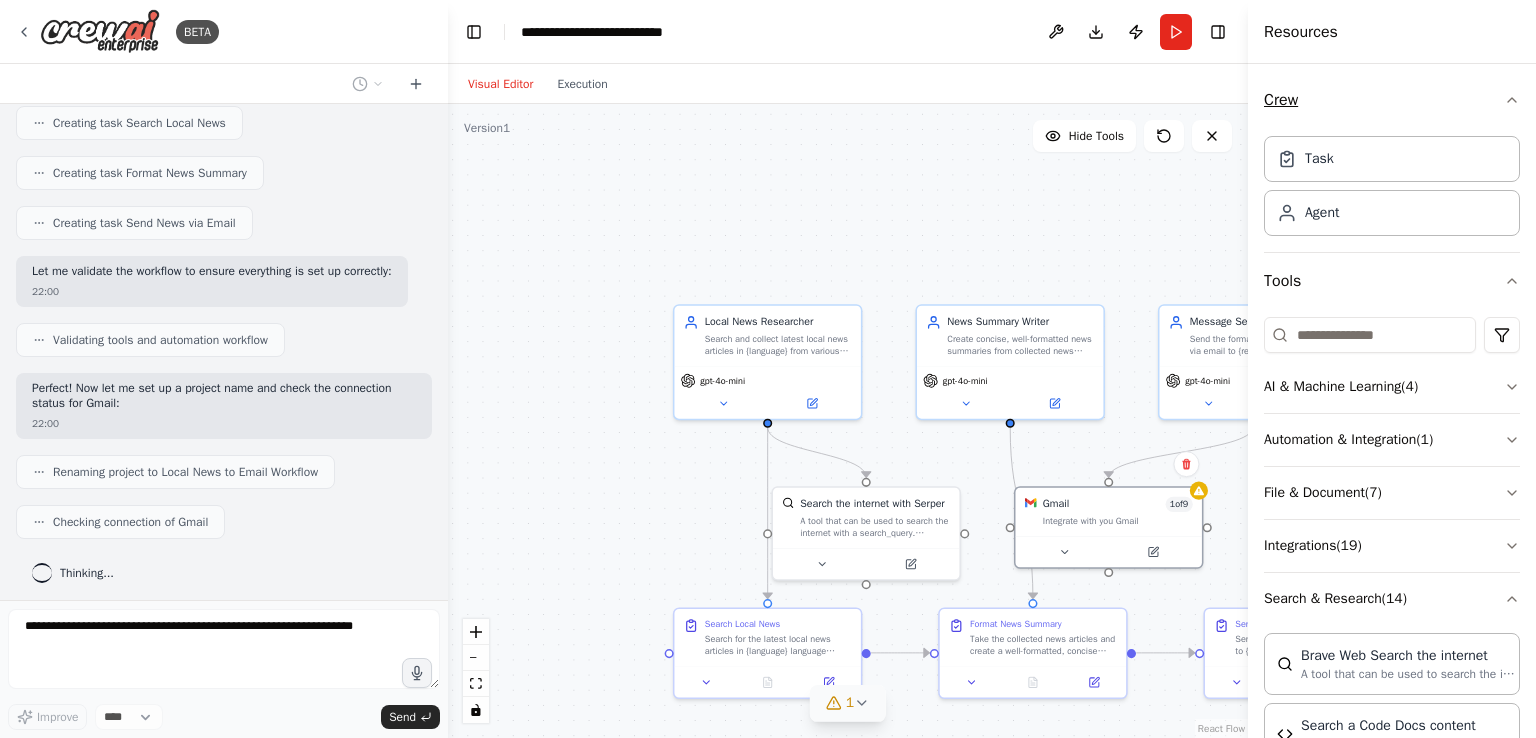 click 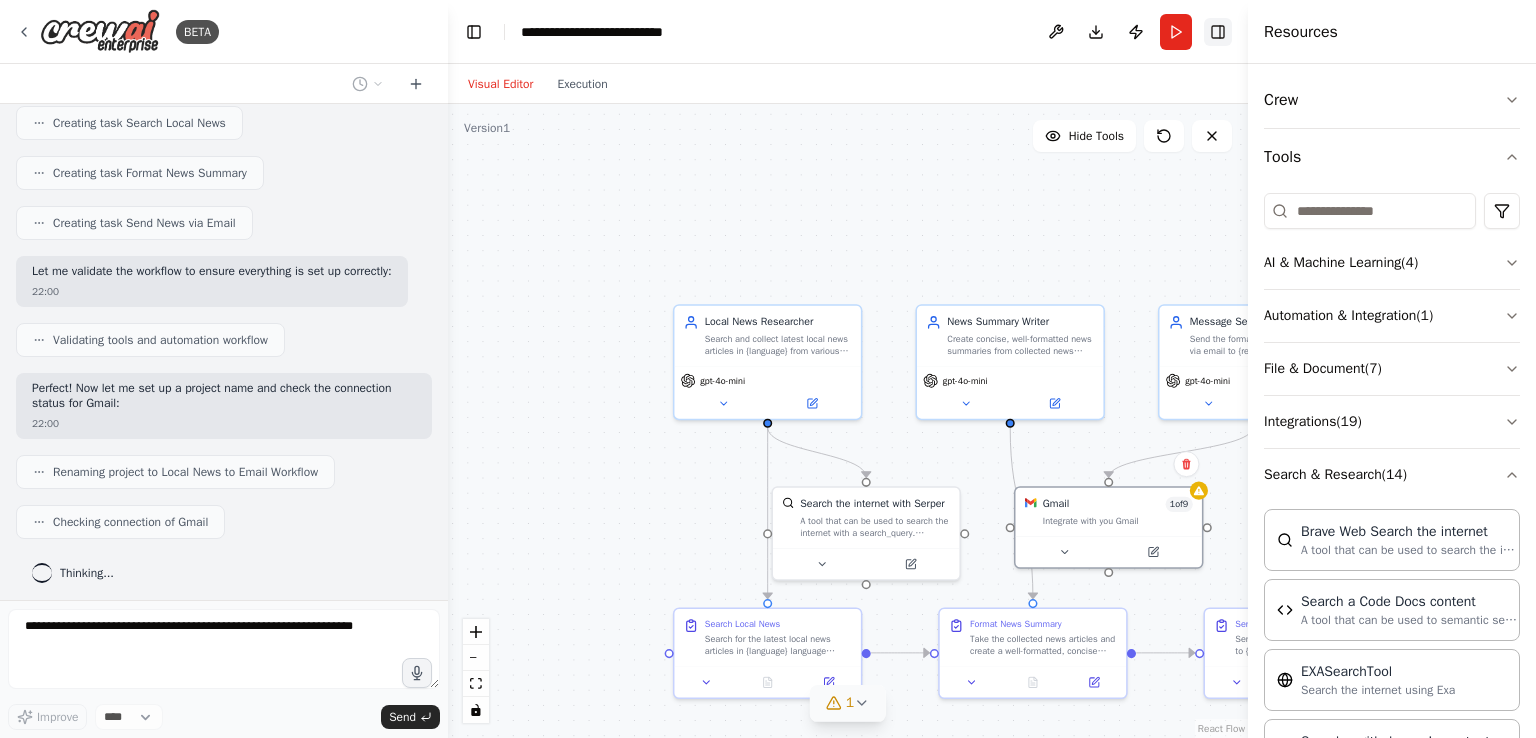 click on "Toggle Right Sidebar" at bounding box center (1218, 32) 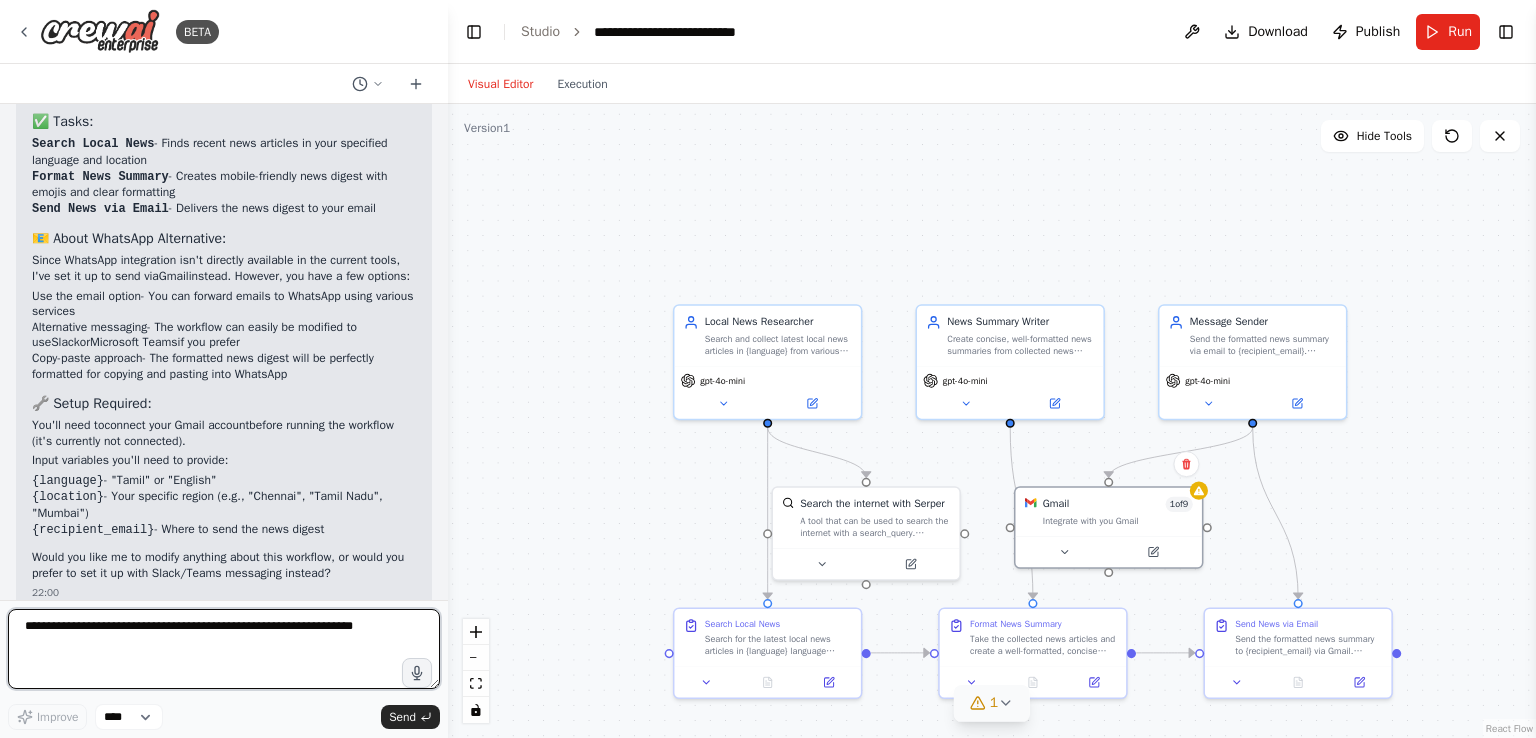 scroll, scrollTop: 1896, scrollLeft: 0, axis: vertical 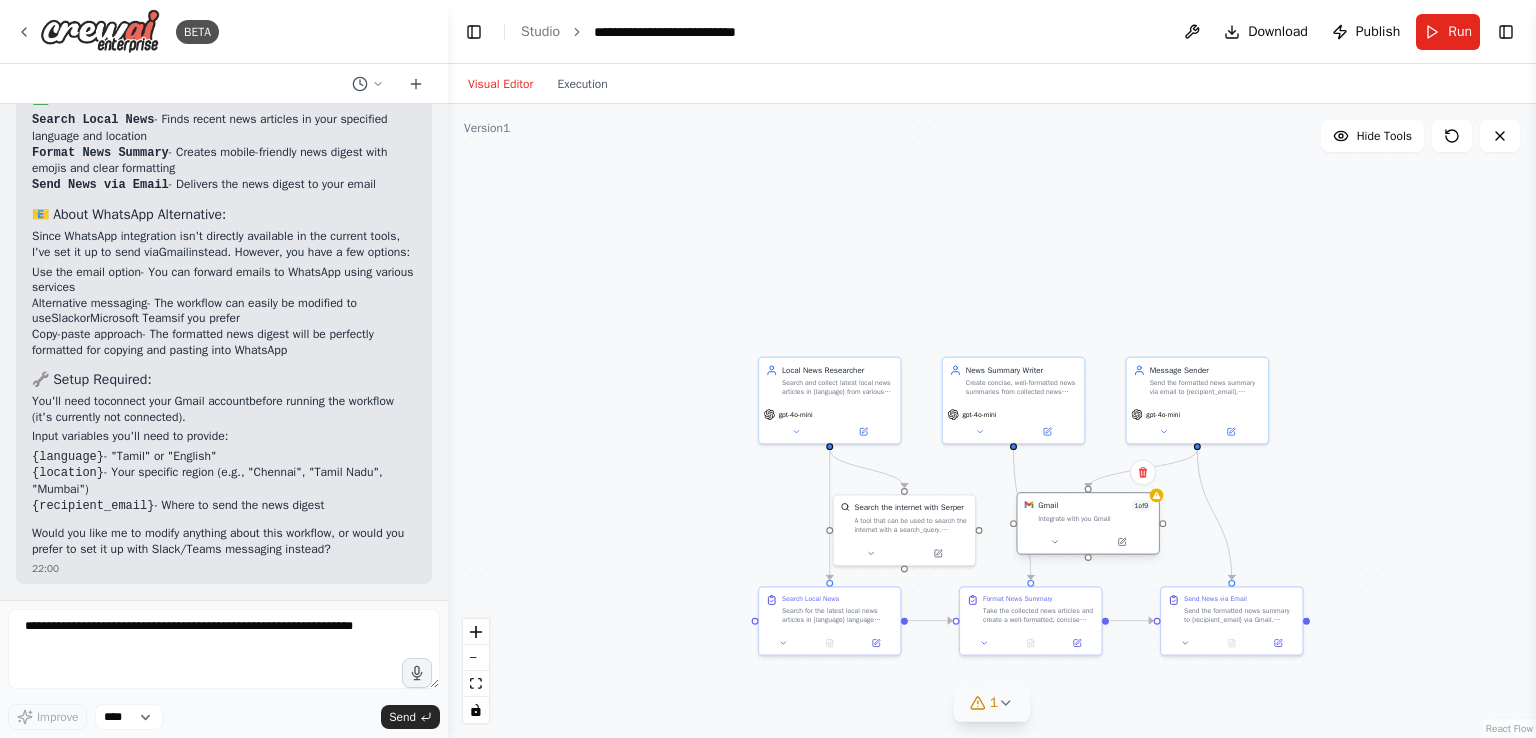 click on "Gmail 1  of  9 Integrate with you Gmail" at bounding box center (1088, 523) 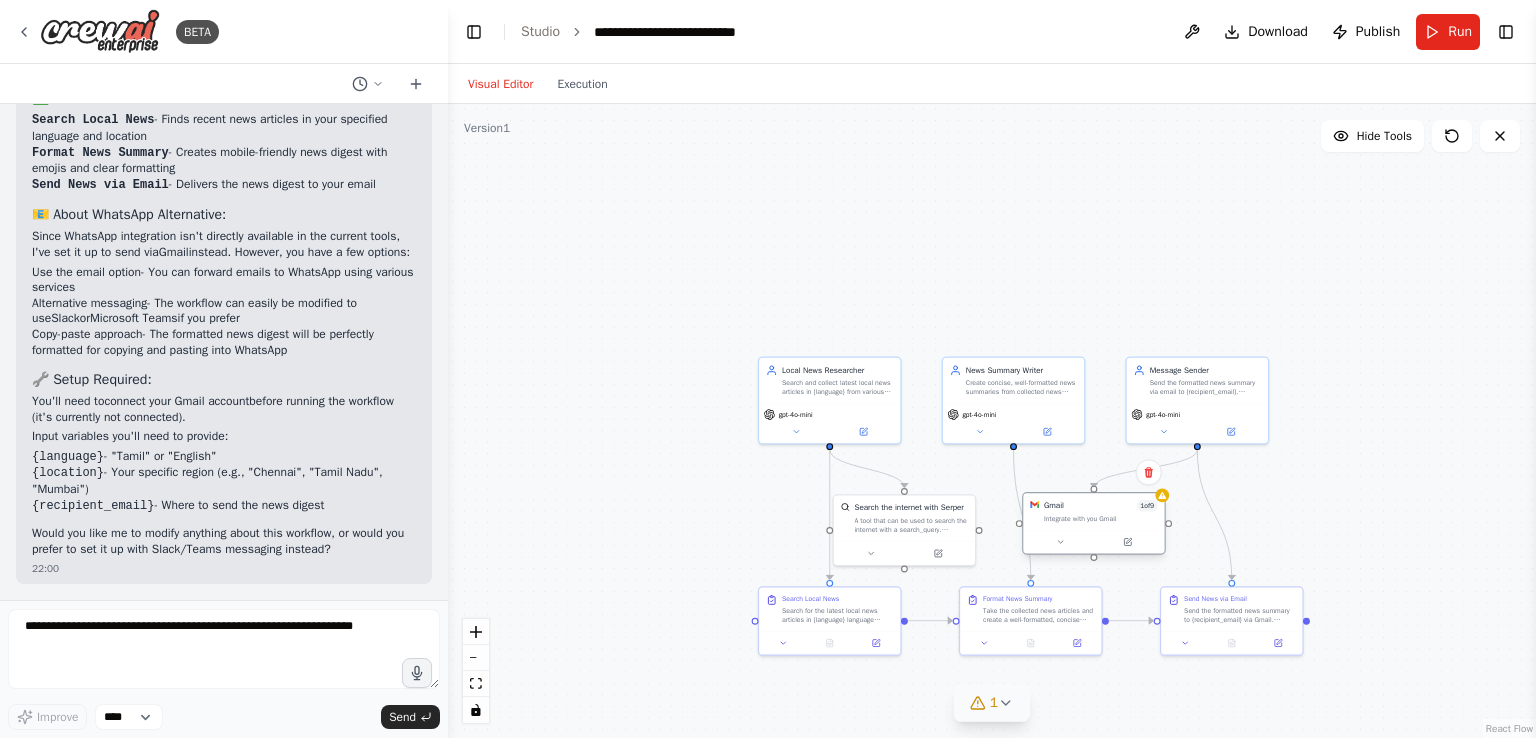 click on "Gmail 1  of  9 Integrate with you Gmail" at bounding box center [1093, 511] 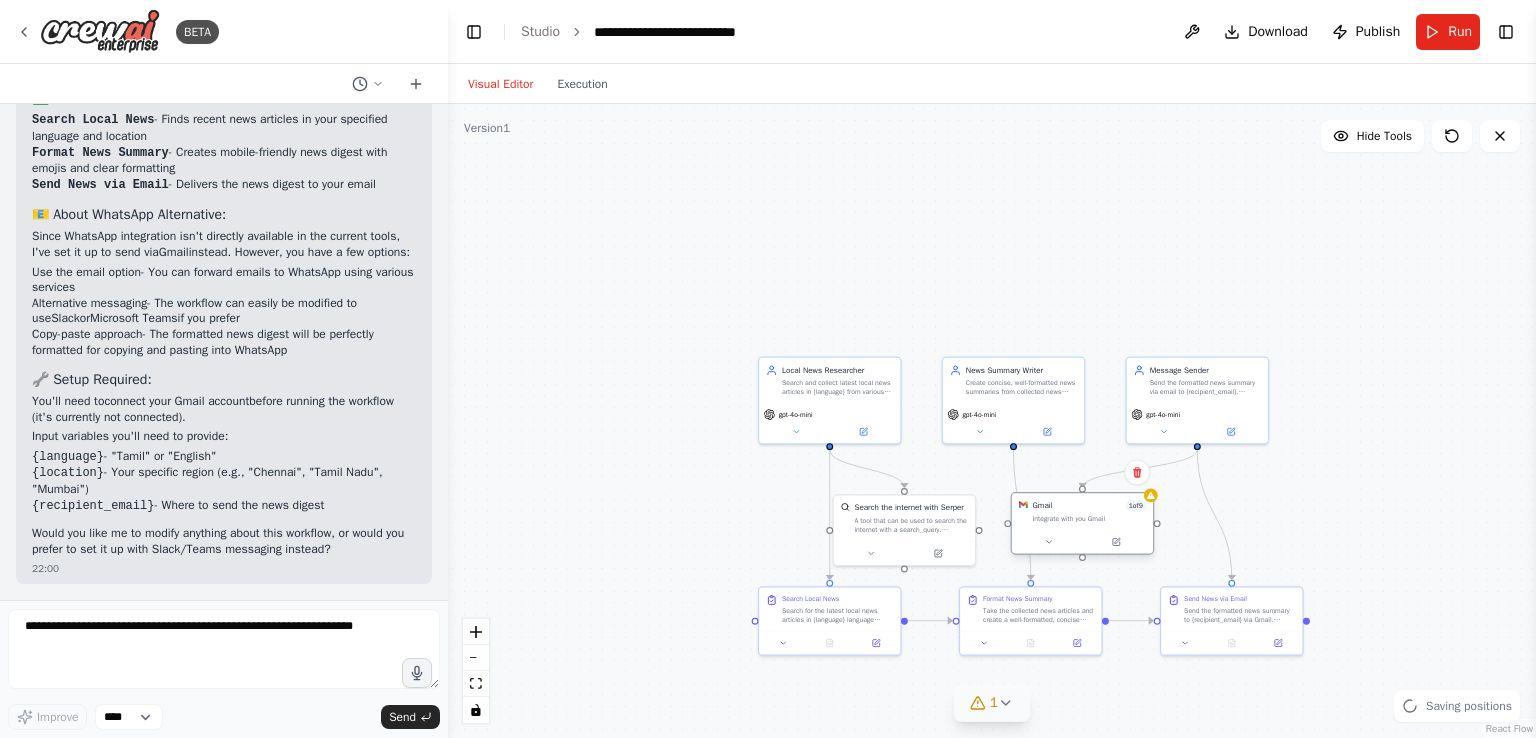 click on "Gmail 1  of  9 Integrate with you Gmail" at bounding box center (1082, 511) 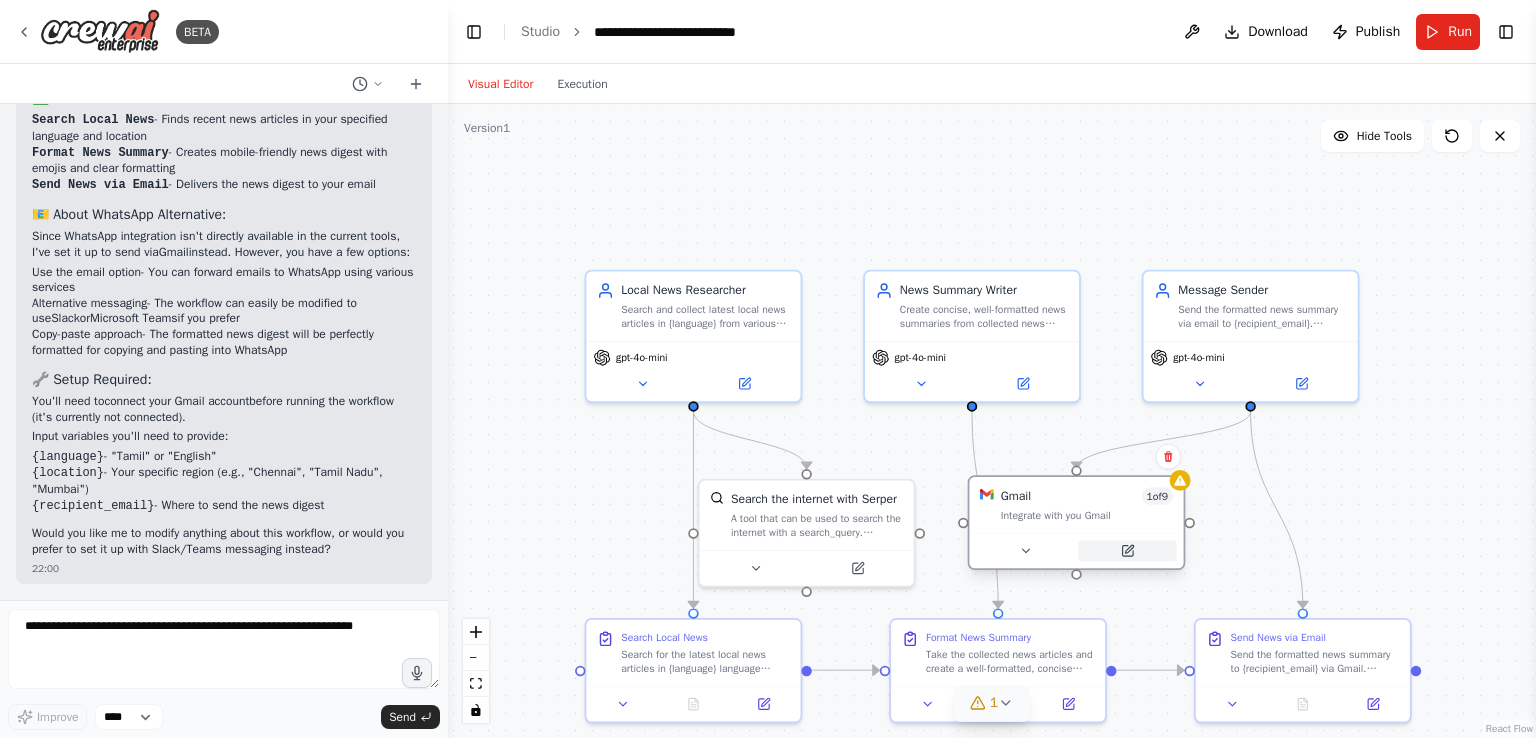 click 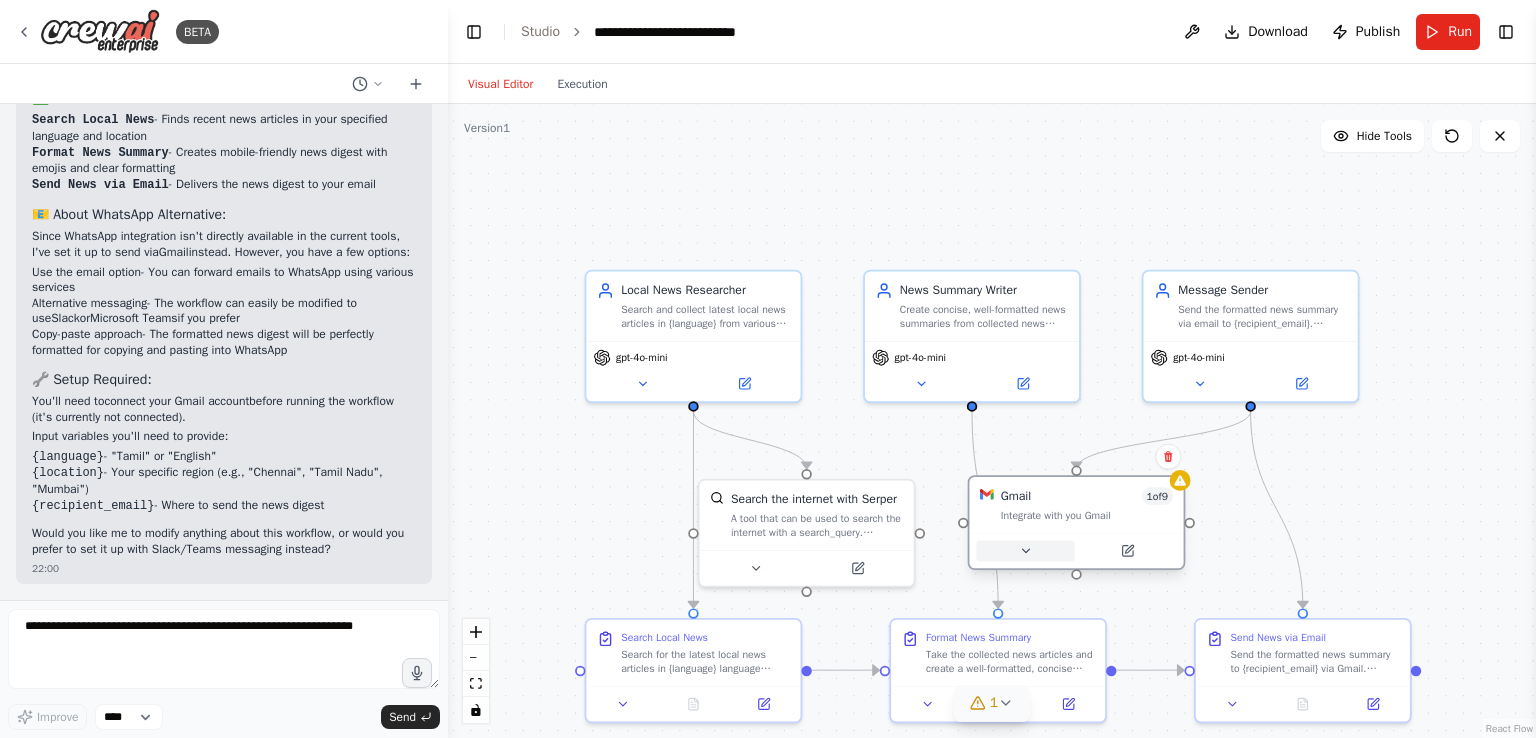 click at bounding box center (1025, 550) 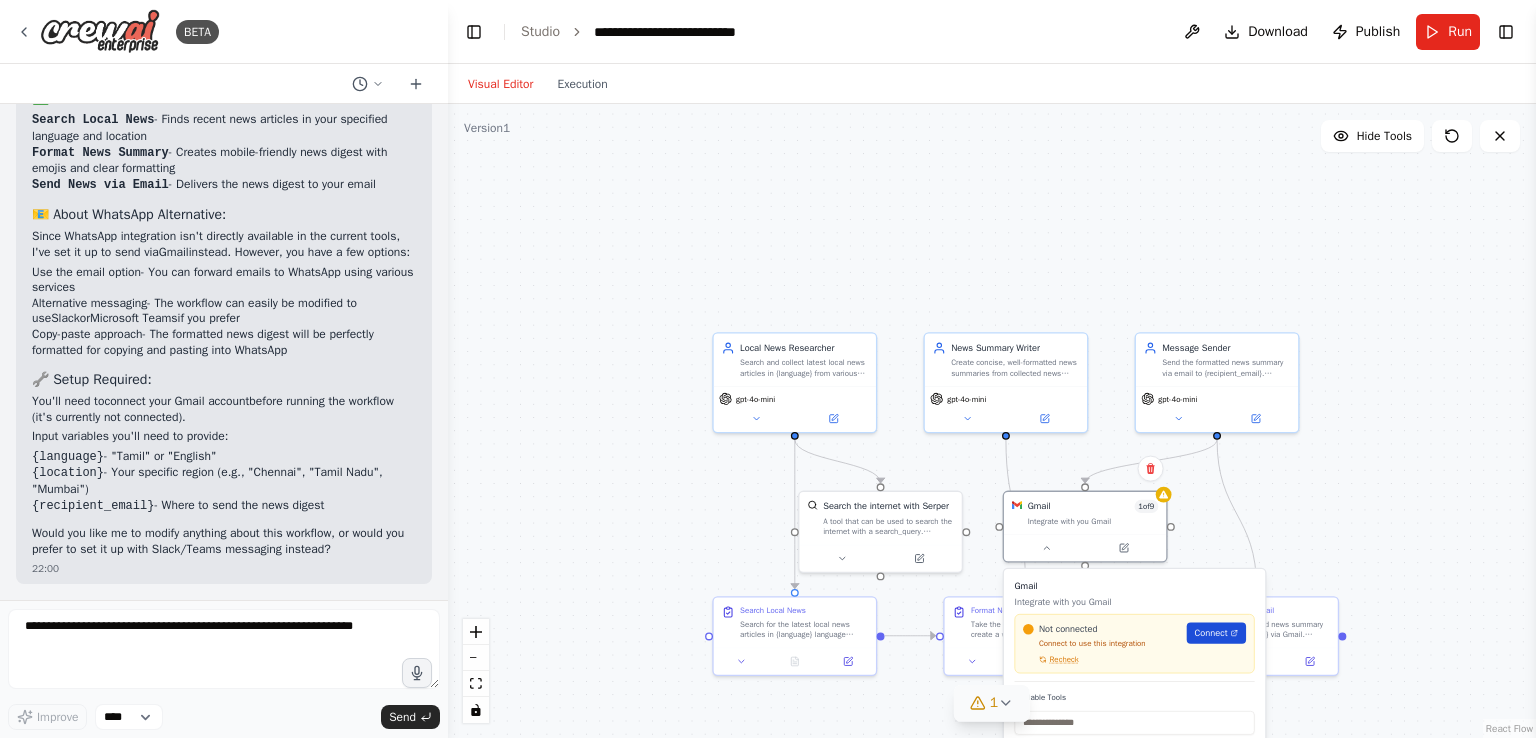 click on "Connect" at bounding box center [1211, 633] 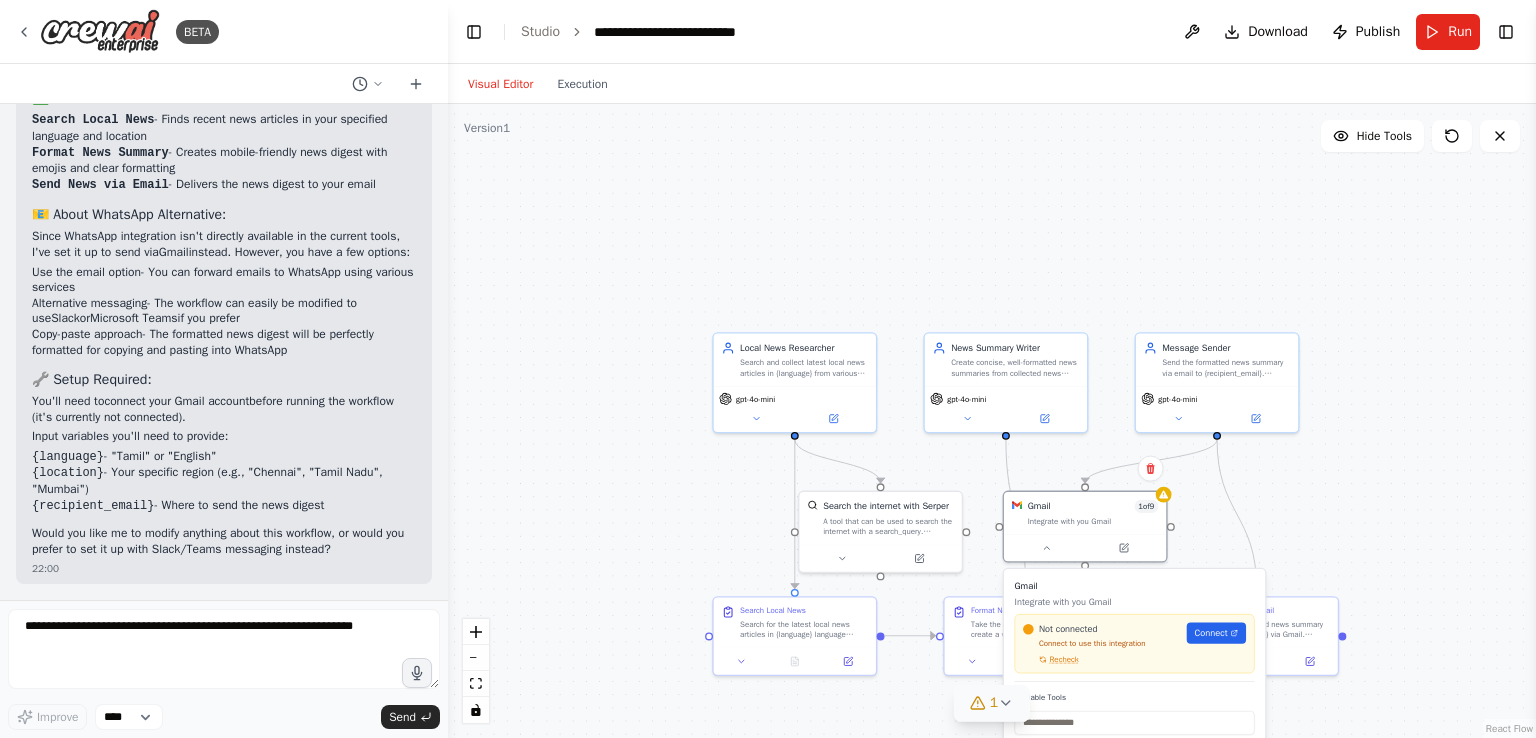 click on ".deletable-edge-delete-btn {
width: 20px;
height: 20px;
border: 0px solid #ffffff;
color: #6b7280;
background-color: #f8fafc;
cursor: pointer;
border-radius: 50%;
font-size: 12px;
padding: 3px;
display: flex;
align-items: center;
justify-content: center;
transition: all 0.2s cubic-bezier(0.4, 0, 0.2, 1);
box-shadow: 0 2px 4px rgba(0, 0, 0, 0.1);
}
.deletable-edge-delete-btn:hover {
background-color: #ef4444;
color: #ffffff;
border-color: #dc2626;
transform: scale(1.1);
box-shadow: 0 4px 12px rgba(239, 68, 68, 0.4);
}
.deletable-edge-delete-btn:active {
transform: scale(0.95);
box-shadow: 0 2px 4px rgba(239, 68, 68, 0.3);
}
Local News Researcher gpt-4o-mini Search the internet with Serper 1 9" at bounding box center [992, 421] 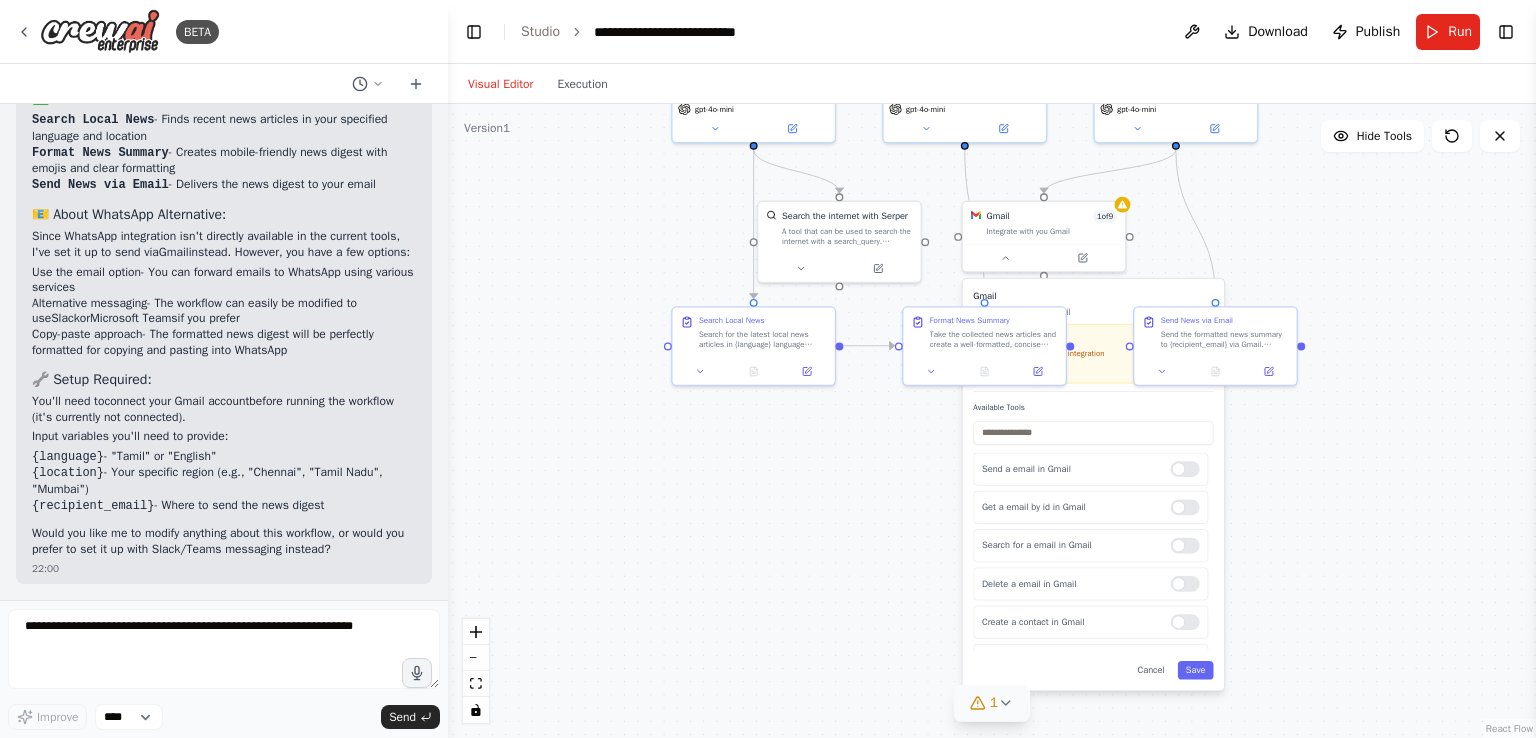 drag, startPoint x: 1387, startPoint y: 493, endPoint x: 1346, endPoint y: 203, distance: 292.88394 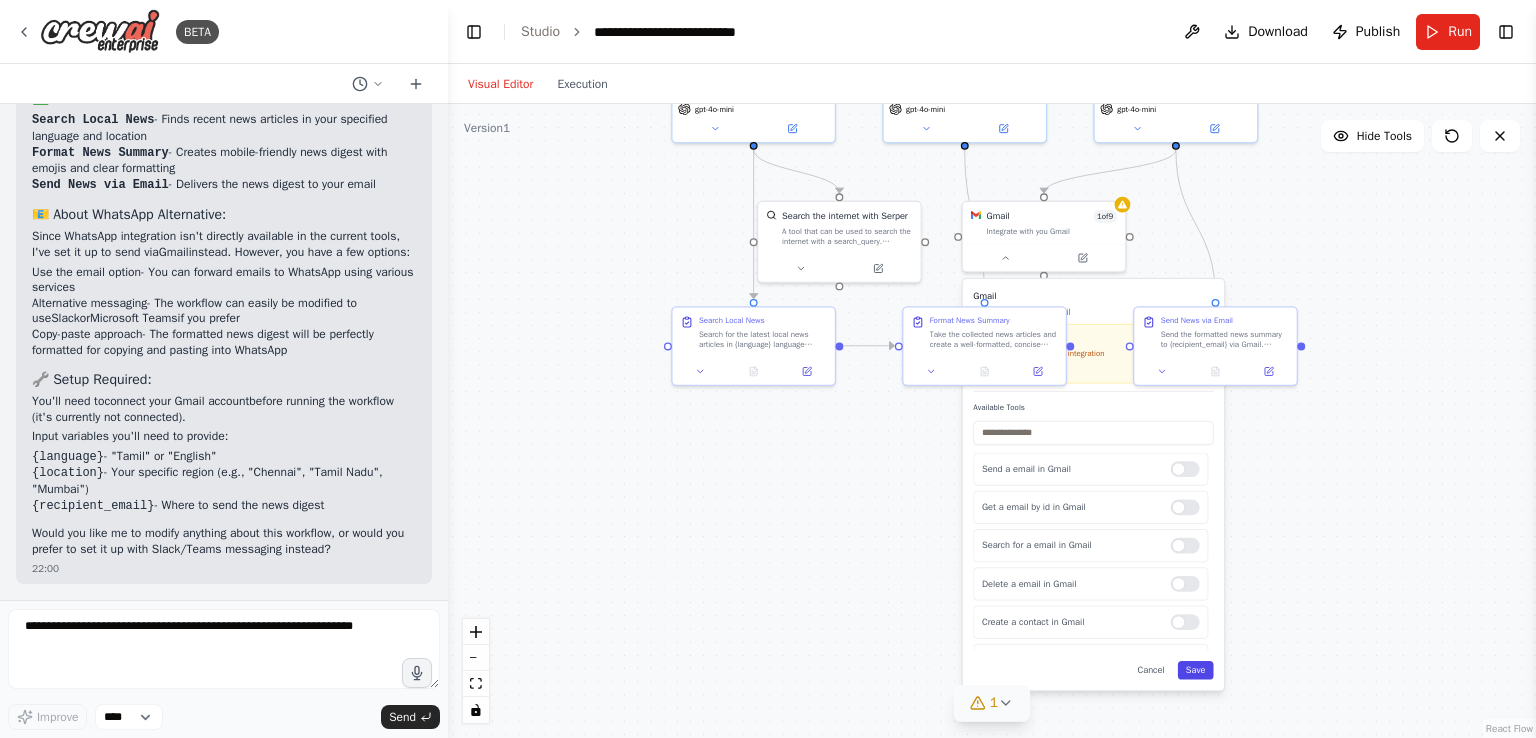 click on "Save" at bounding box center (1196, 670) 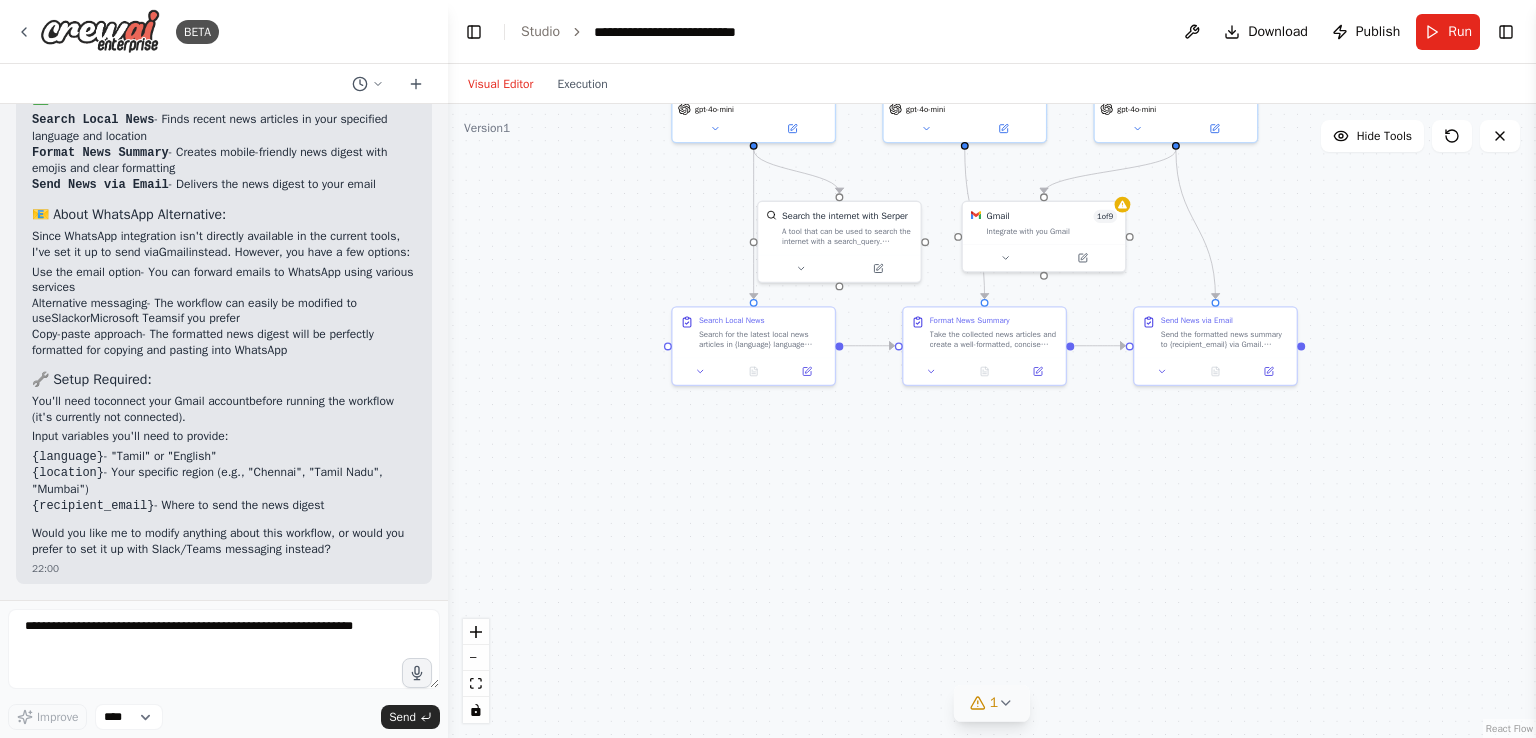 click on ".deletable-edge-delete-btn {
width: 20px;
height: 20px;
border: 0px solid #ffffff;
color: #6b7280;
background-color: #f8fafc;
cursor: pointer;
border-radius: 50%;
font-size: 12px;
padding: 3px;
display: flex;
align-items: center;
justify-content: center;
transition: all 0.2s cubic-bezier(0.4, 0, 0.2, 1);
box-shadow: 0 2px 4px rgba(0, 0, 0, 0.1);
}
.deletable-edge-delete-btn:hover {
background-color: #ef4444;
color: #ffffff;
border-color: #dc2626;
transform: scale(1.1);
box-shadow: 0 4px 12px rgba(239, 68, 68, 0.4);
}
.deletable-edge-delete-btn:active {
transform: scale(0.95);
box-shadow: 0 2px 4px rgba(239, 68, 68, 0.3);
}
Local News Researcher gpt-4o-mini Search the internet with Serper 1 9" at bounding box center [992, 421] 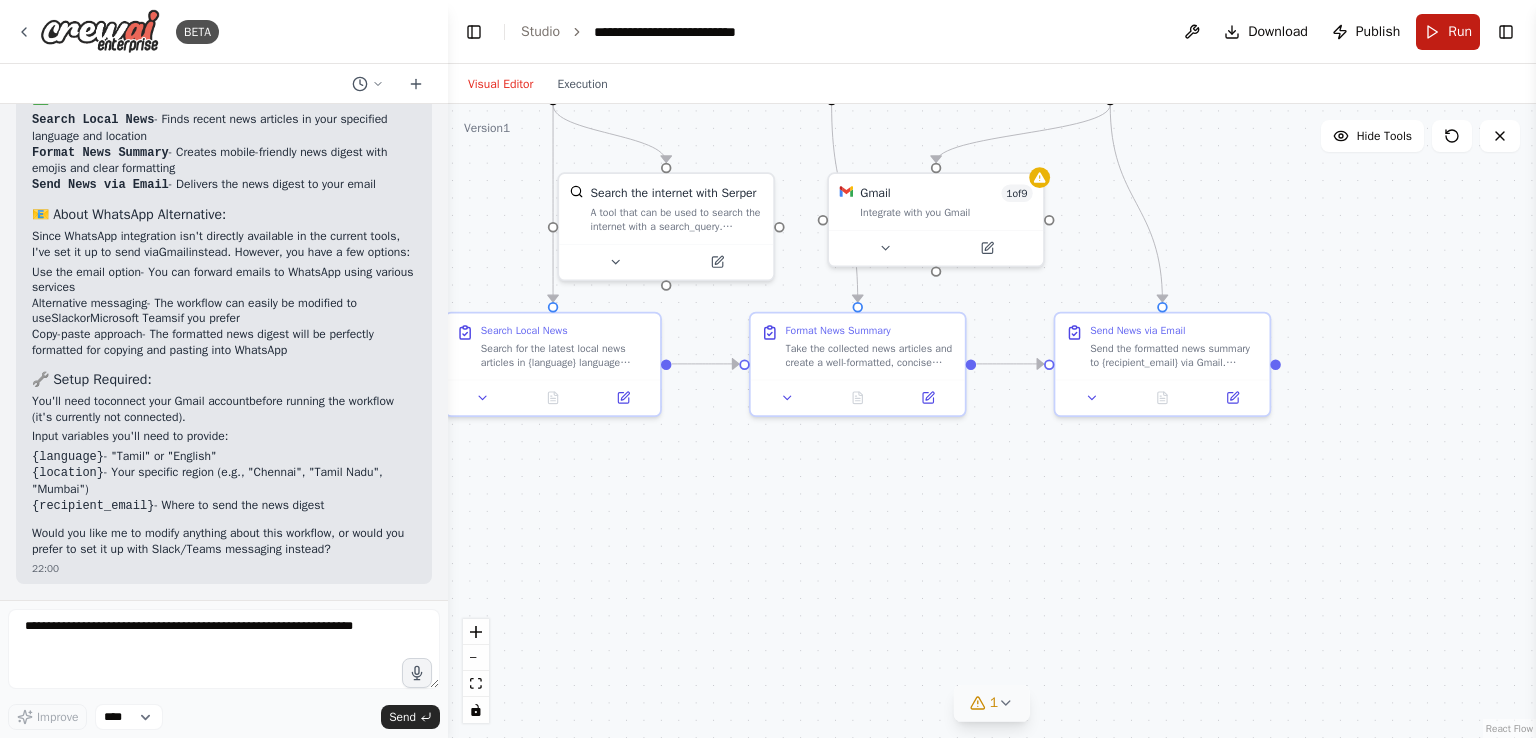 click on "Run" at bounding box center [1448, 32] 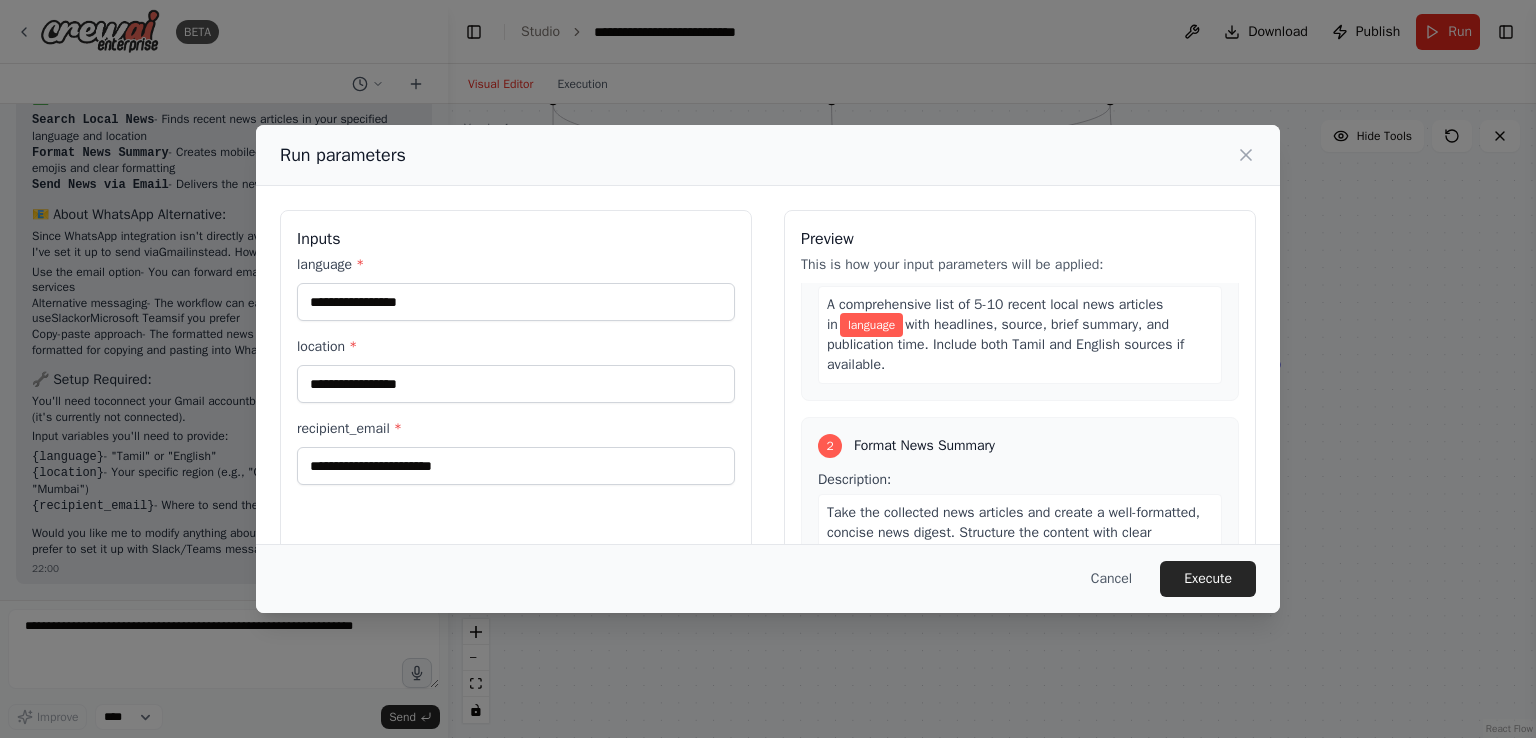 scroll, scrollTop: 100, scrollLeft: 0, axis: vertical 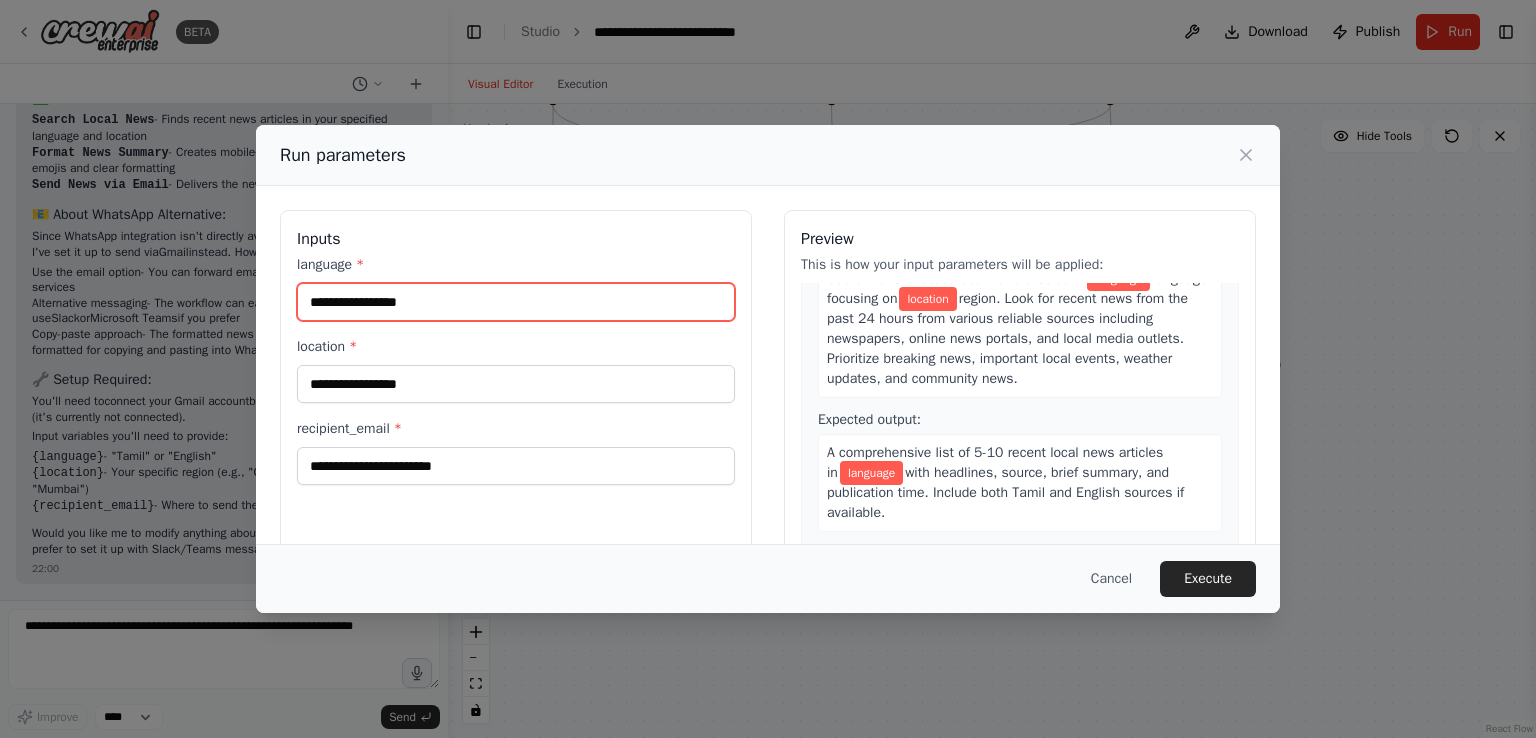 click on "language *" at bounding box center (516, 302) 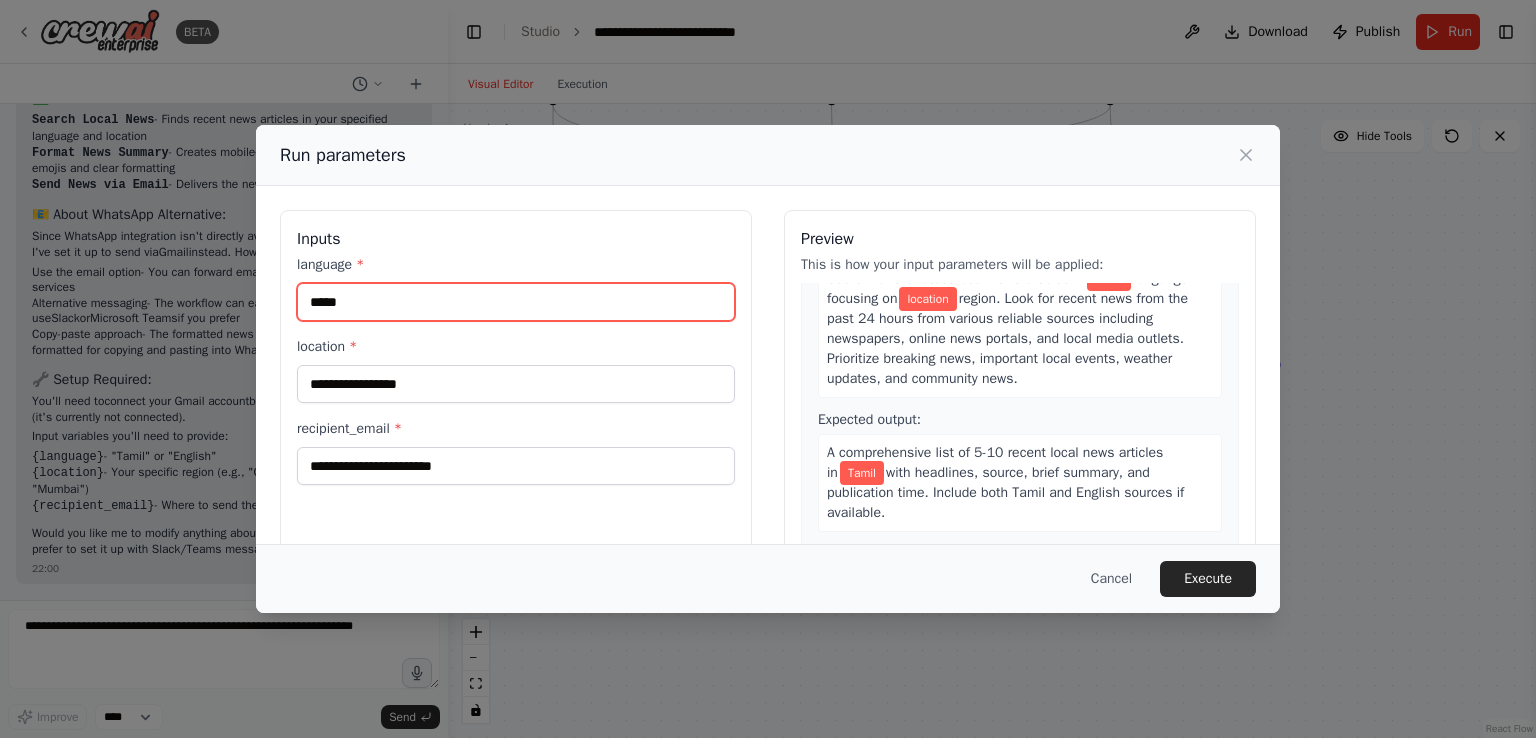 type on "*****" 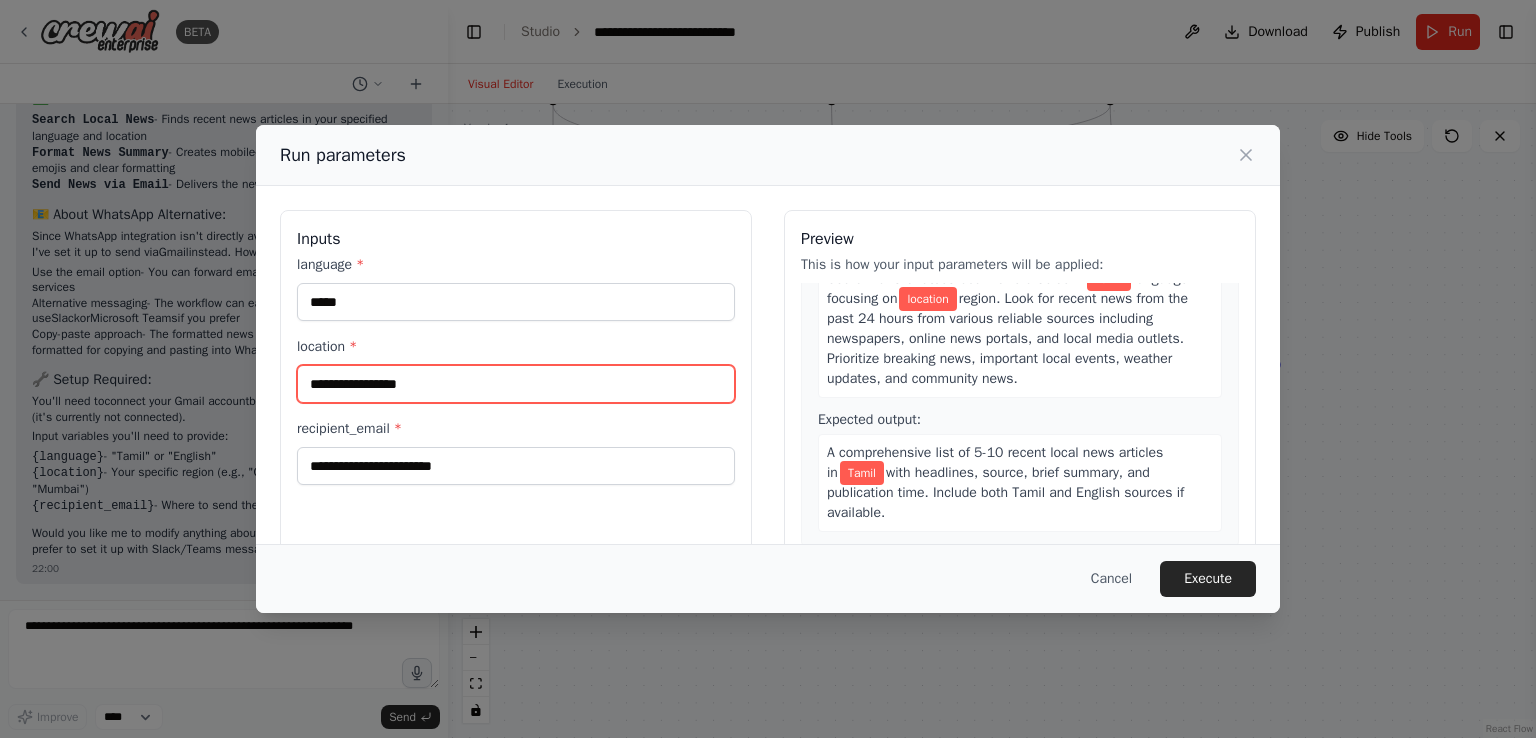 click on "location *" at bounding box center (516, 384) 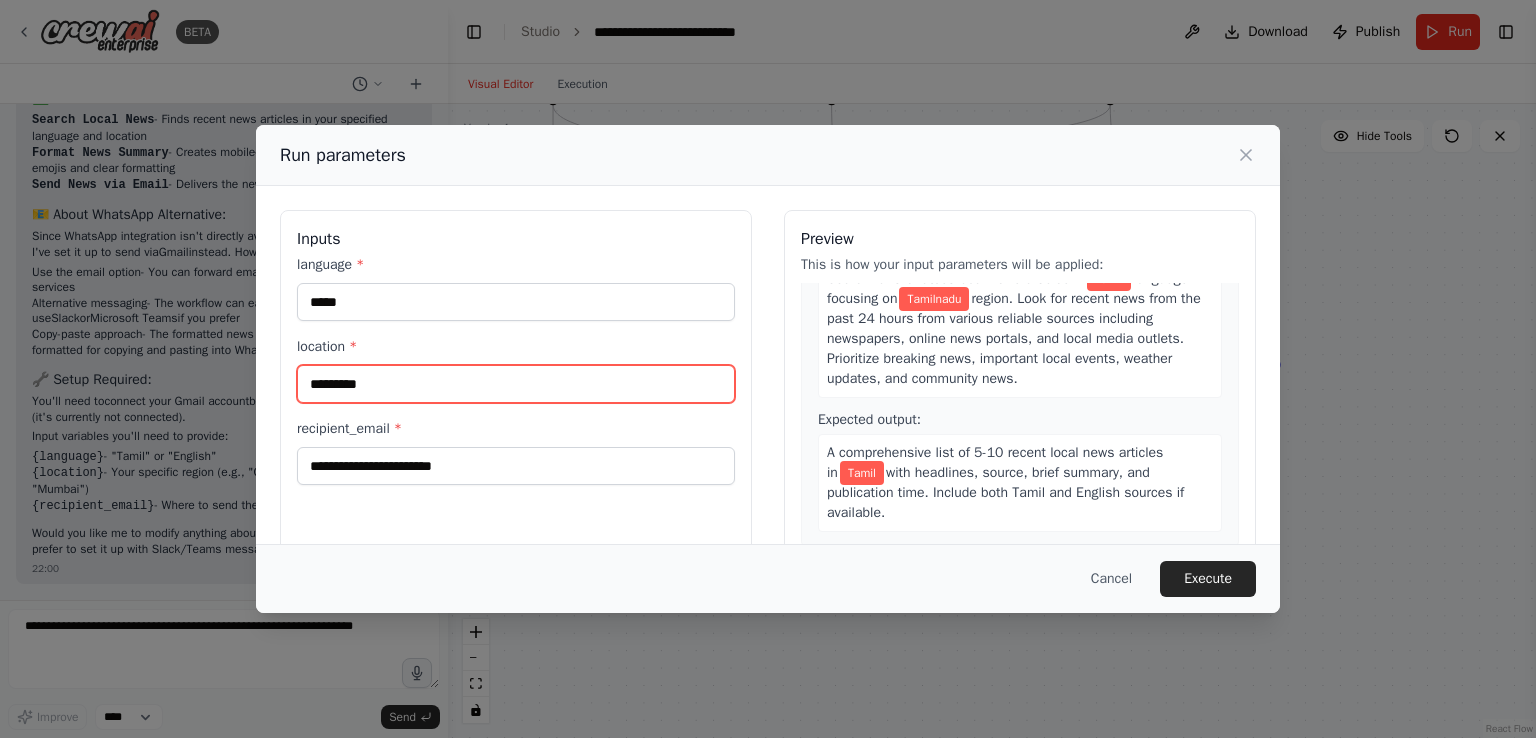 type on "*********" 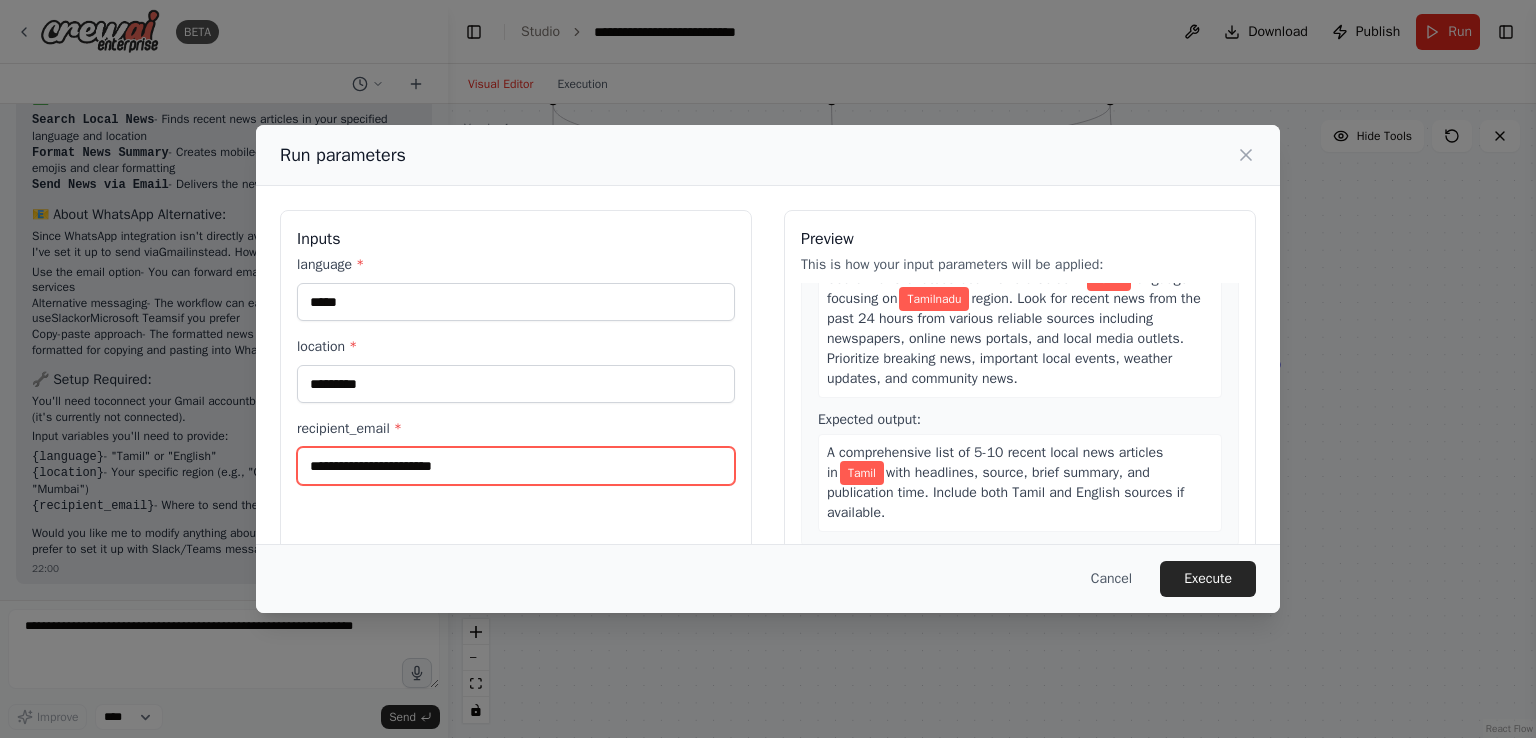 click on "recipient_email *" at bounding box center [516, 466] 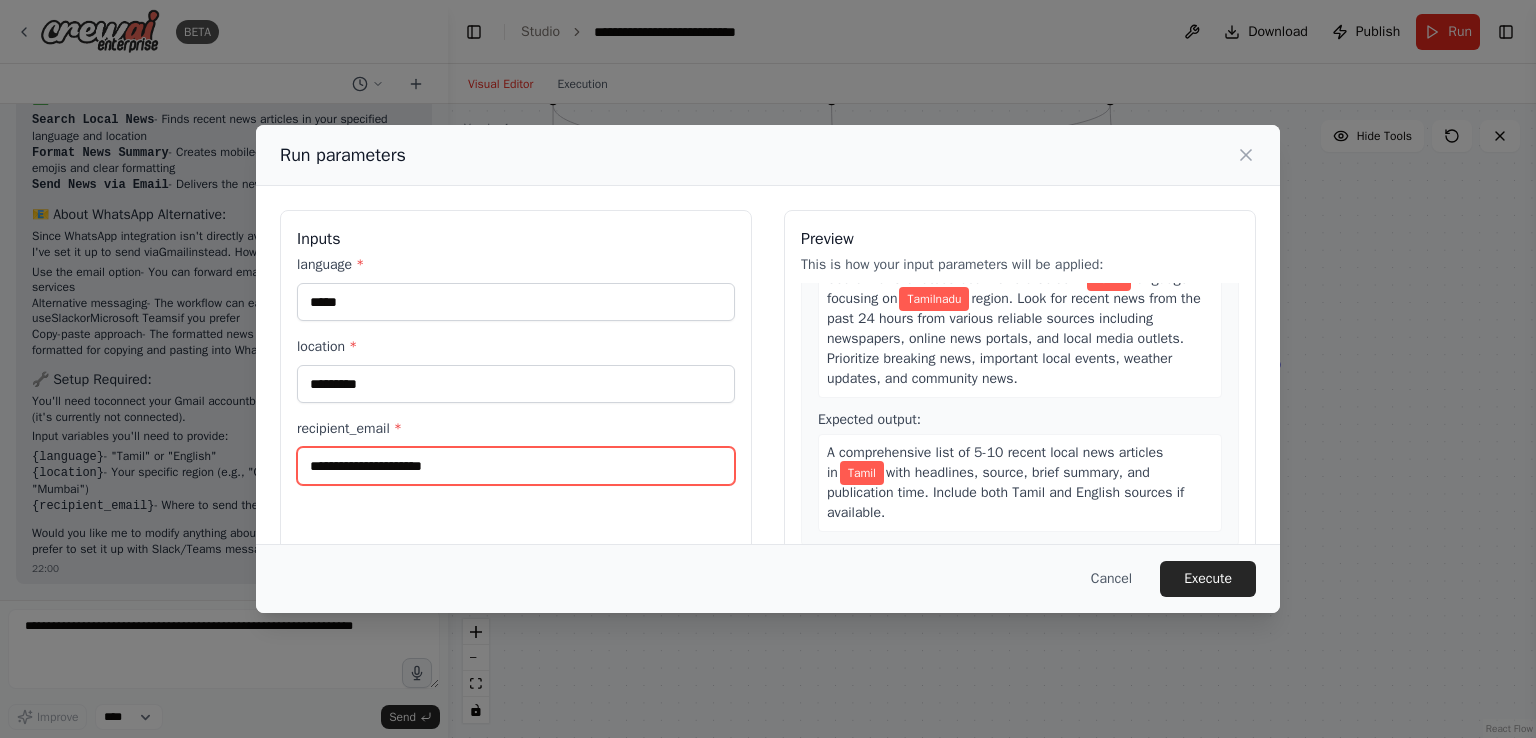 type on "**********" 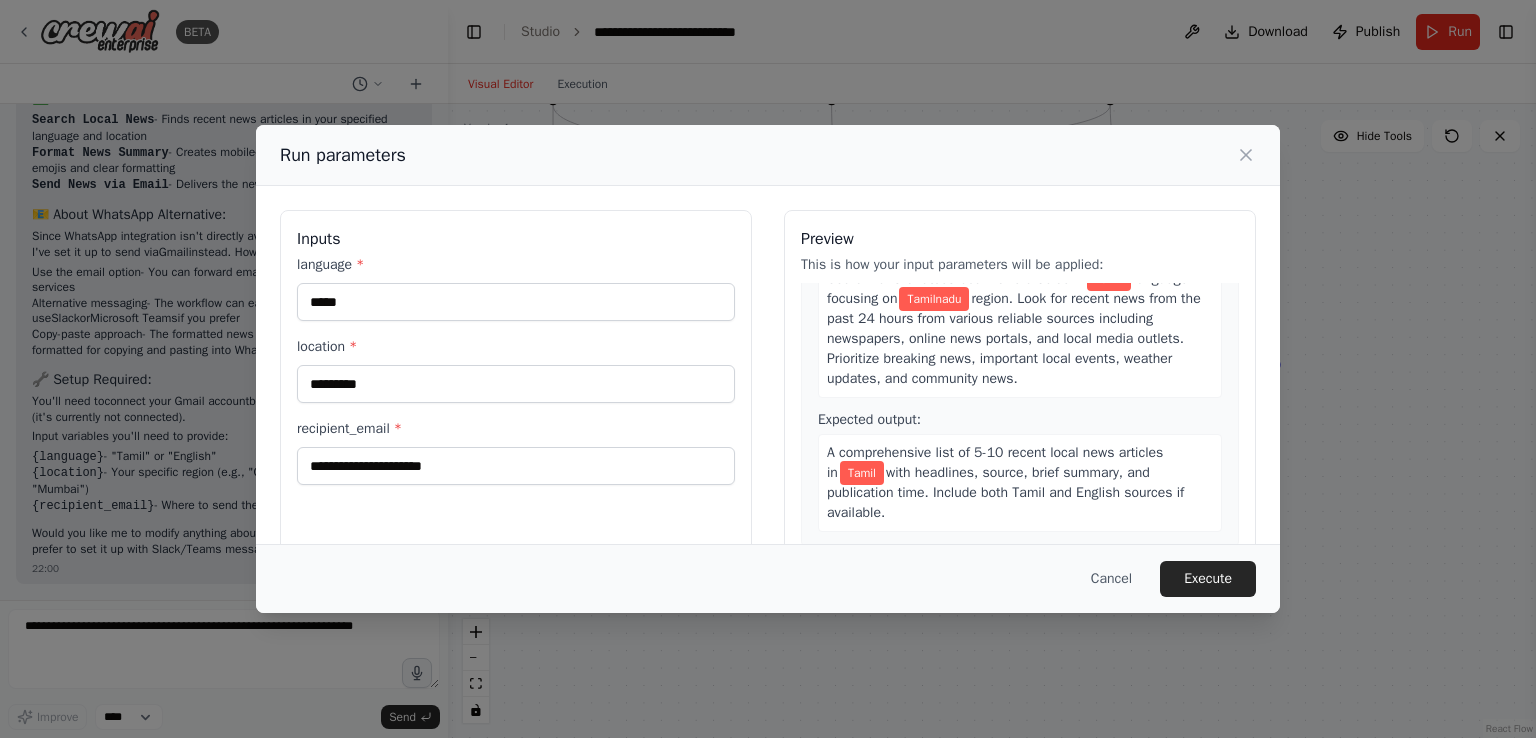 click on "**********" at bounding box center (516, 447) 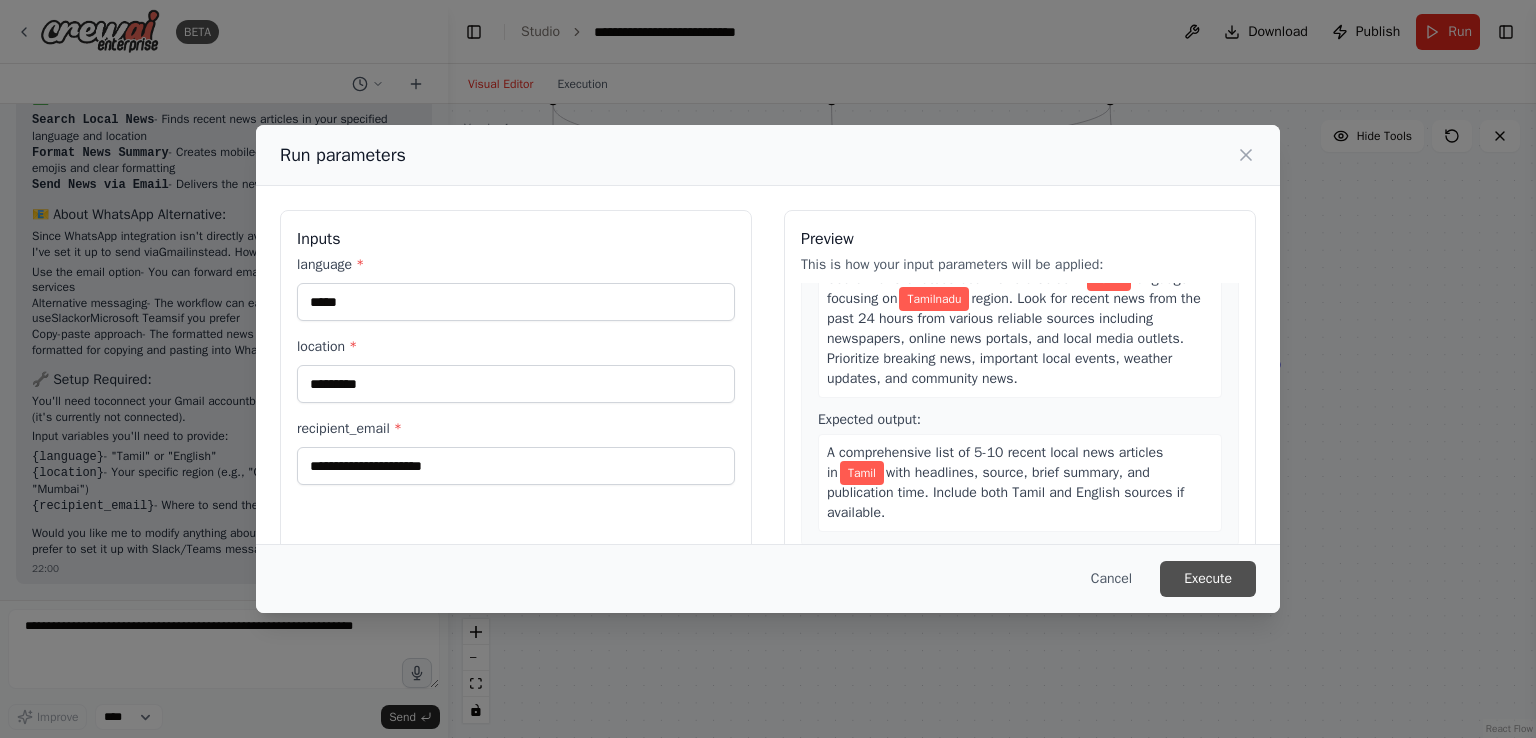 click on "Execute" at bounding box center (1208, 579) 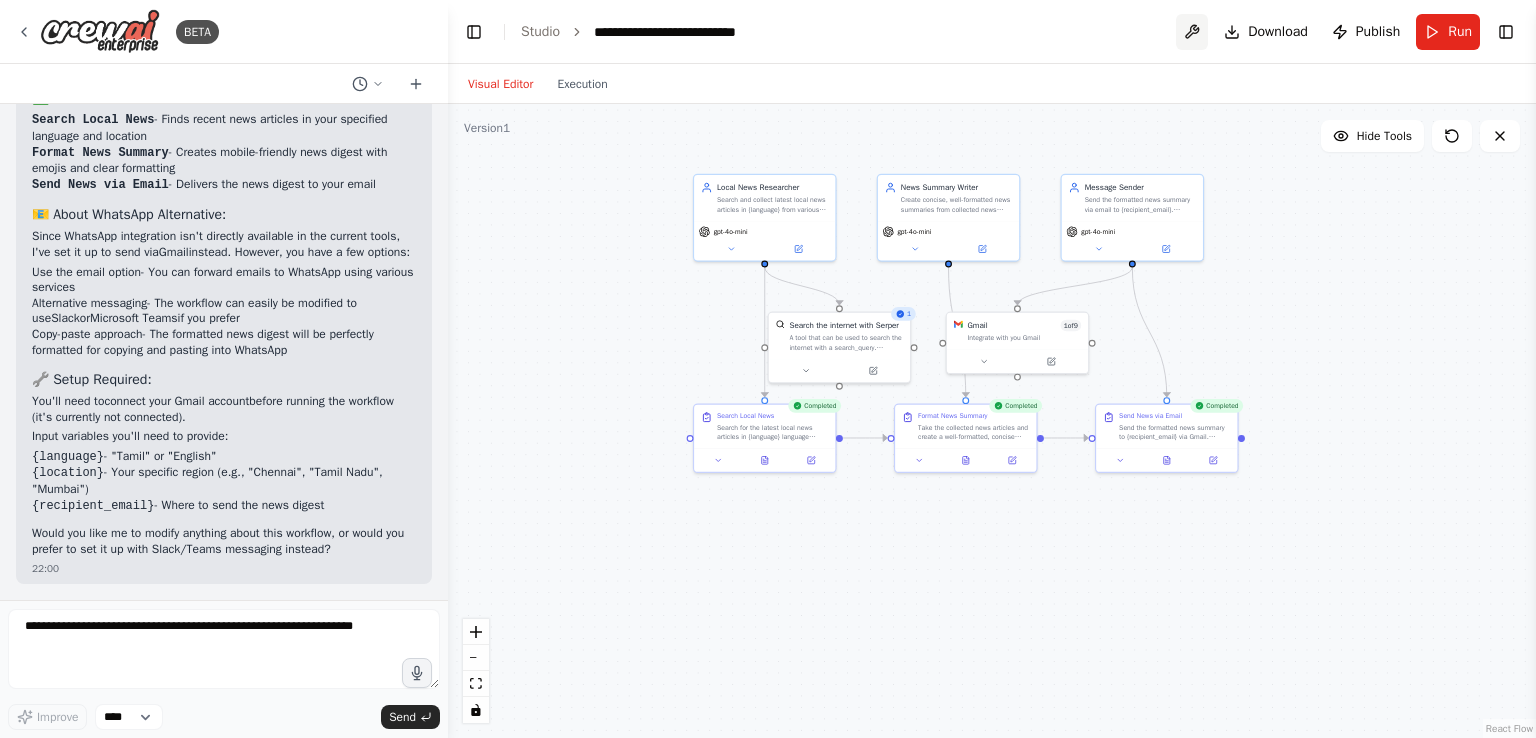 click at bounding box center (1192, 32) 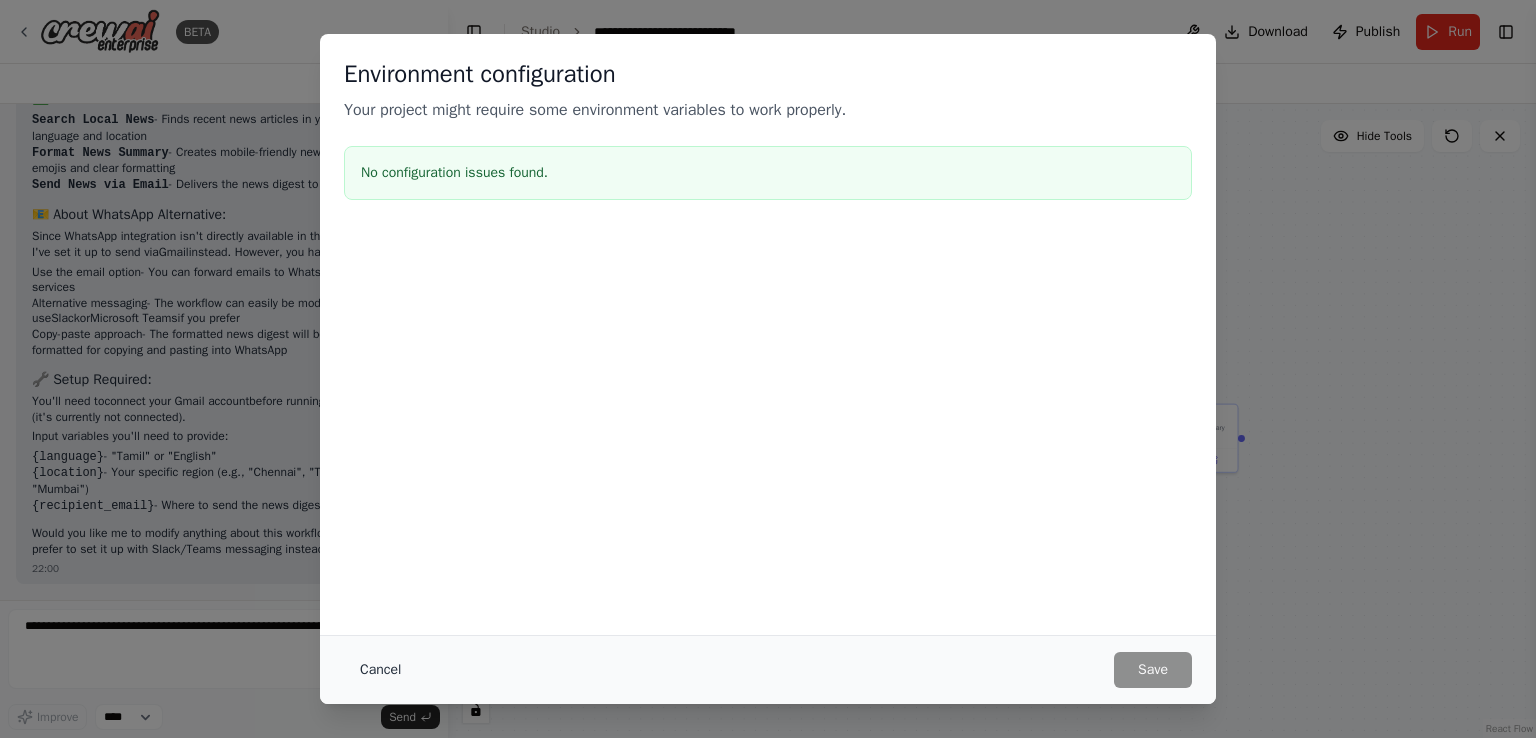 click on "Cancel" at bounding box center (380, 670) 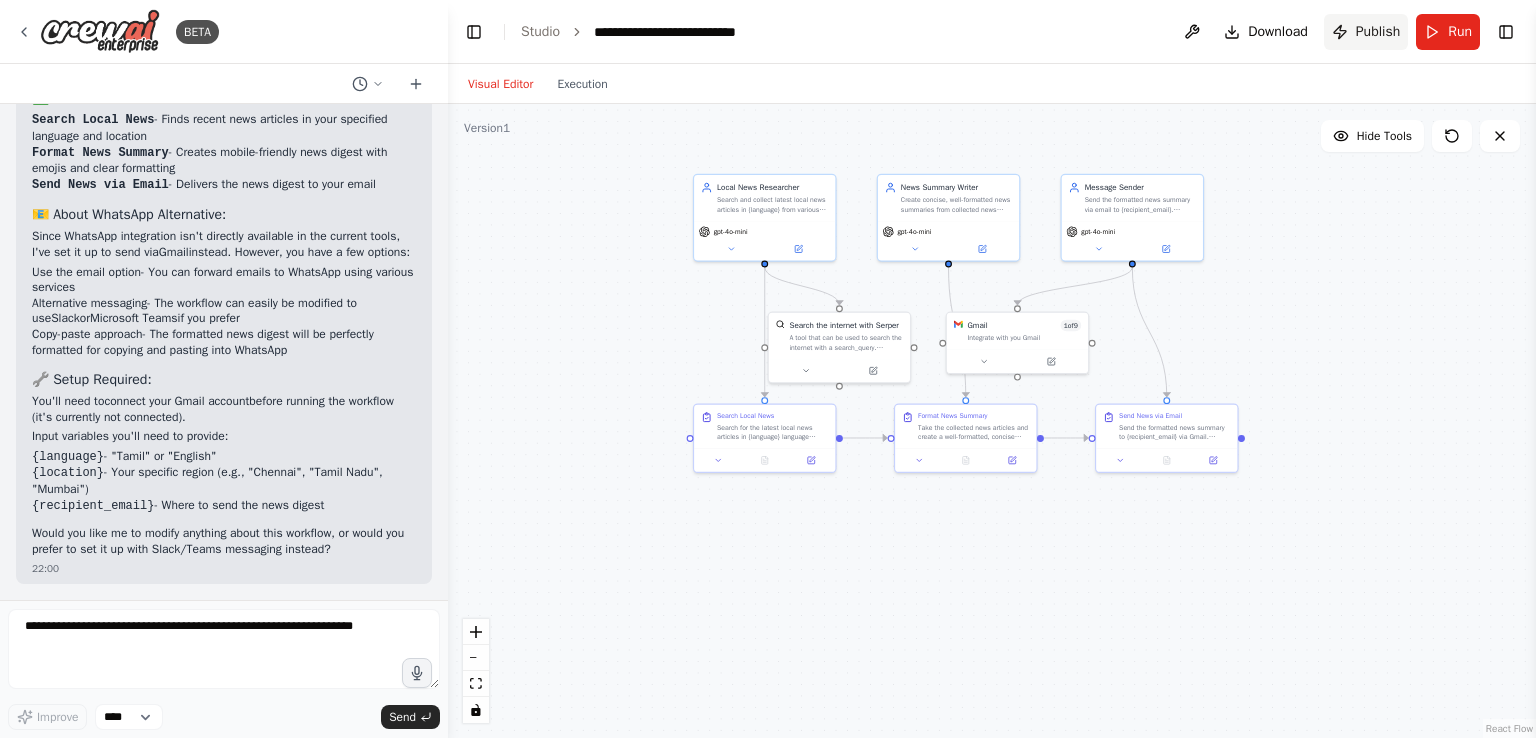 click on "Publish" at bounding box center [1378, 32] 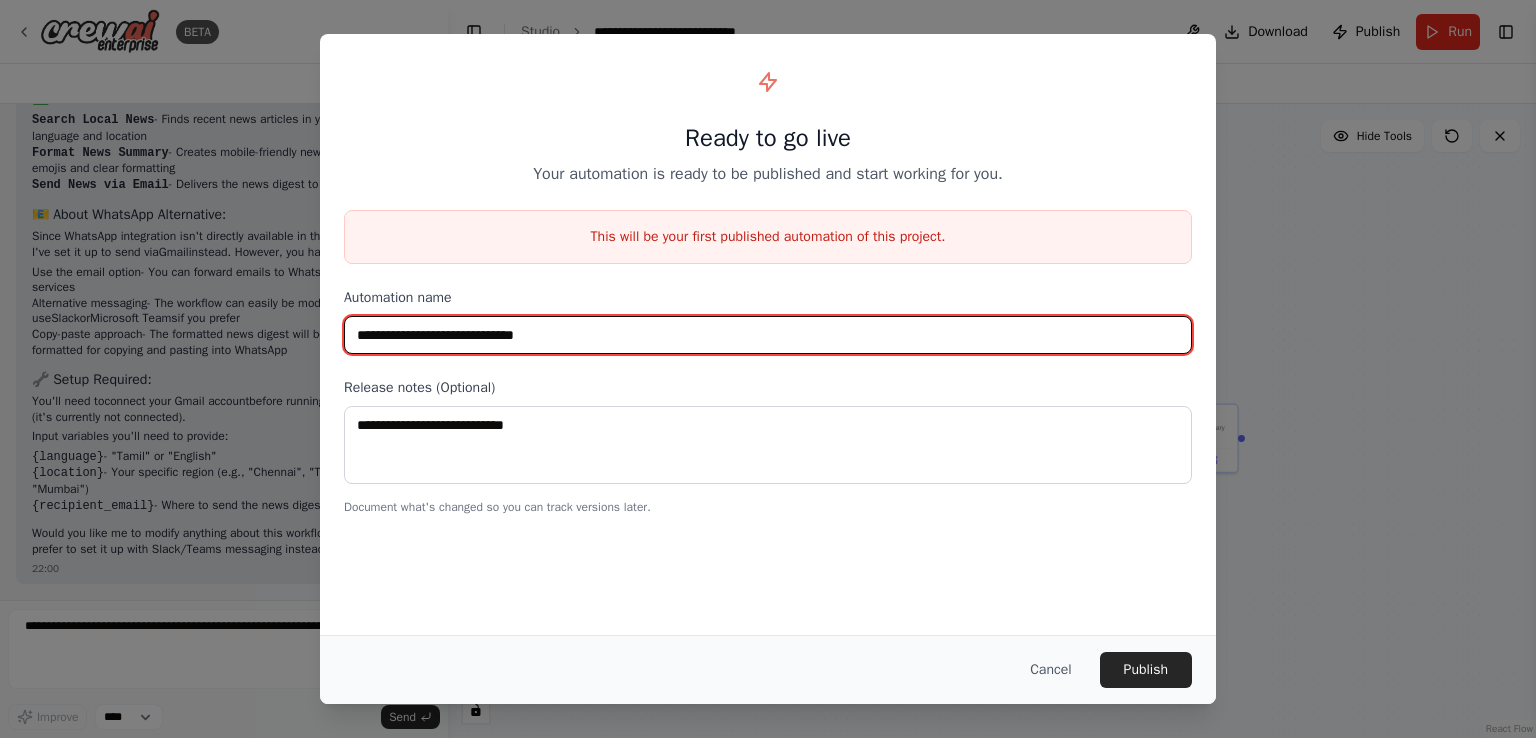 drag, startPoint x: 480, startPoint y: 334, endPoint x: 611, endPoint y: 329, distance: 131.09538 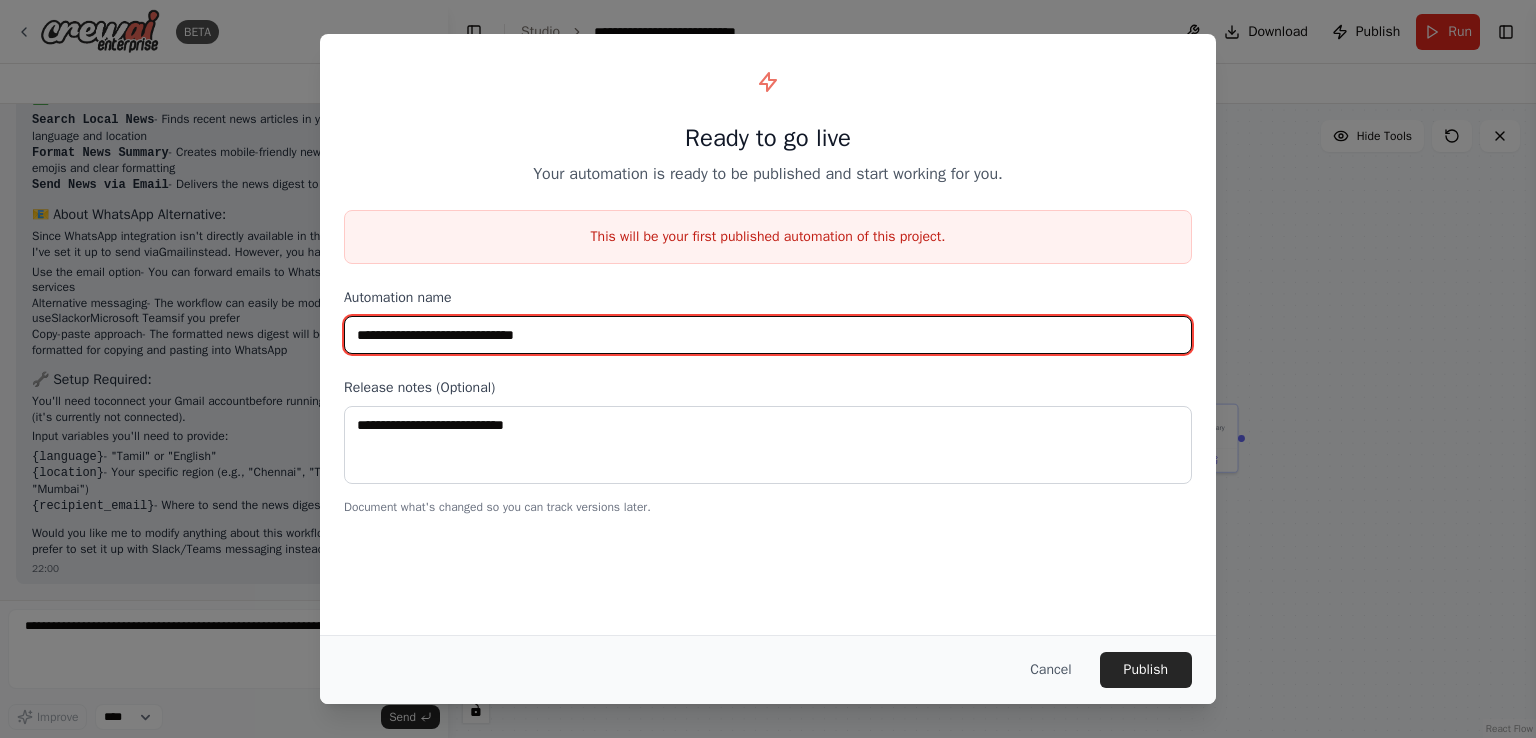 click on "**********" at bounding box center [768, 335] 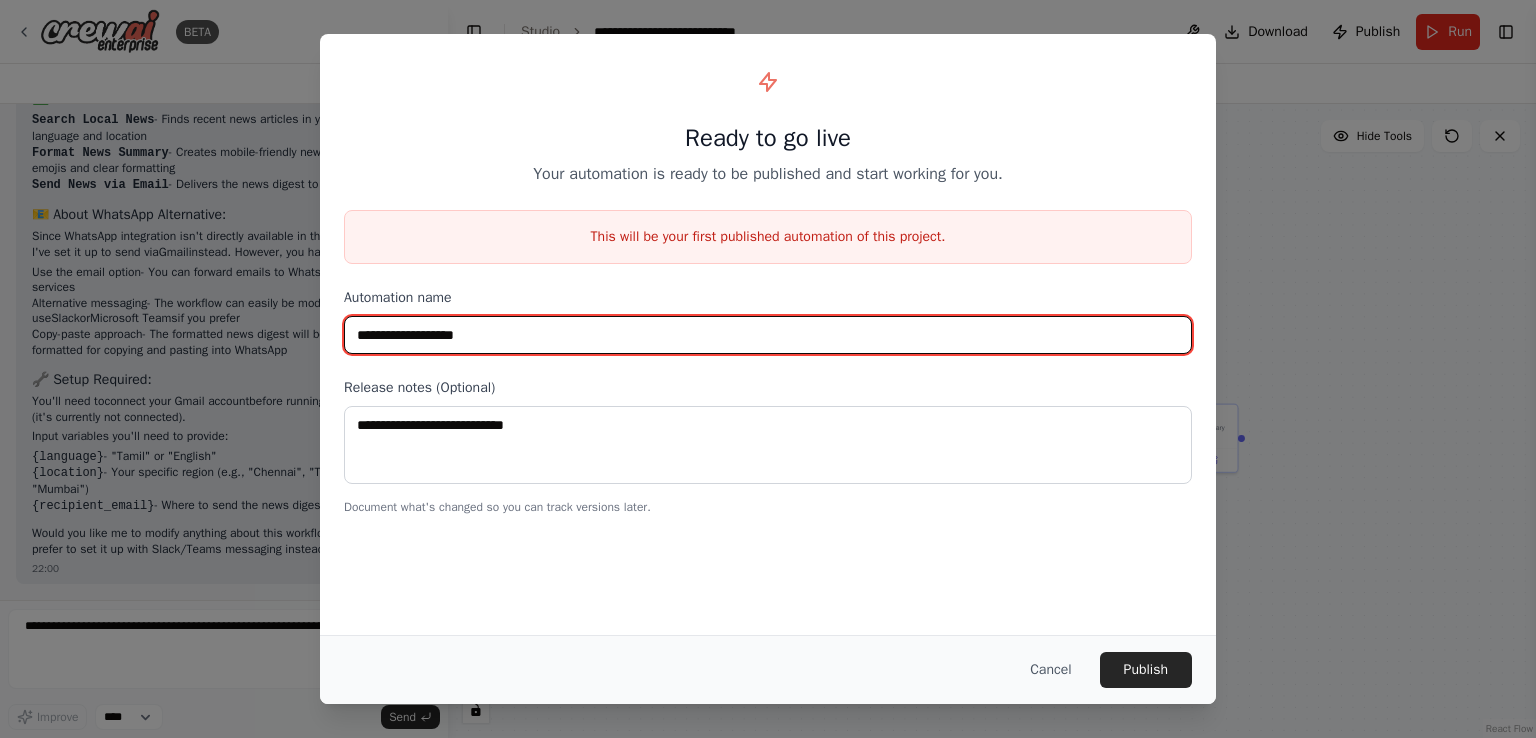 type on "**********" 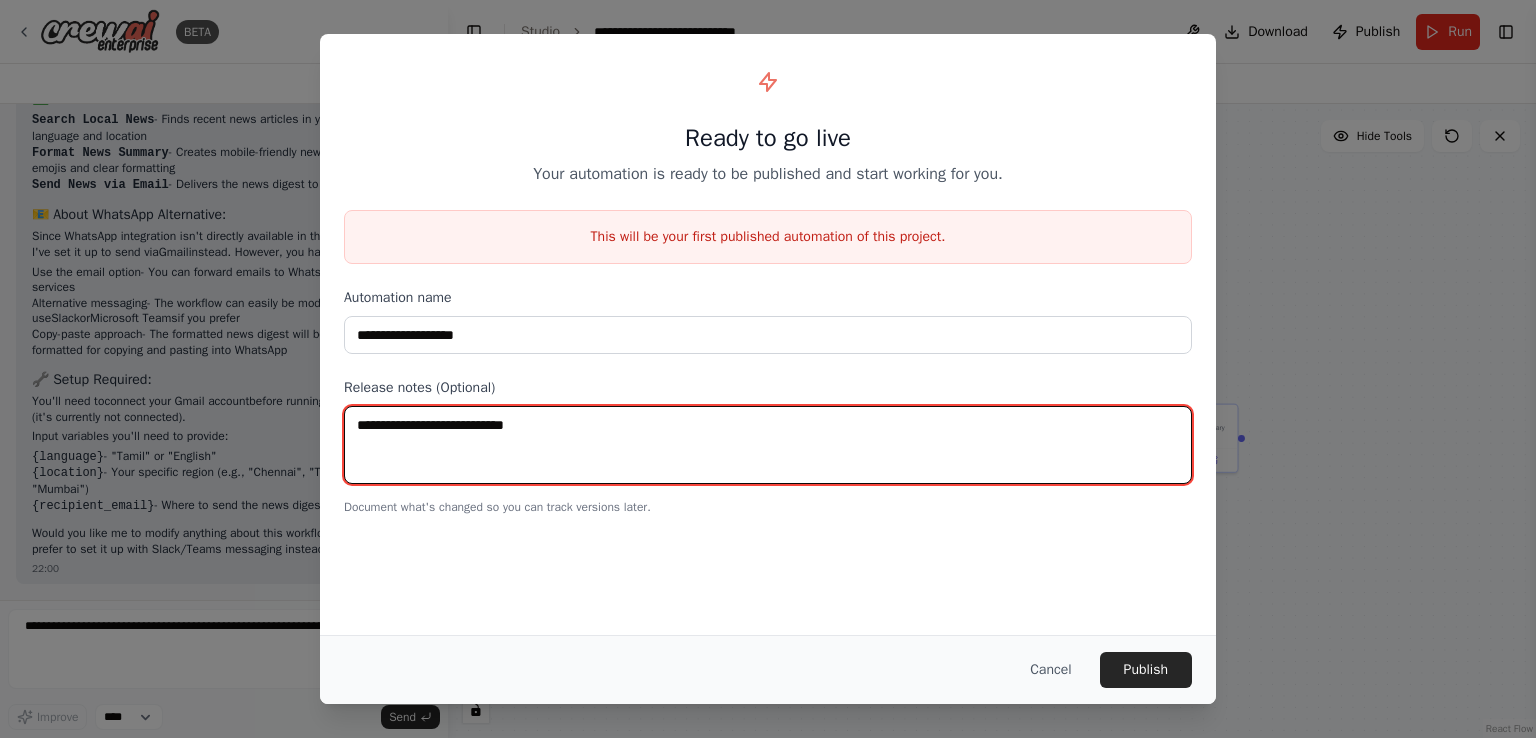click at bounding box center (768, 445) 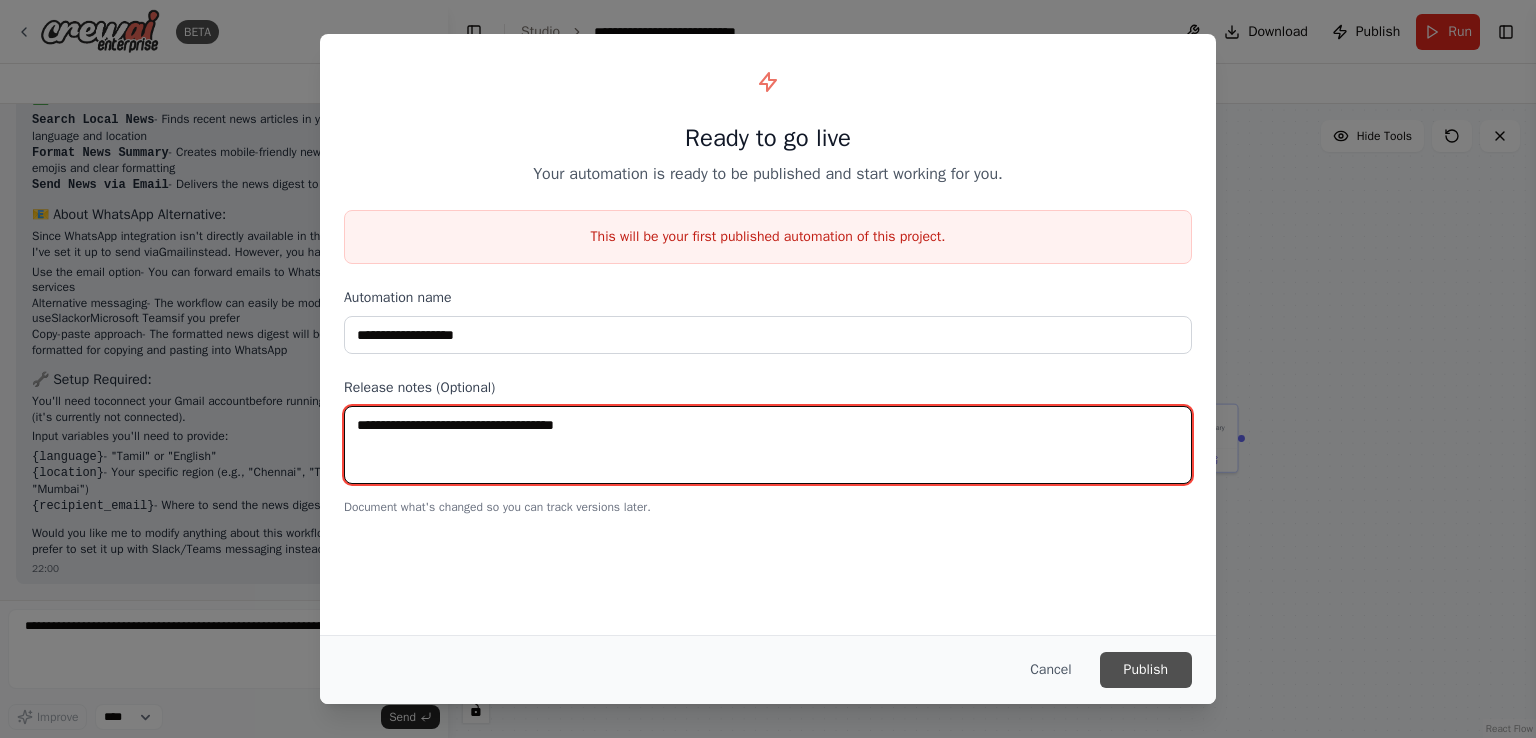 type on "**********" 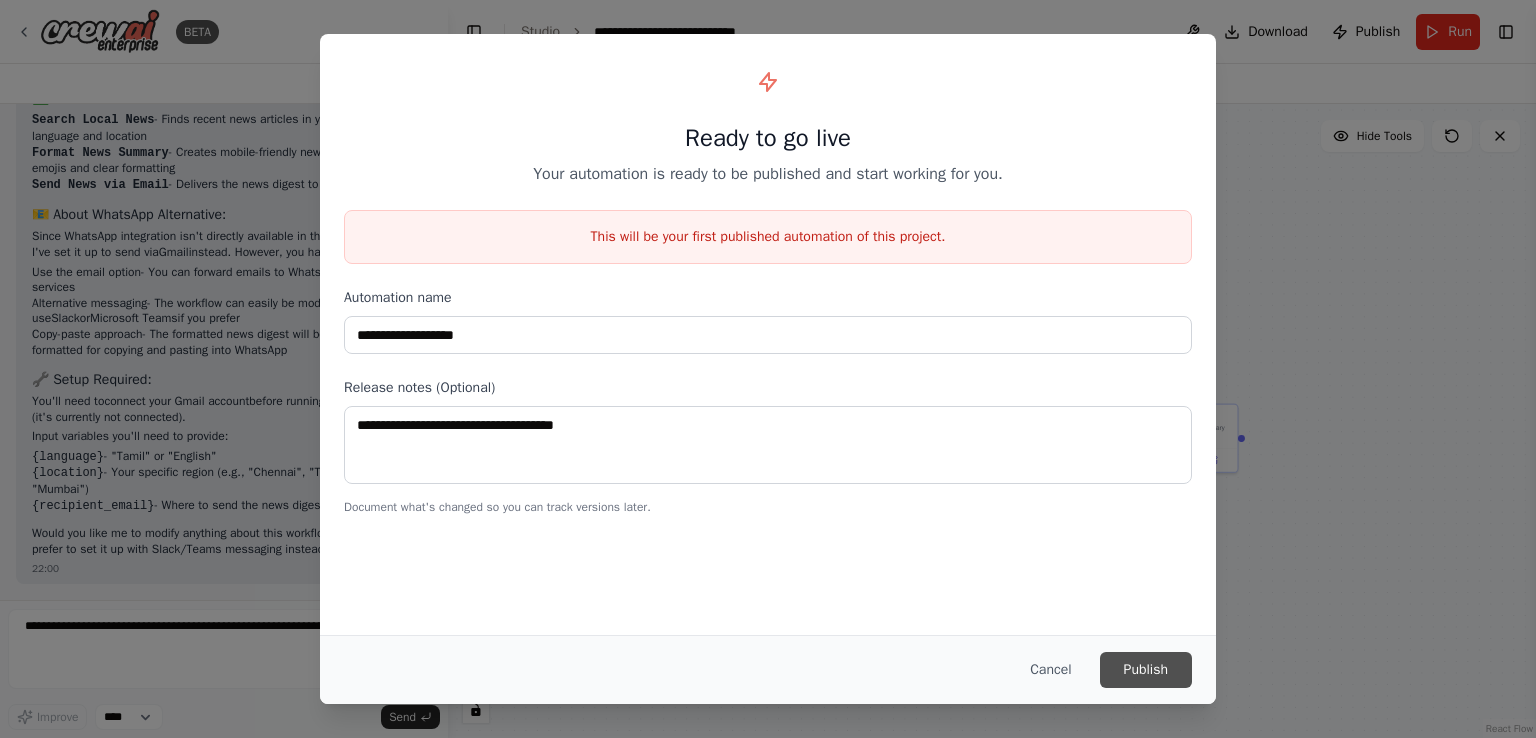 click on "Publish" at bounding box center (1146, 670) 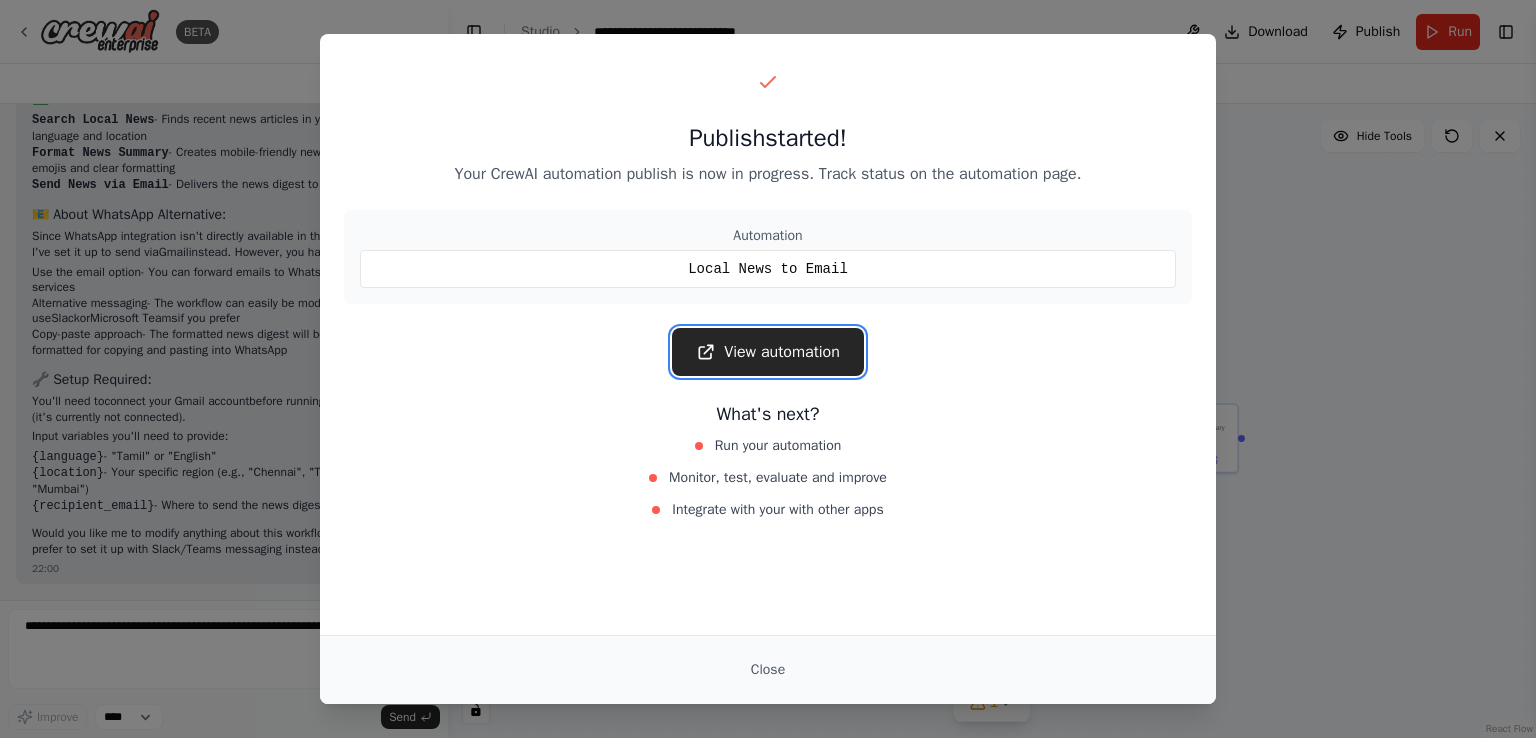 click on "View automation" at bounding box center [768, 352] 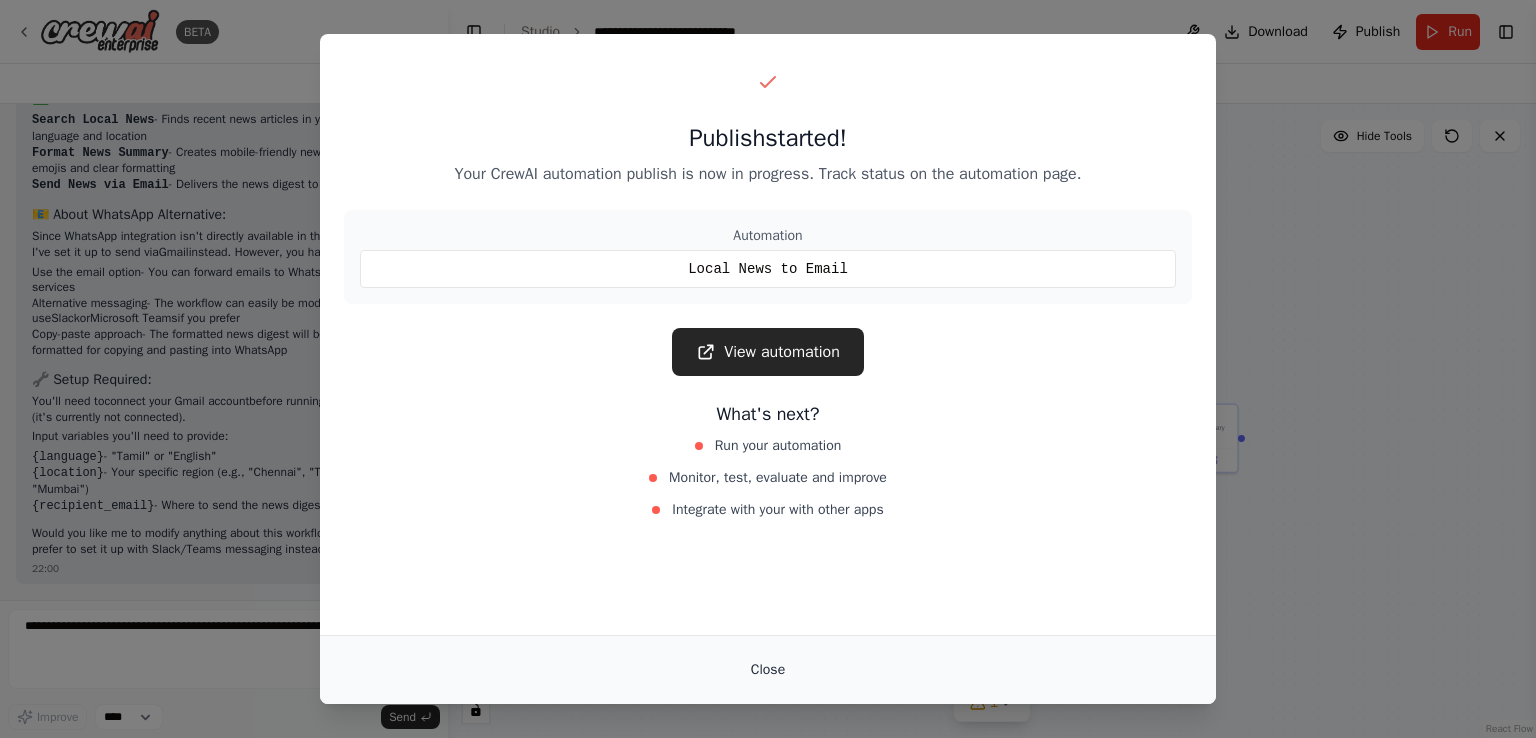 click on "Close" at bounding box center (768, 670) 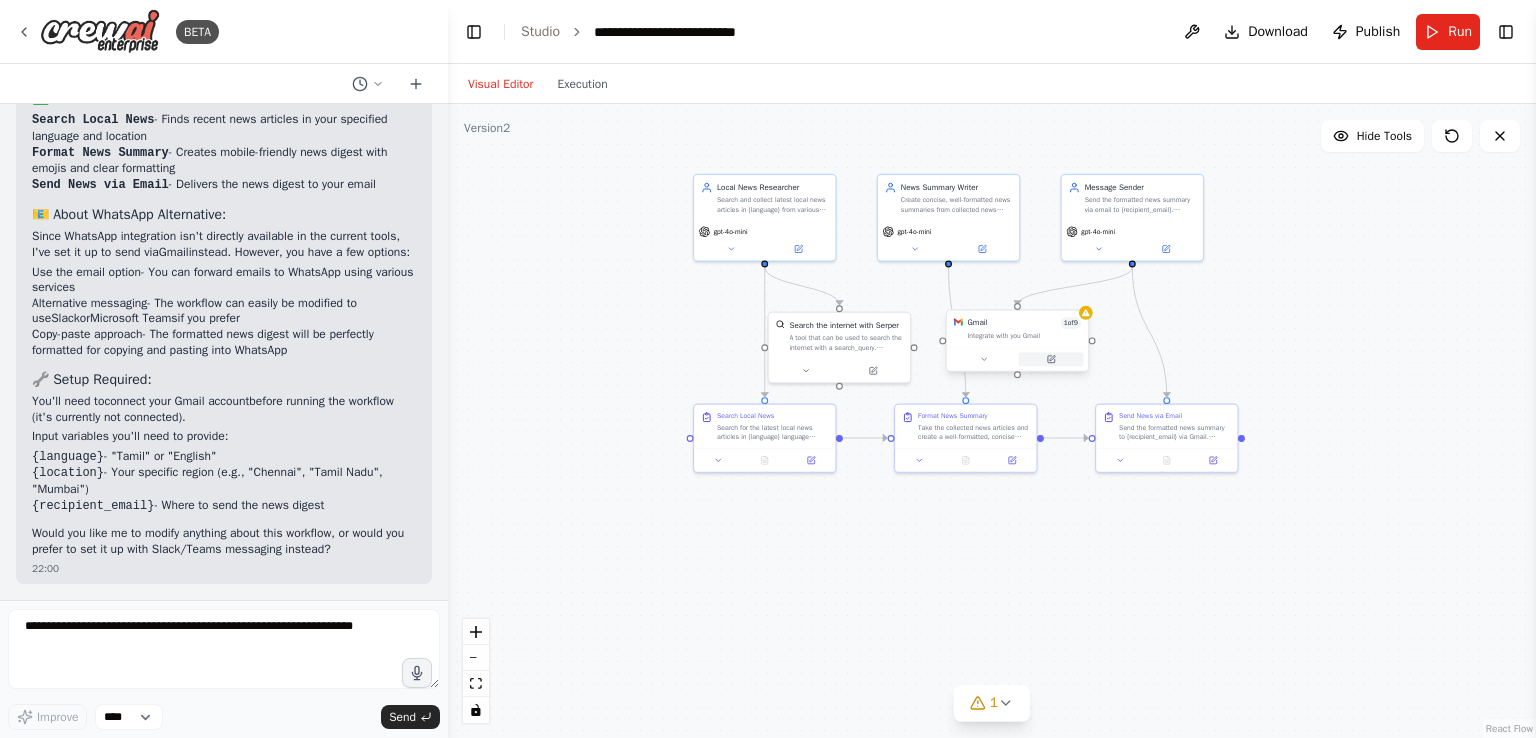 click at bounding box center [1051, 359] 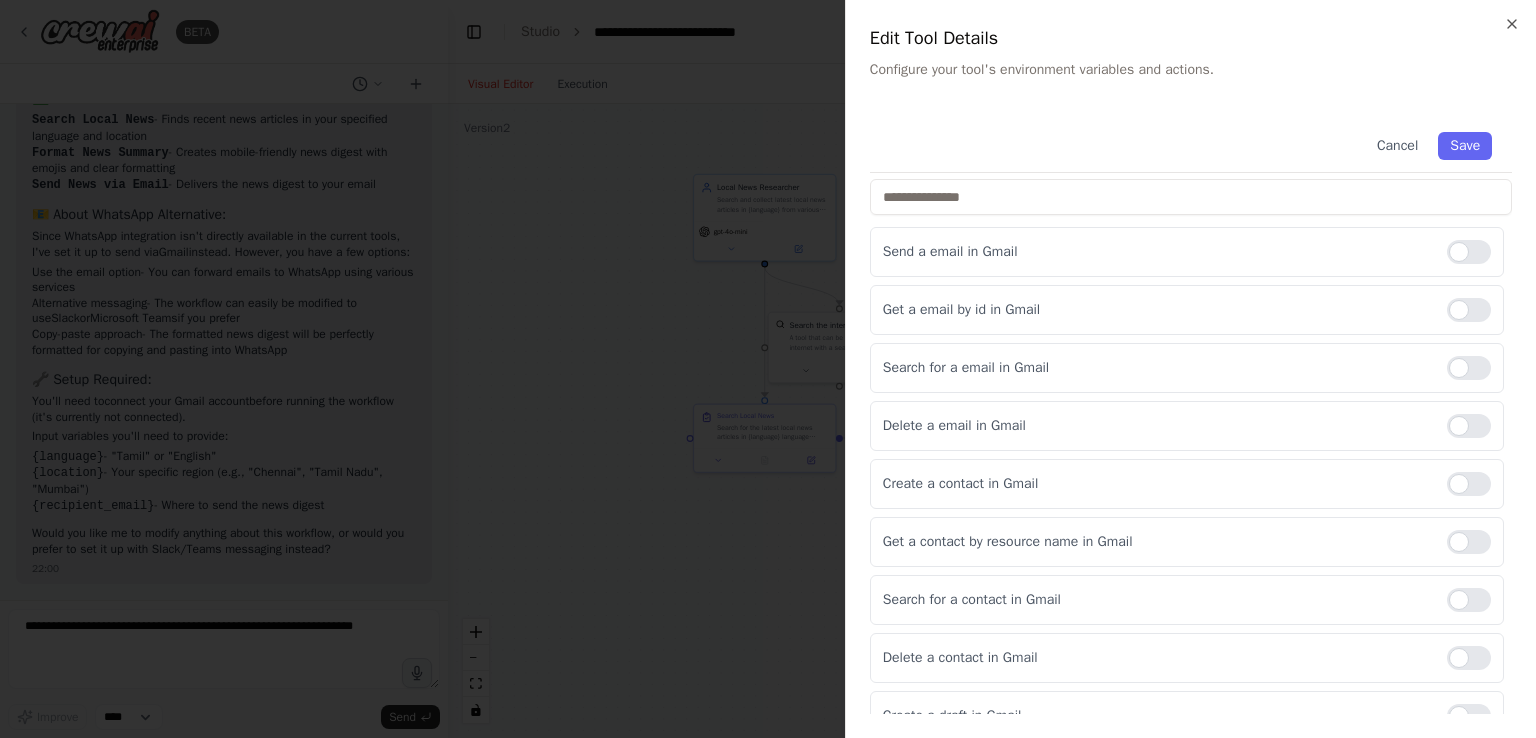 scroll, scrollTop: 188, scrollLeft: 0, axis: vertical 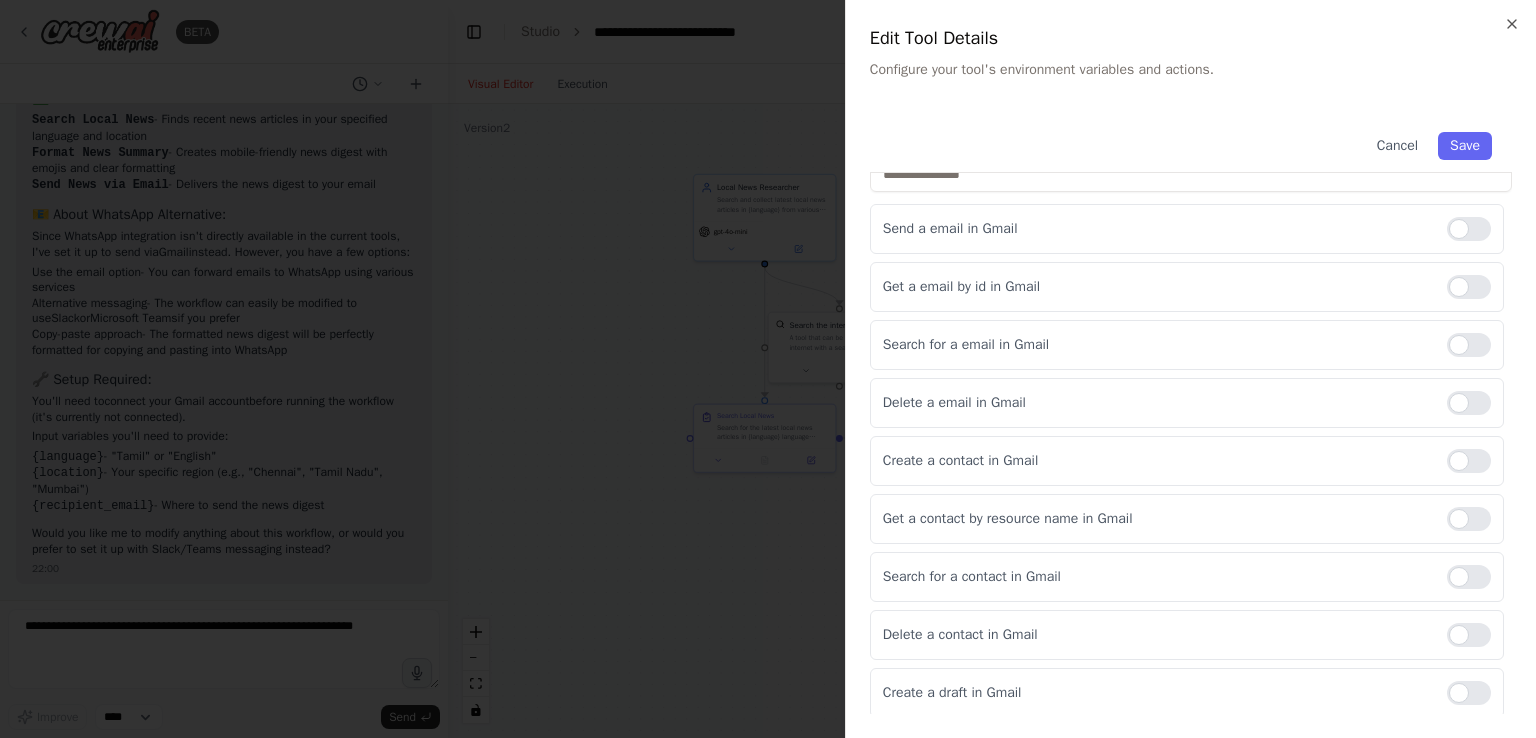 click at bounding box center (768, 369) 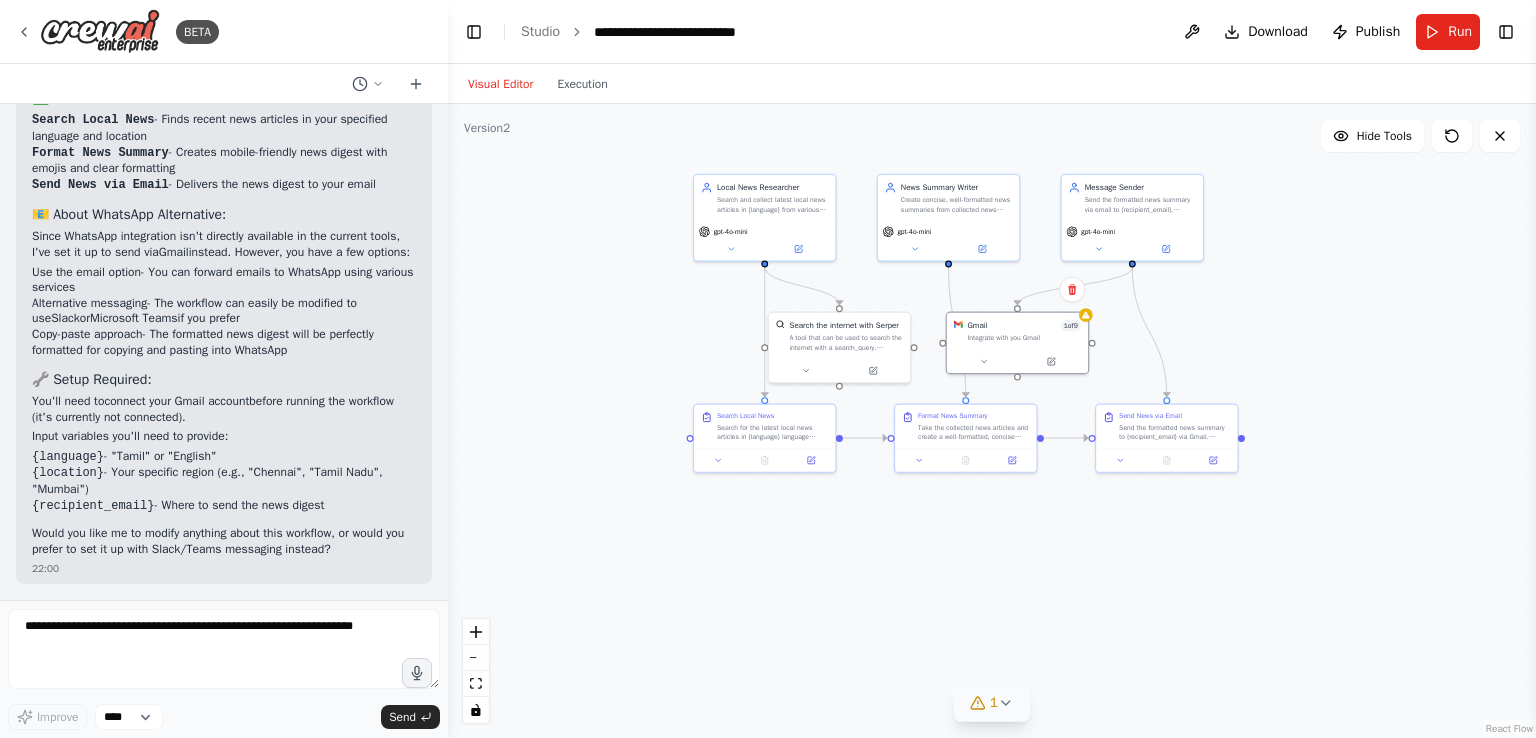 click on "1" at bounding box center [994, 703] 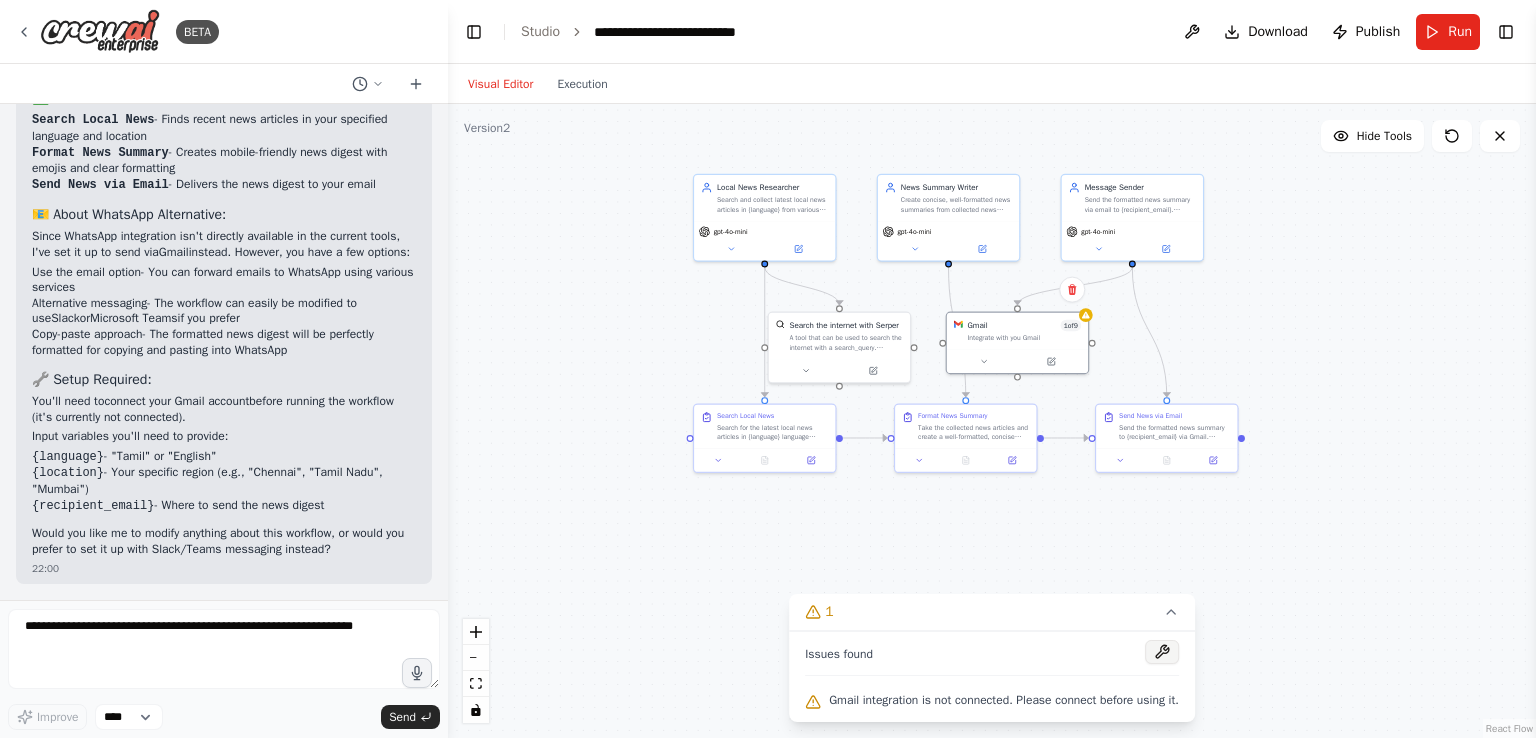 click at bounding box center (1162, 652) 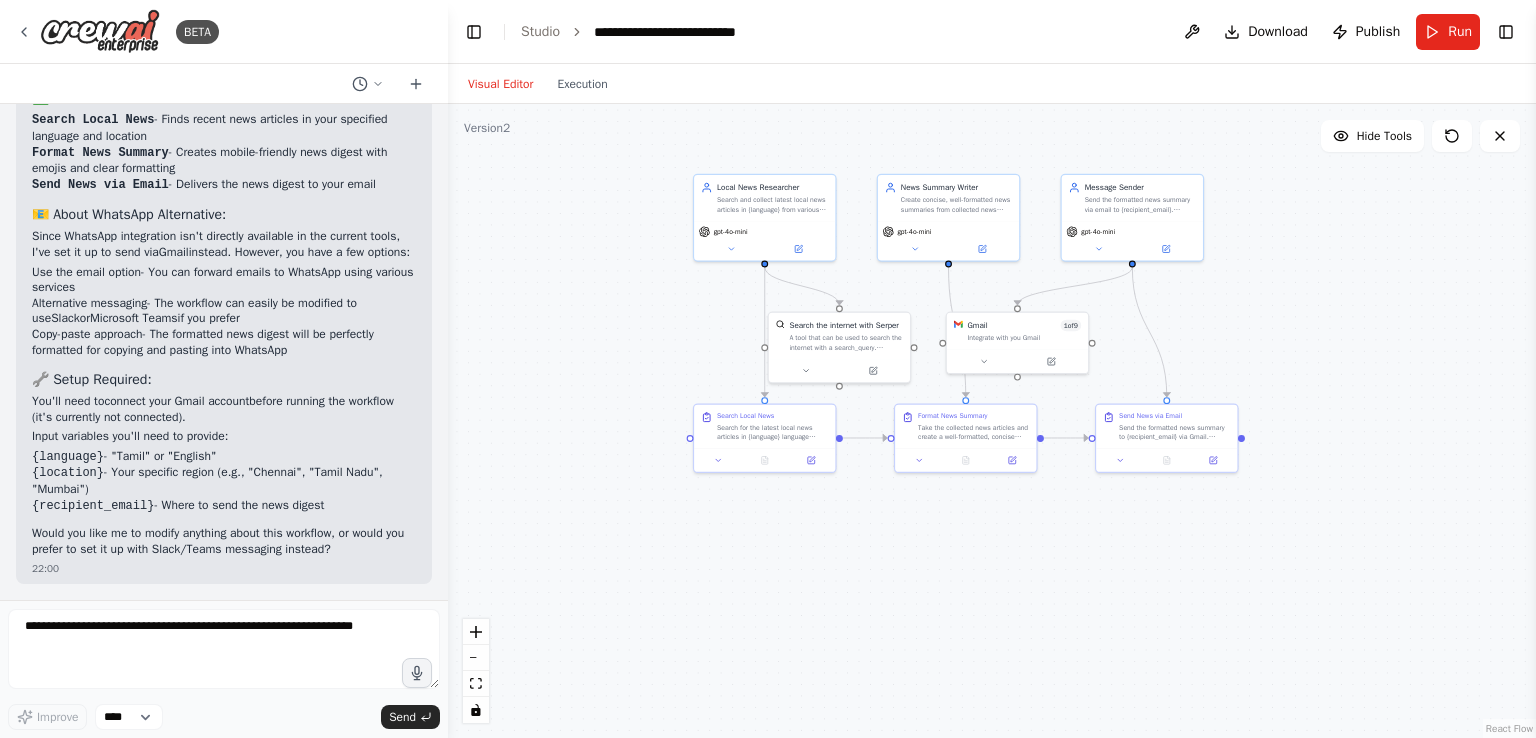 click on ".deletable-edge-delete-btn {
width: 20px;
height: 20px;
border: 0px solid #ffffff;
color: #6b7280;
background-color: #f8fafc;
cursor: pointer;
border-radius: 50%;
font-size: 12px;
padding: 3px;
display: flex;
align-items: center;
justify-content: center;
transition: all 0.2s cubic-bezier(0.4, 0, 0.2, 1);
box-shadow: 0 2px 4px rgba(0, 0, 0, 0.1);
}
.deletable-edge-delete-btn:hover {
background-color: #ef4444;
color: #ffffff;
border-color: #dc2626;
transform: scale(1.1);
box-shadow: 0 4px 12px rgba(239, 68, 68, 0.4);
}
.deletable-edge-delete-btn:active {
transform: scale(0.95);
box-shadow: 0 2px 4px rgba(239, 68, 68, 0.3);
}
Local News Researcher gpt-4o-mini Search the internet with Serper 1 9" at bounding box center [992, 421] 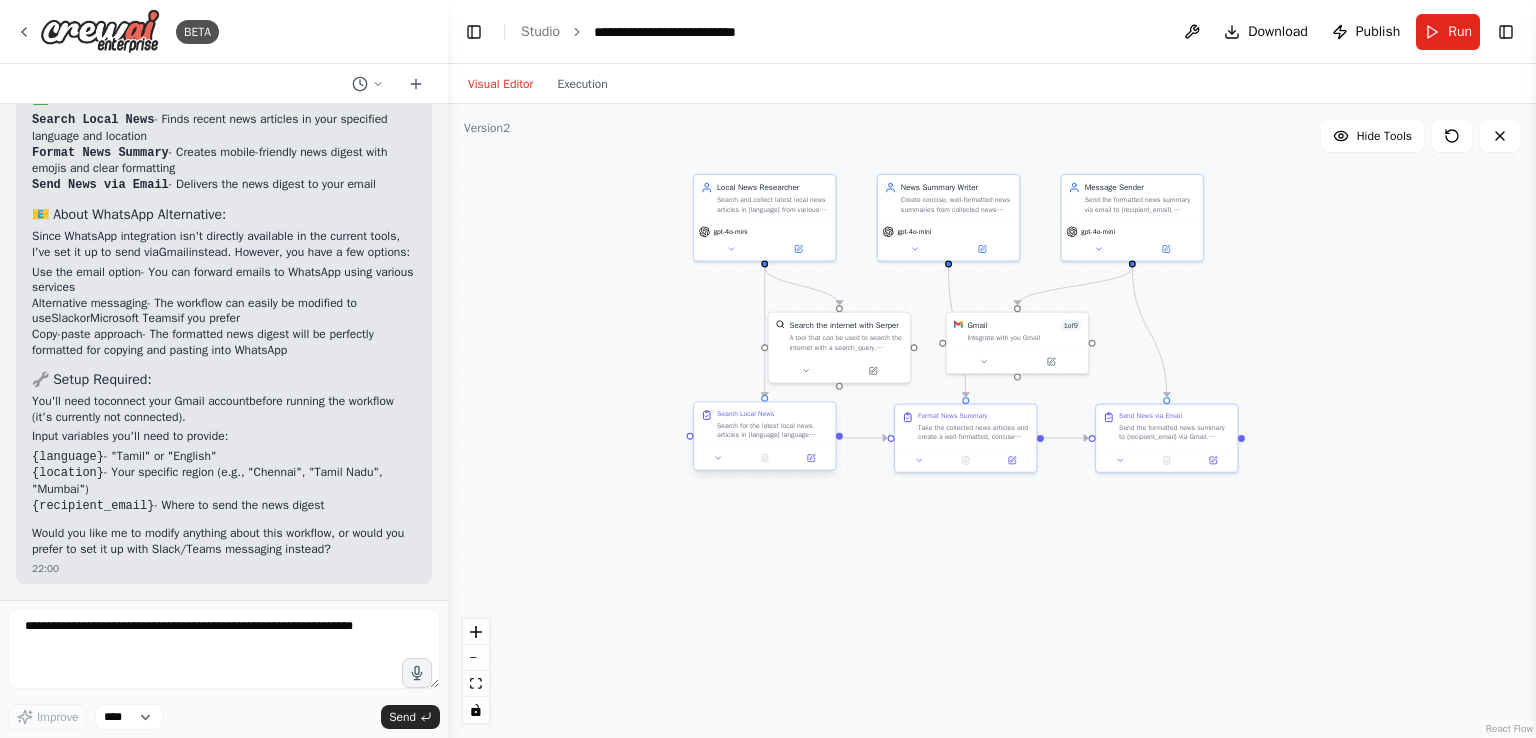 click on "Search for the latest local news articles in {language} language focusing on {location} region. Look for recent news from the past 24 hours from various reliable sources including newspapers, online news portals, and local media outlets. Prioritize breaking news, important local events, weather updates, and community news." at bounding box center (772, 430) 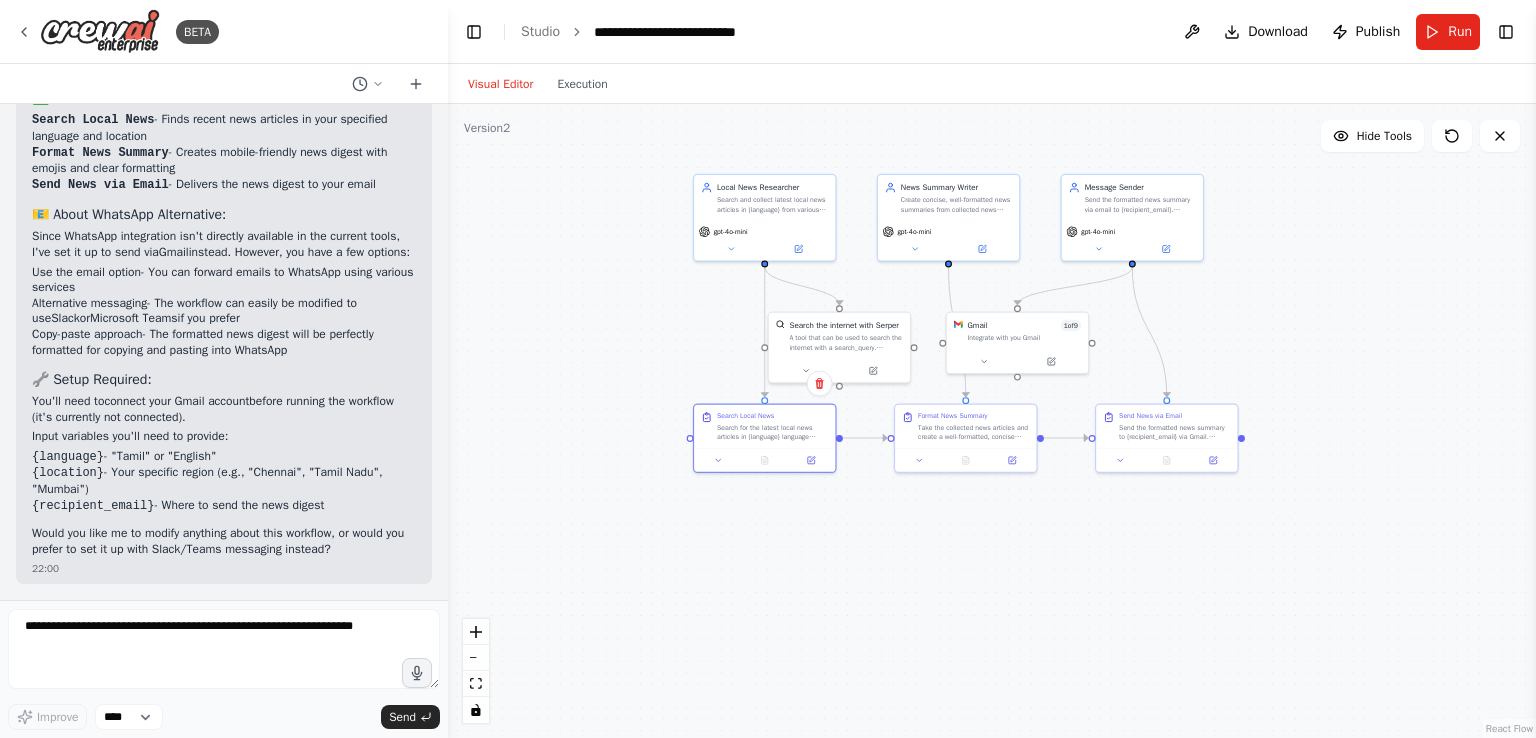 click on ".deletable-edge-delete-btn {
width: 20px;
height: 20px;
border: 0px solid #ffffff;
color: #6b7280;
background-color: #f8fafc;
cursor: pointer;
border-radius: 50%;
font-size: 12px;
padding: 3px;
display: flex;
align-items: center;
justify-content: center;
transition: all 0.2s cubic-bezier(0.4, 0, 0.2, 1);
box-shadow: 0 2px 4px rgba(0, 0, 0, 0.1);
}
.deletable-edge-delete-btn:hover {
background-color: #ef4444;
color: #ffffff;
border-color: #dc2626;
transform: scale(1.1);
box-shadow: 0 4px 12px rgba(239, 68, 68, 0.4);
}
.deletable-edge-delete-btn:active {
transform: scale(0.95);
box-shadow: 0 2px 4px rgba(239, 68, 68, 0.3);
}
Local News Researcher gpt-4o-mini Search the internet with Serper 1 9" at bounding box center [992, 421] 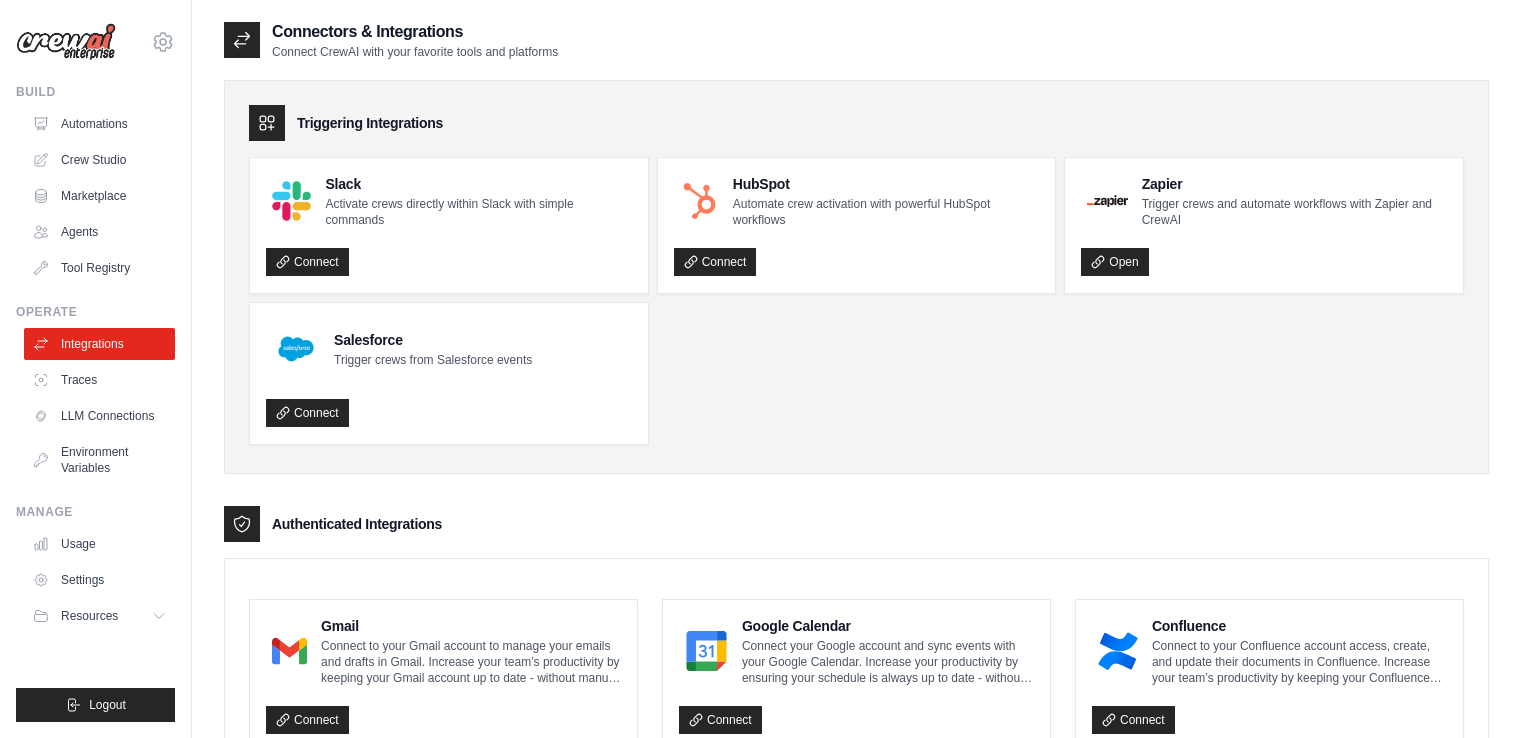 scroll, scrollTop: 0, scrollLeft: 0, axis: both 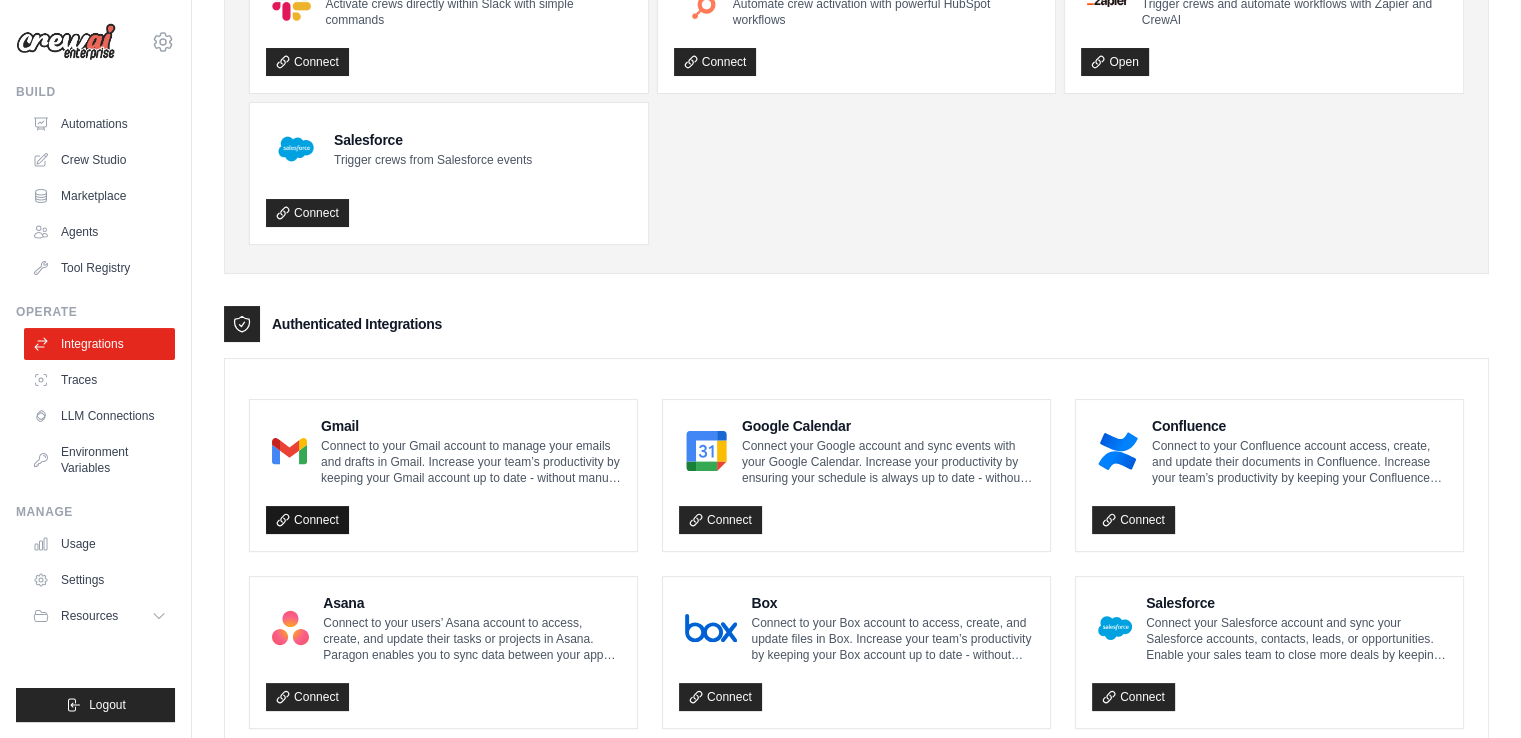 click on "Connect" at bounding box center [307, 520] 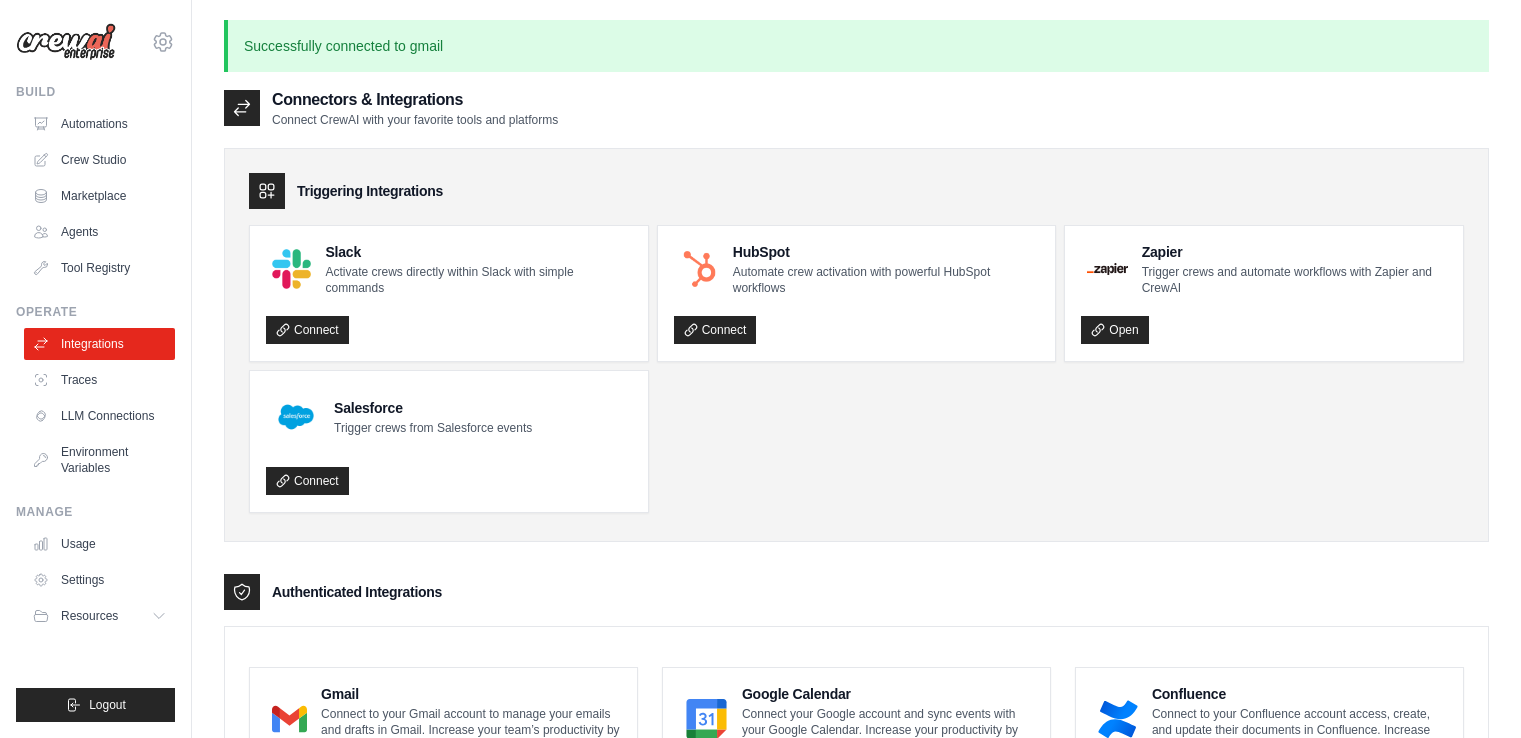 scroll, scrollTop: 0, scrollLeft: 0, axis: both 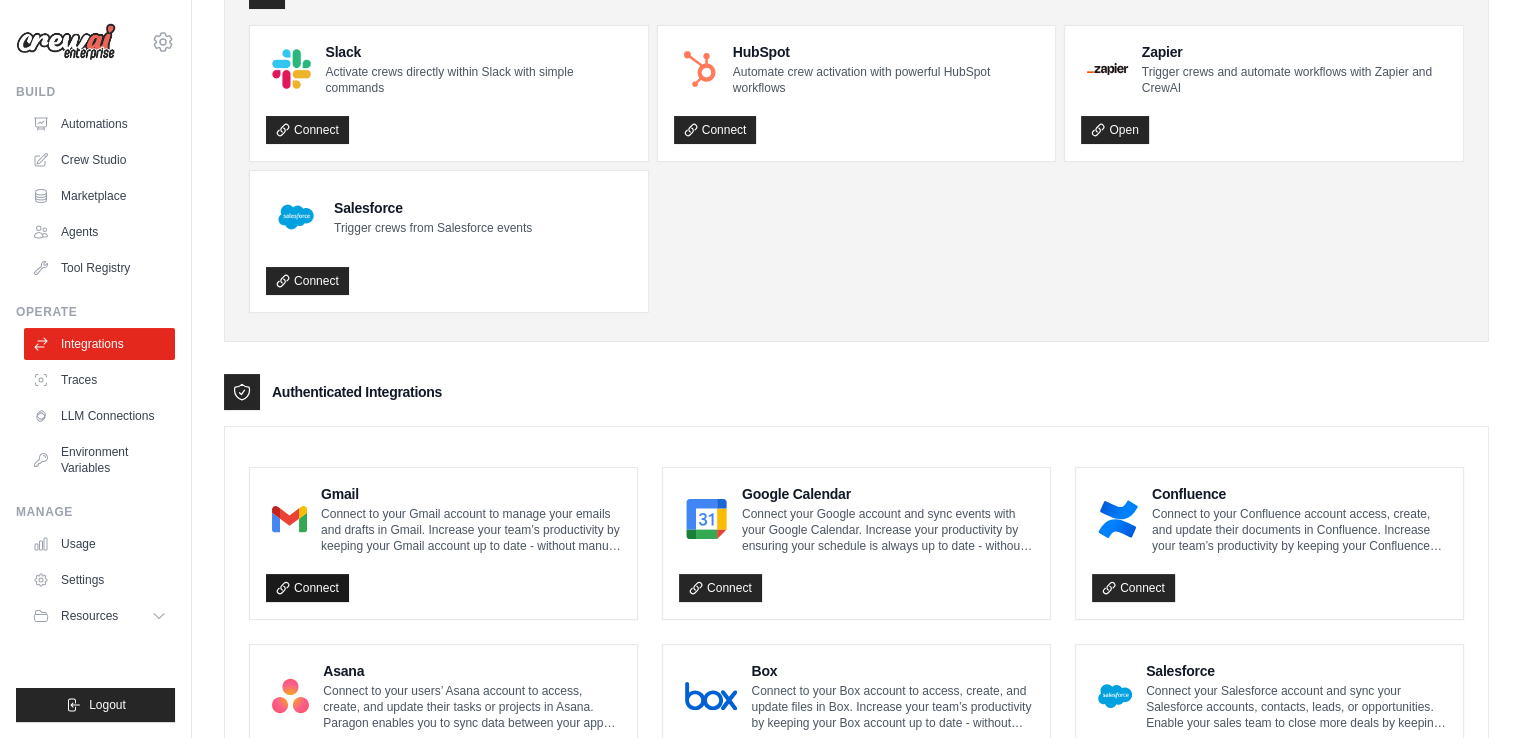 click on "Connect" at bounding box center [307, 588] 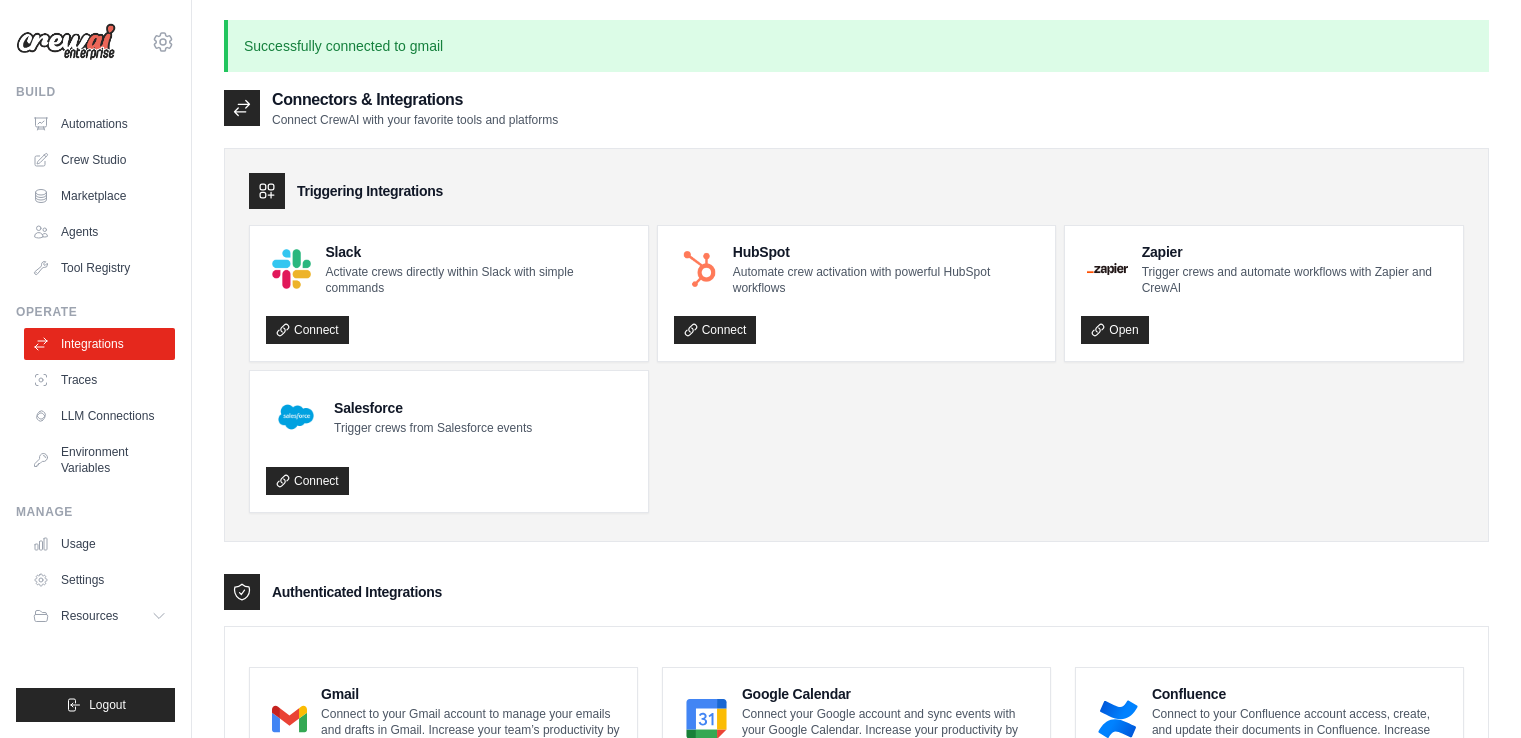 scroll, scrollTop: 200, scrollLeft: 0, axis: vertical 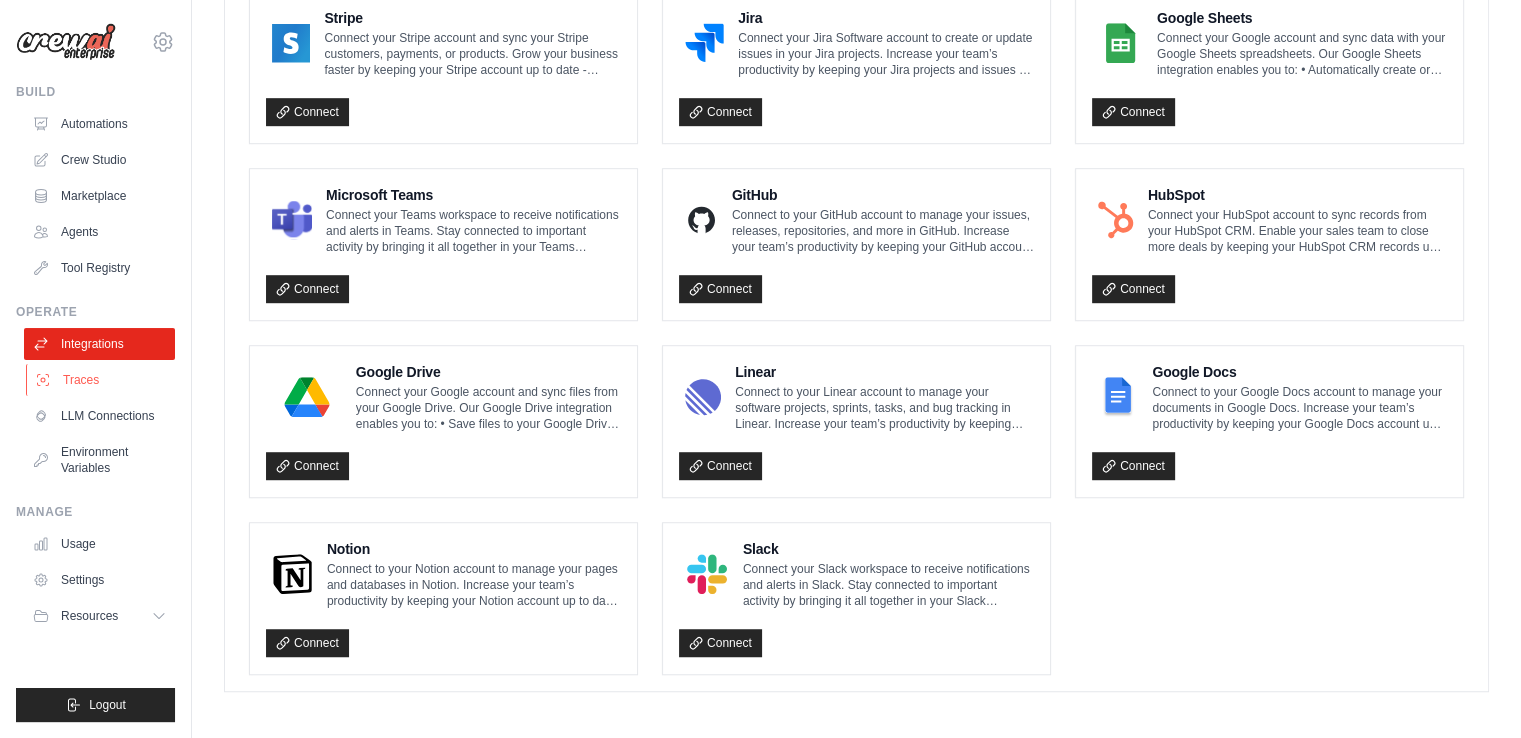 click on "Traces" at bounding box center (101, 380) 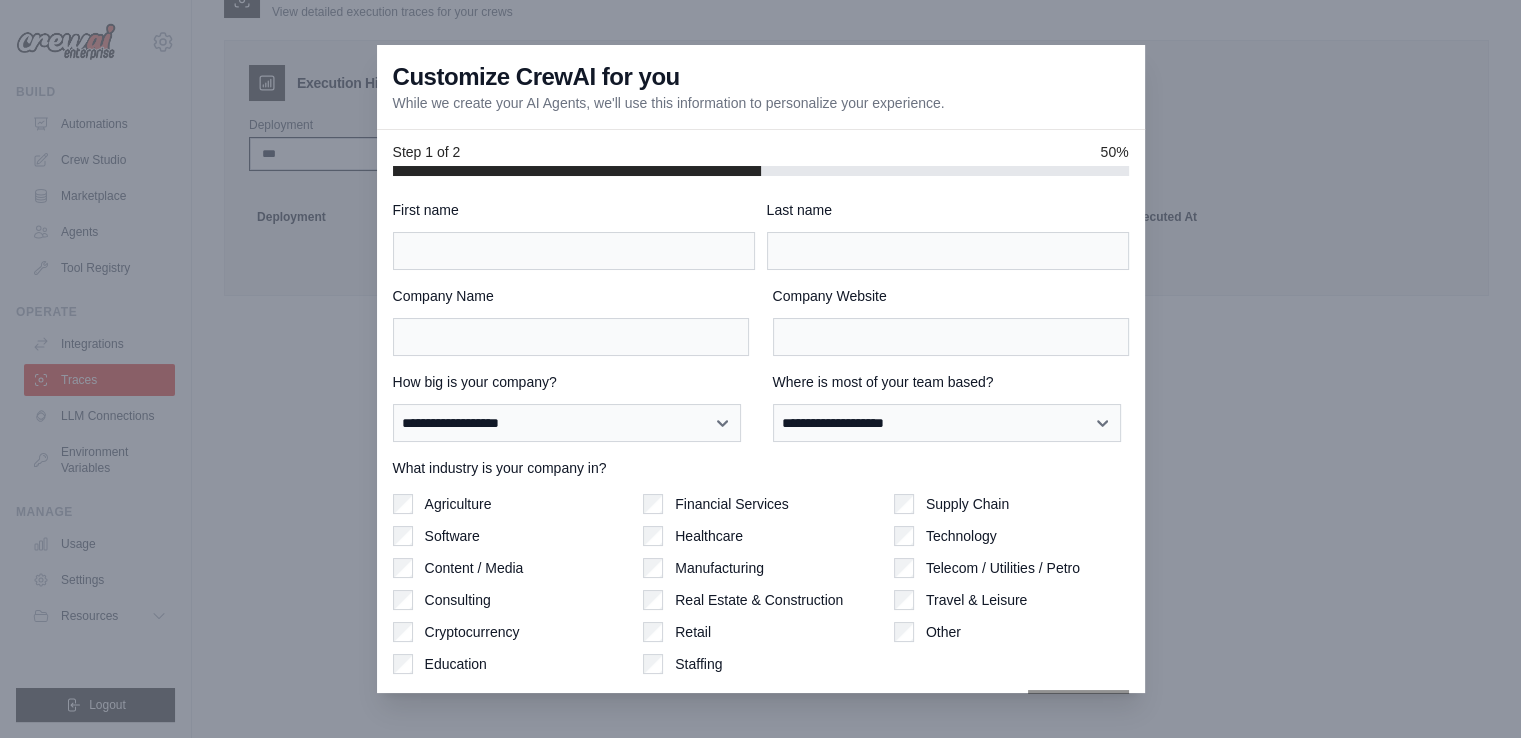 scroll, scrollTop: 0, scrollLeft: 0, axis: both 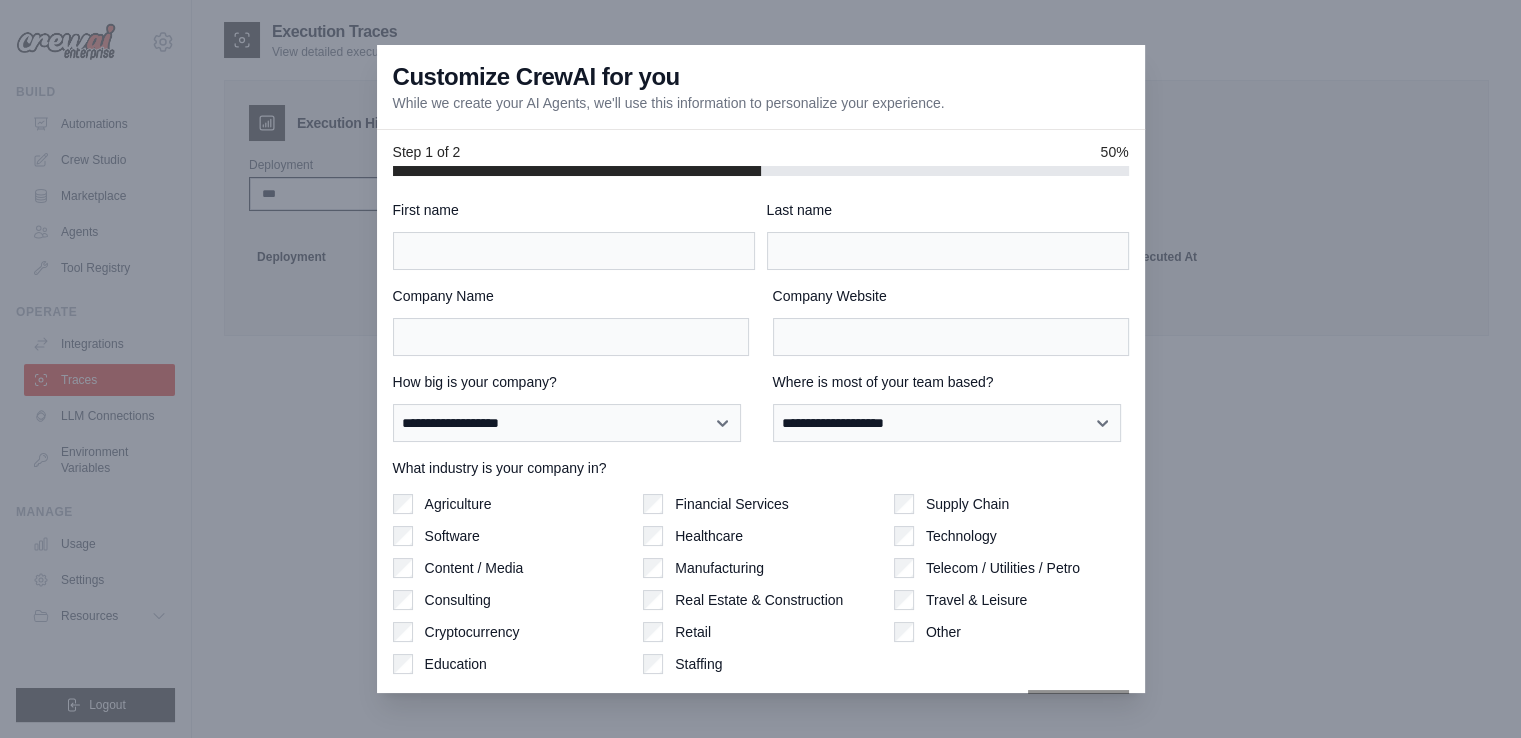 click at bounding box center [760, 369] 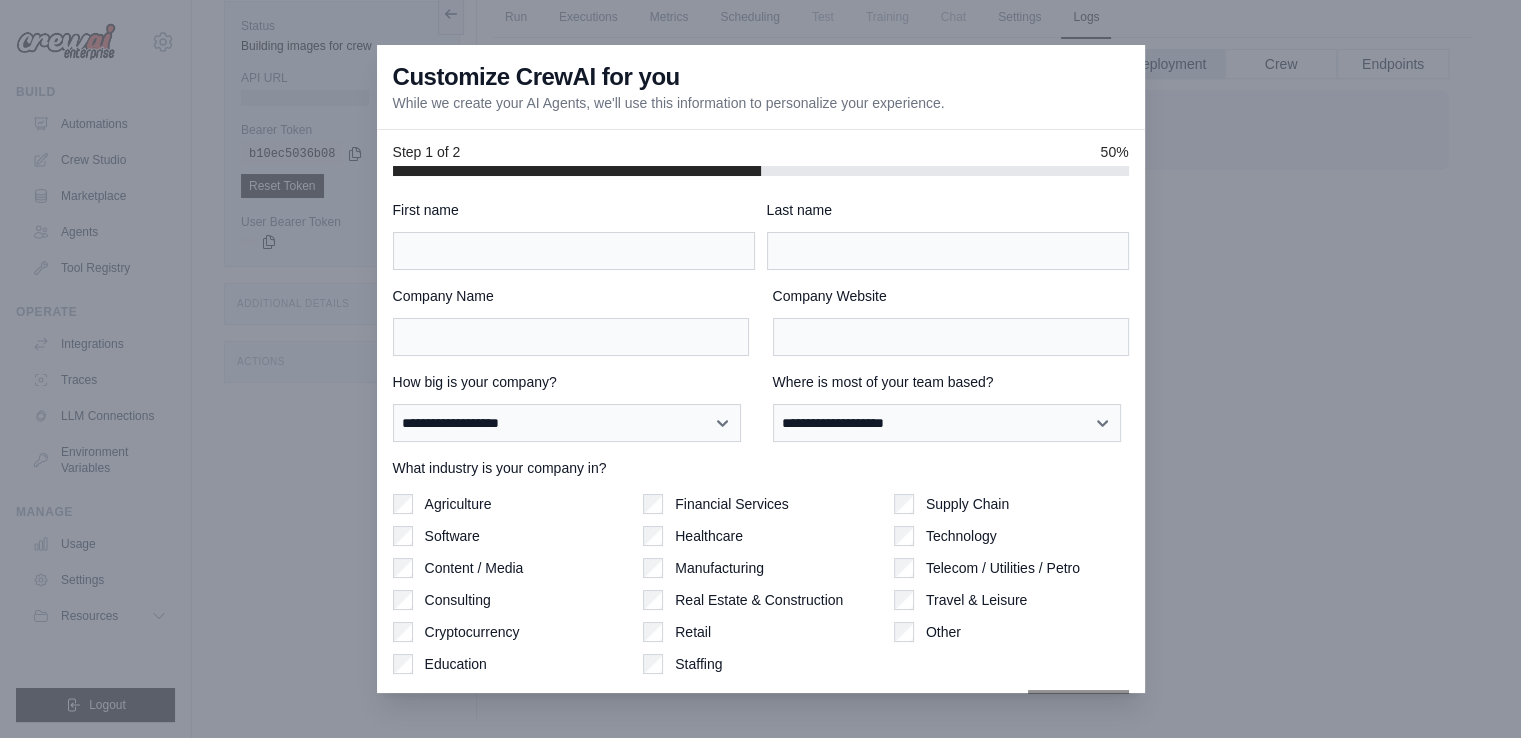 scroll, scrollTop: 84, scrollLeft: 0, axis: vertical 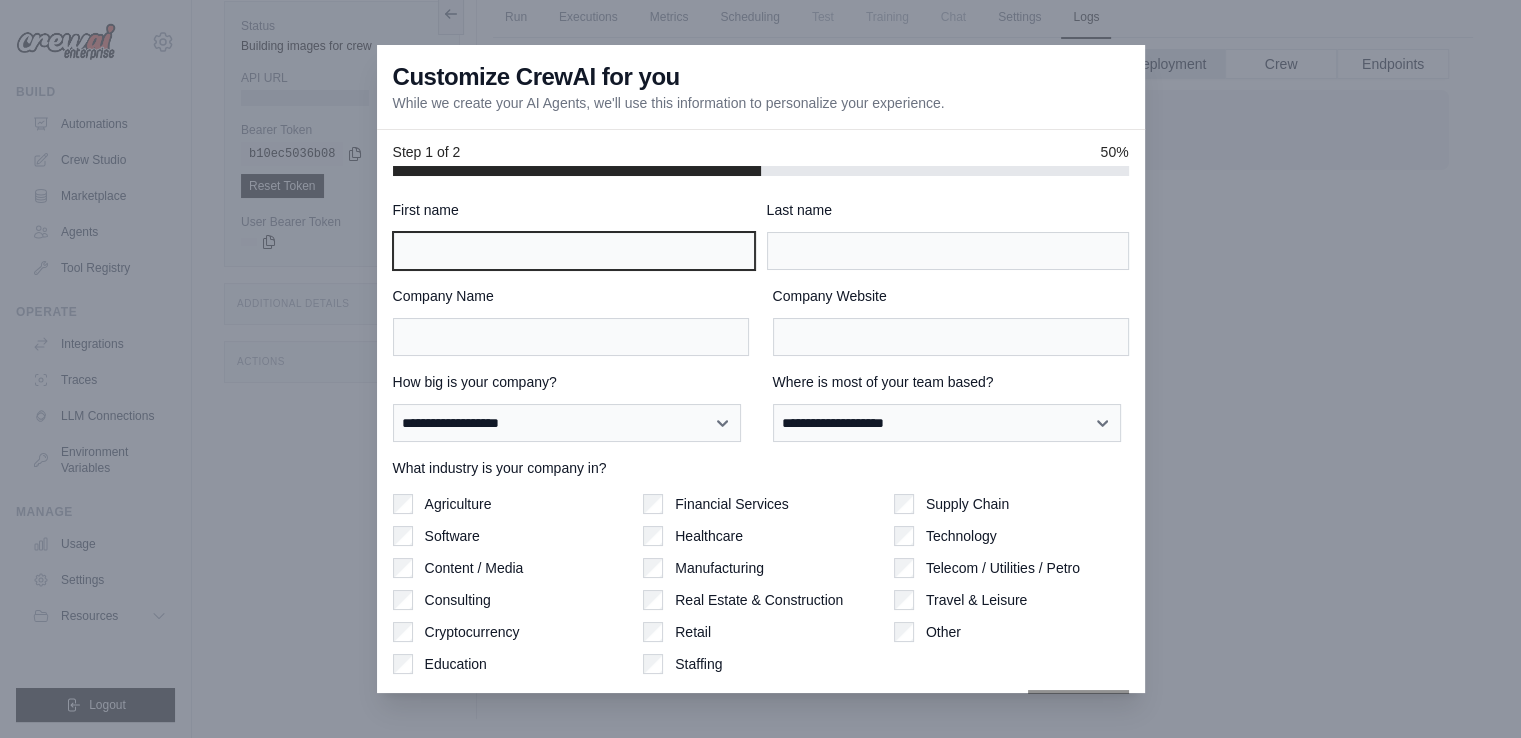 click on "First name" at bounding box center [574, 251] 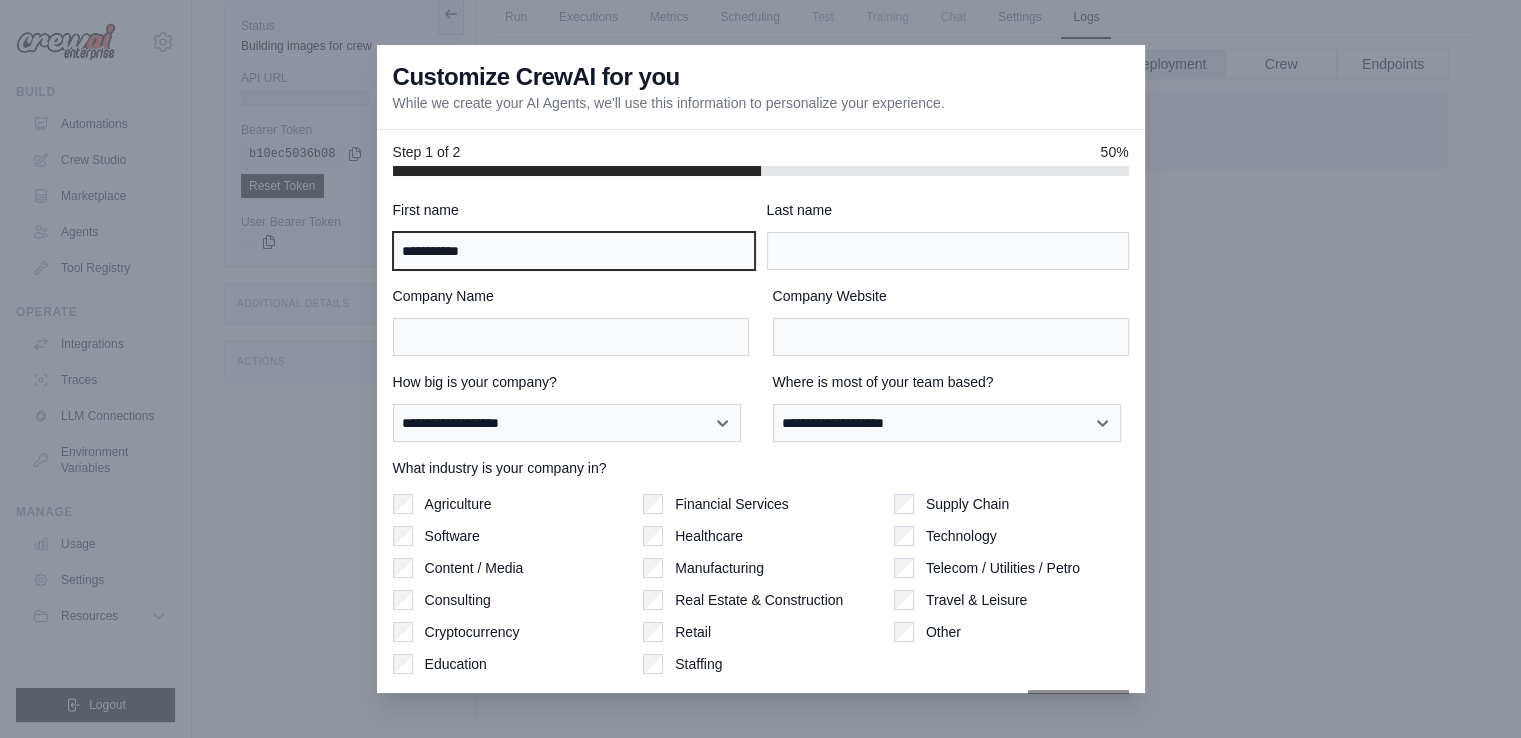 type on "**********" 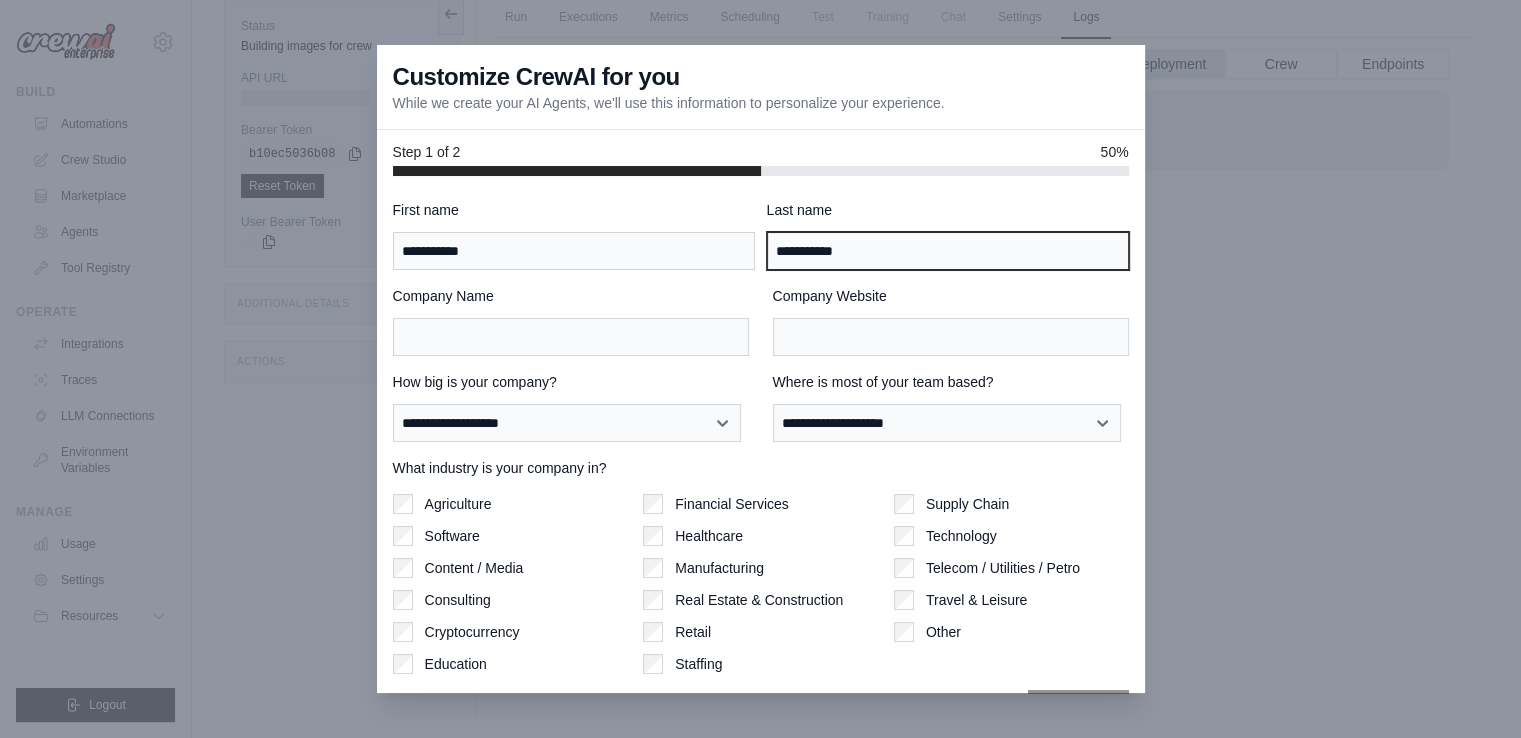 type on "**********" 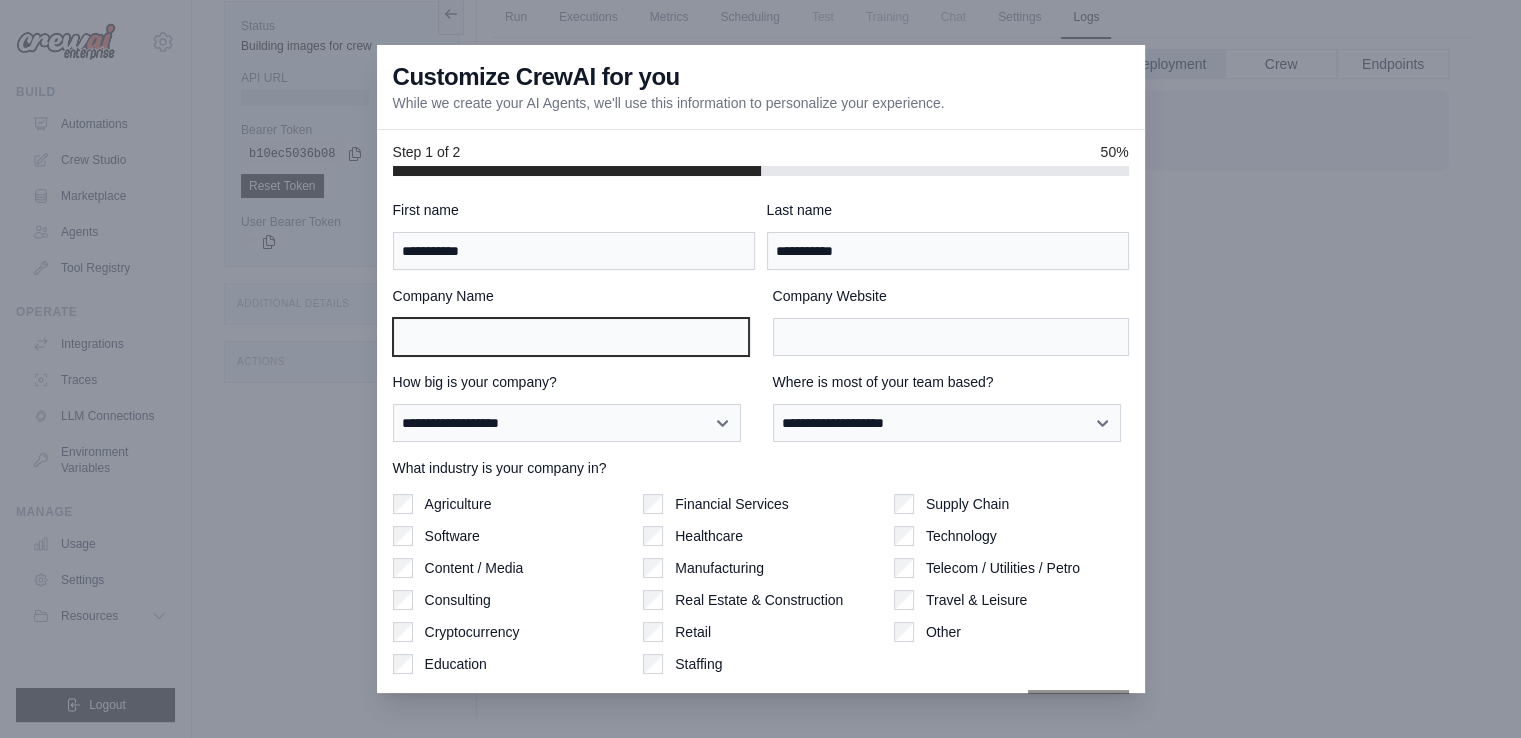 click on "Company Name" at bounding box center [571, 337] 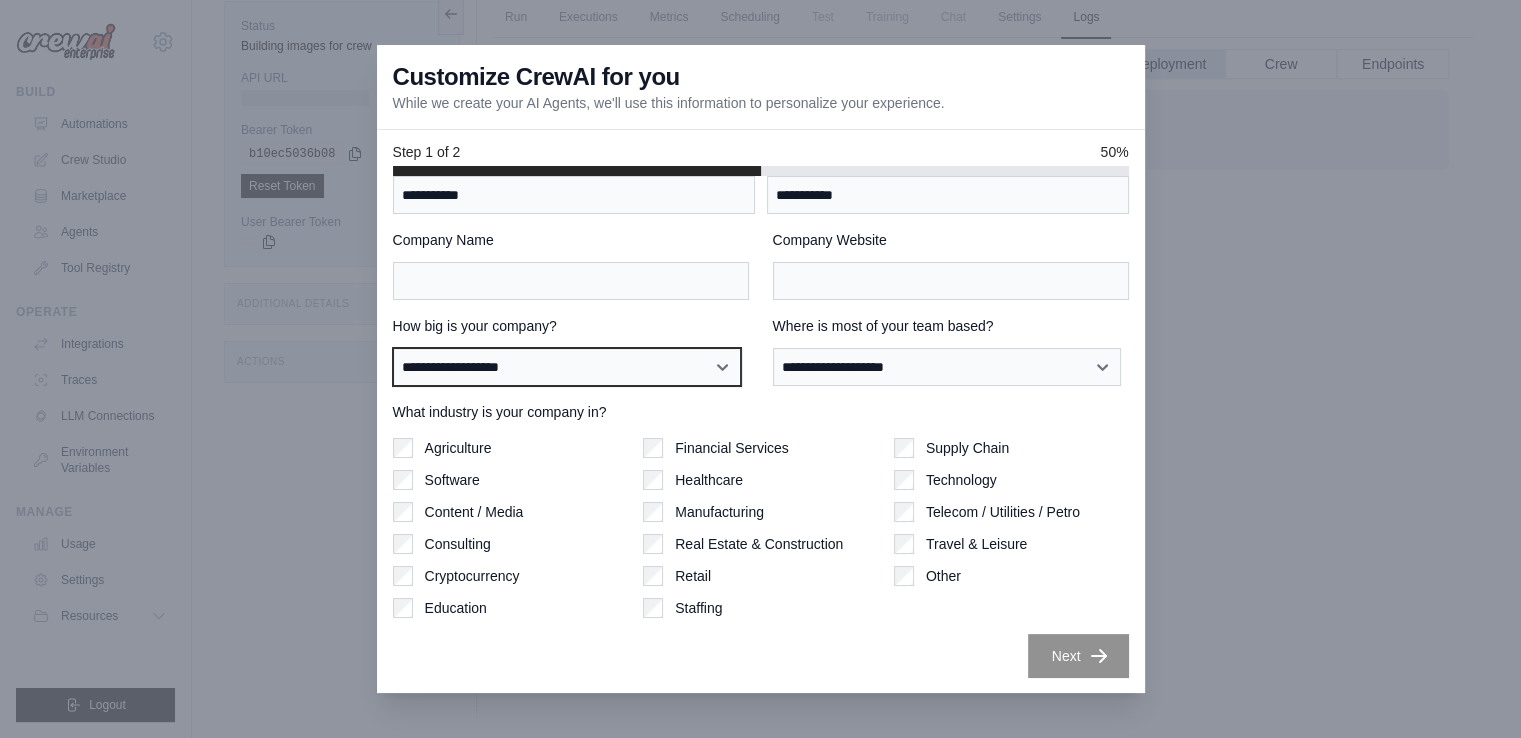 click on "**********" at bounding box center [567, 367] 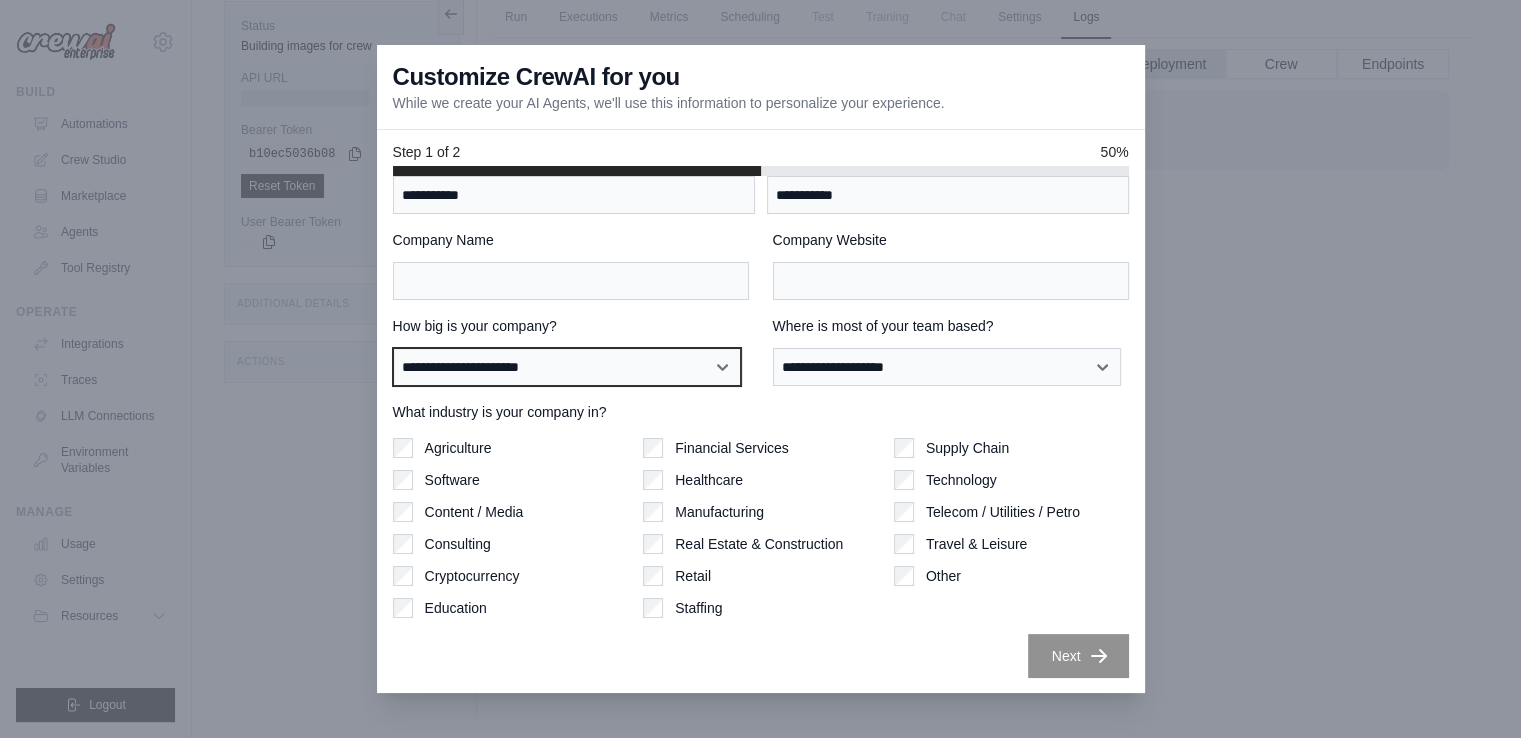 click on "**********" at bounding box center [567, 367] 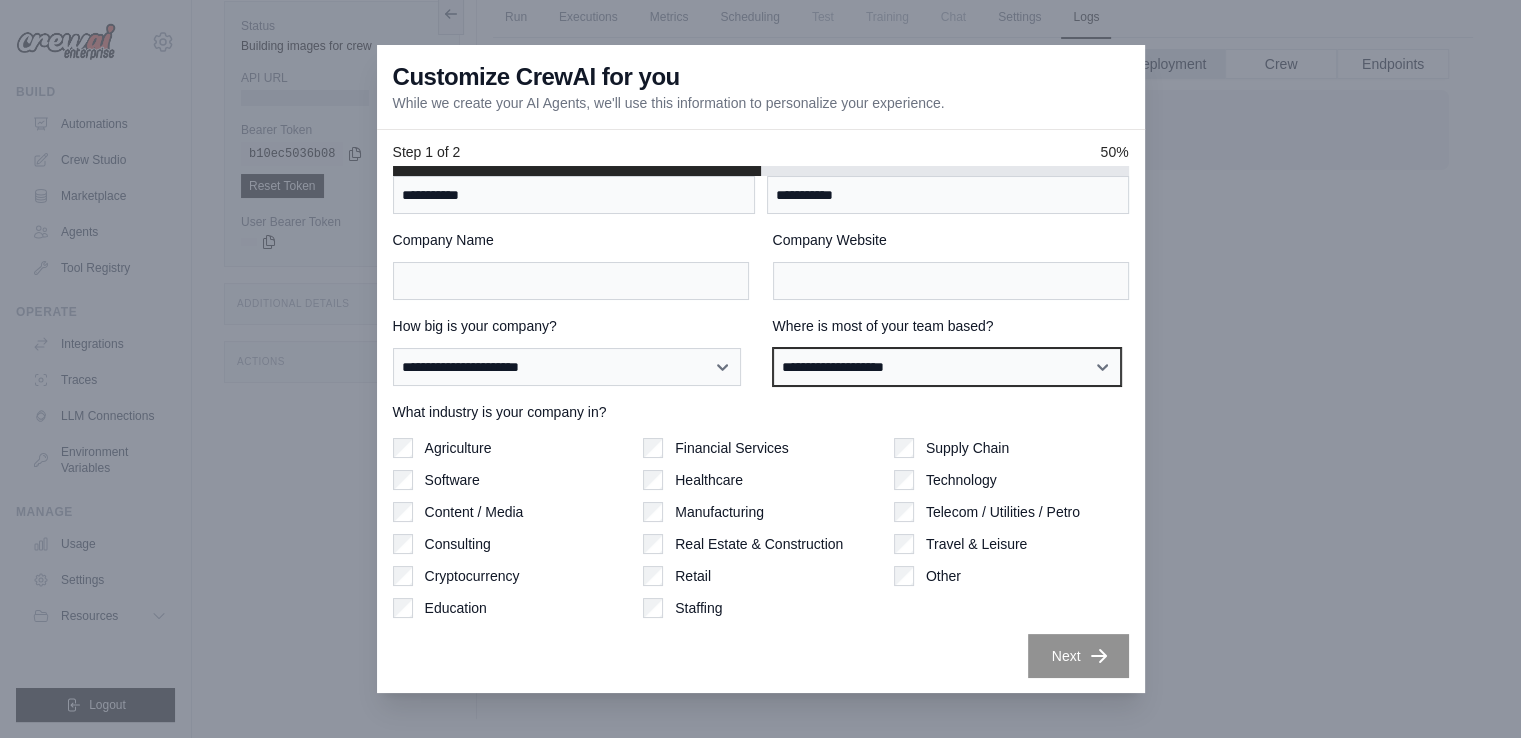 click on "**********" at bounding box center (947, 367) 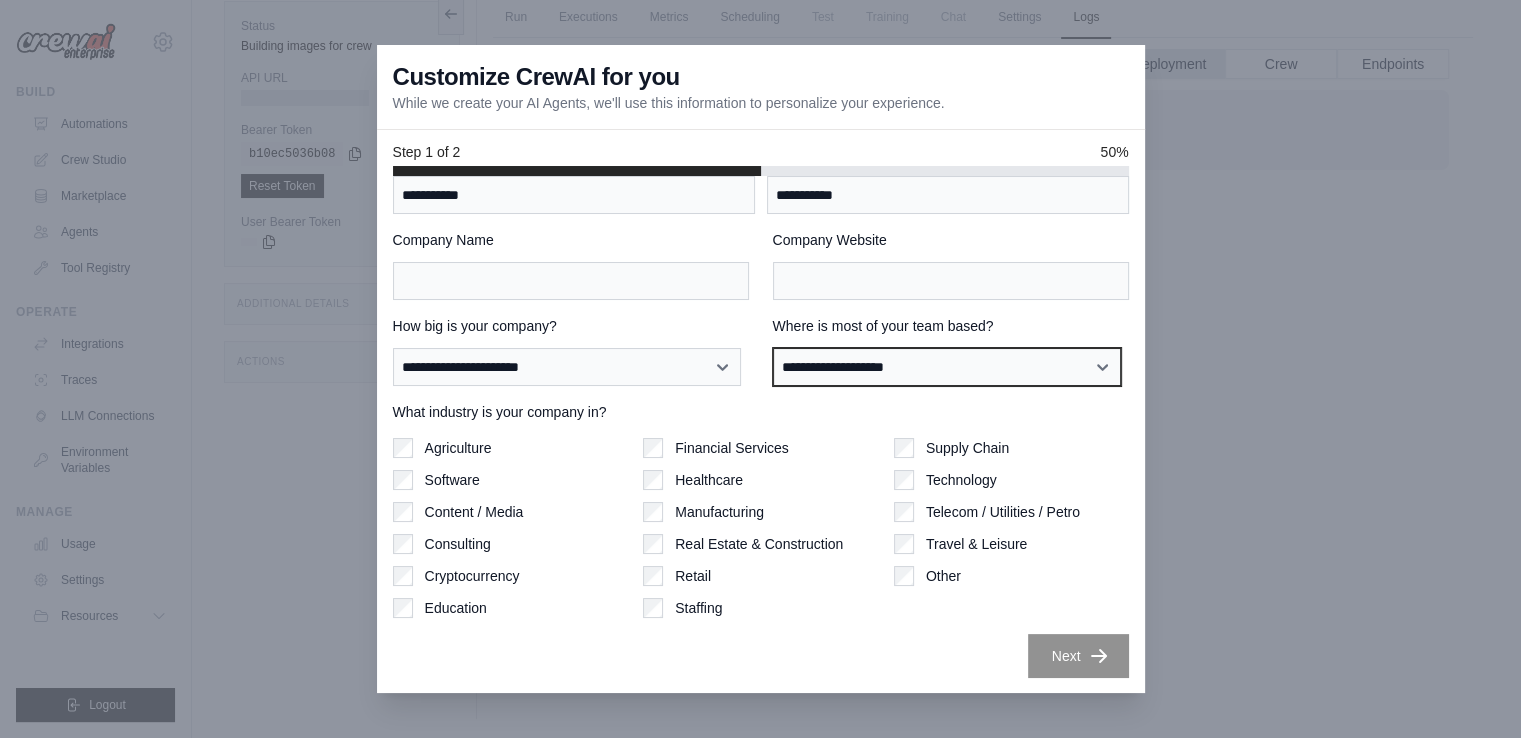 select on "**********" 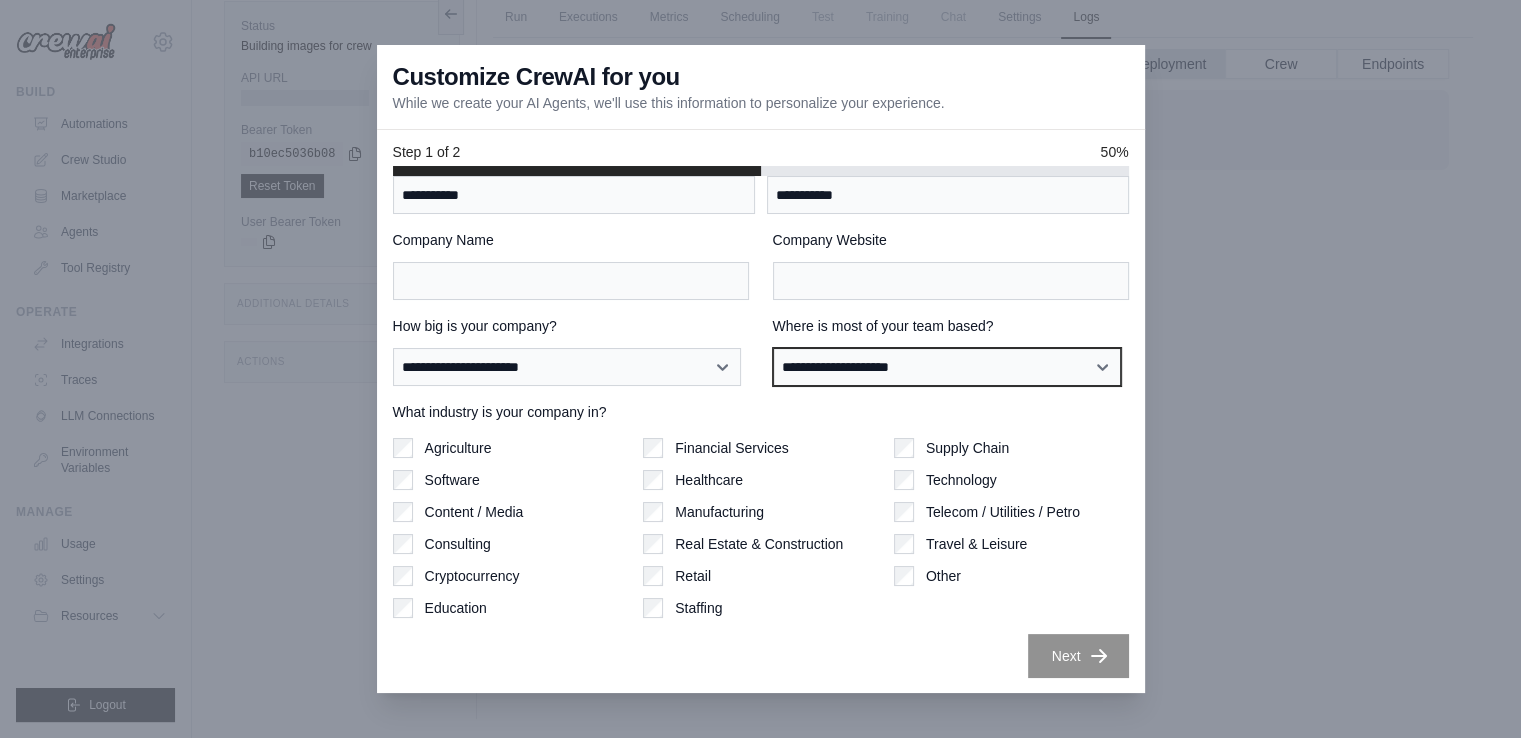 click on "**********" at bounding box center [947, 367] 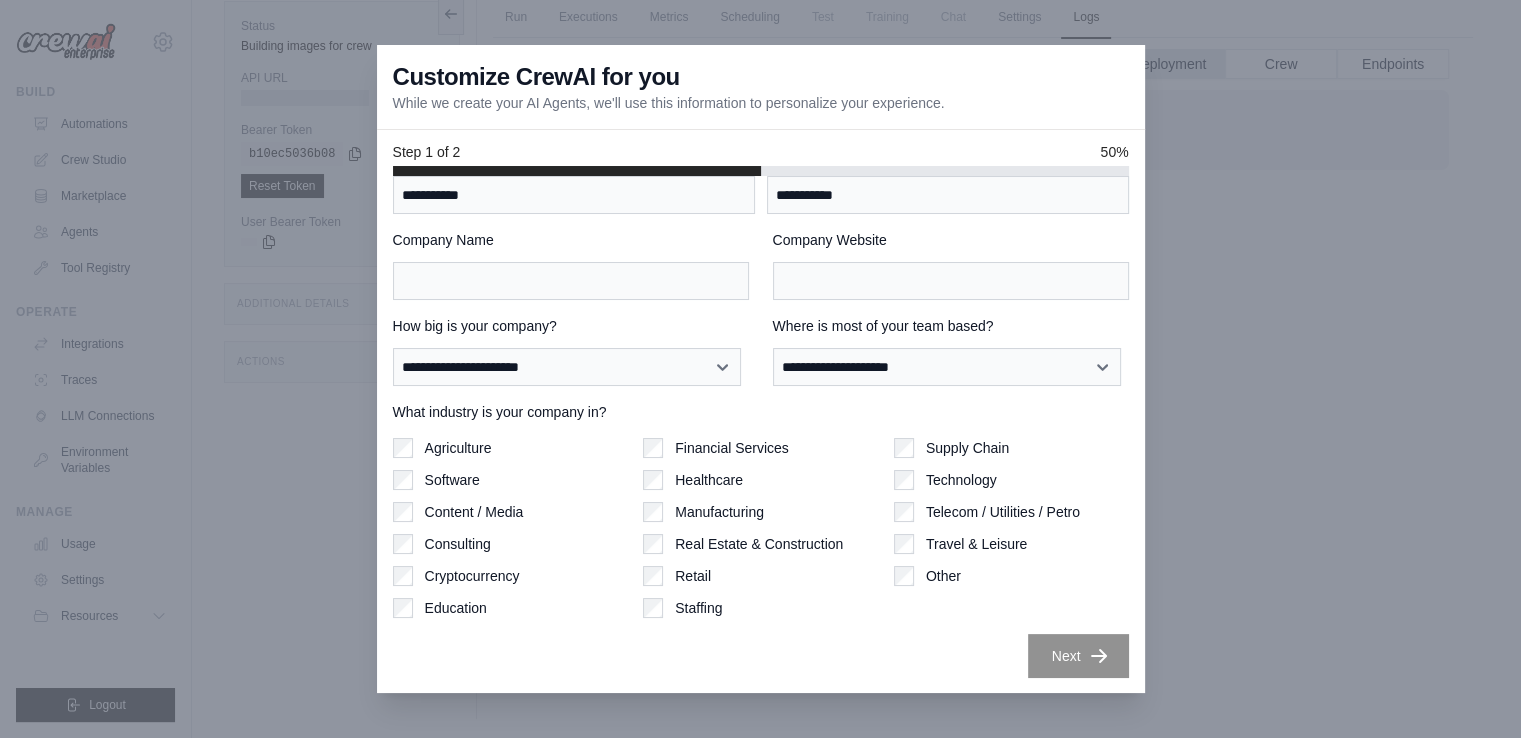 click on "Company Name" at bounding box center [571, 240] 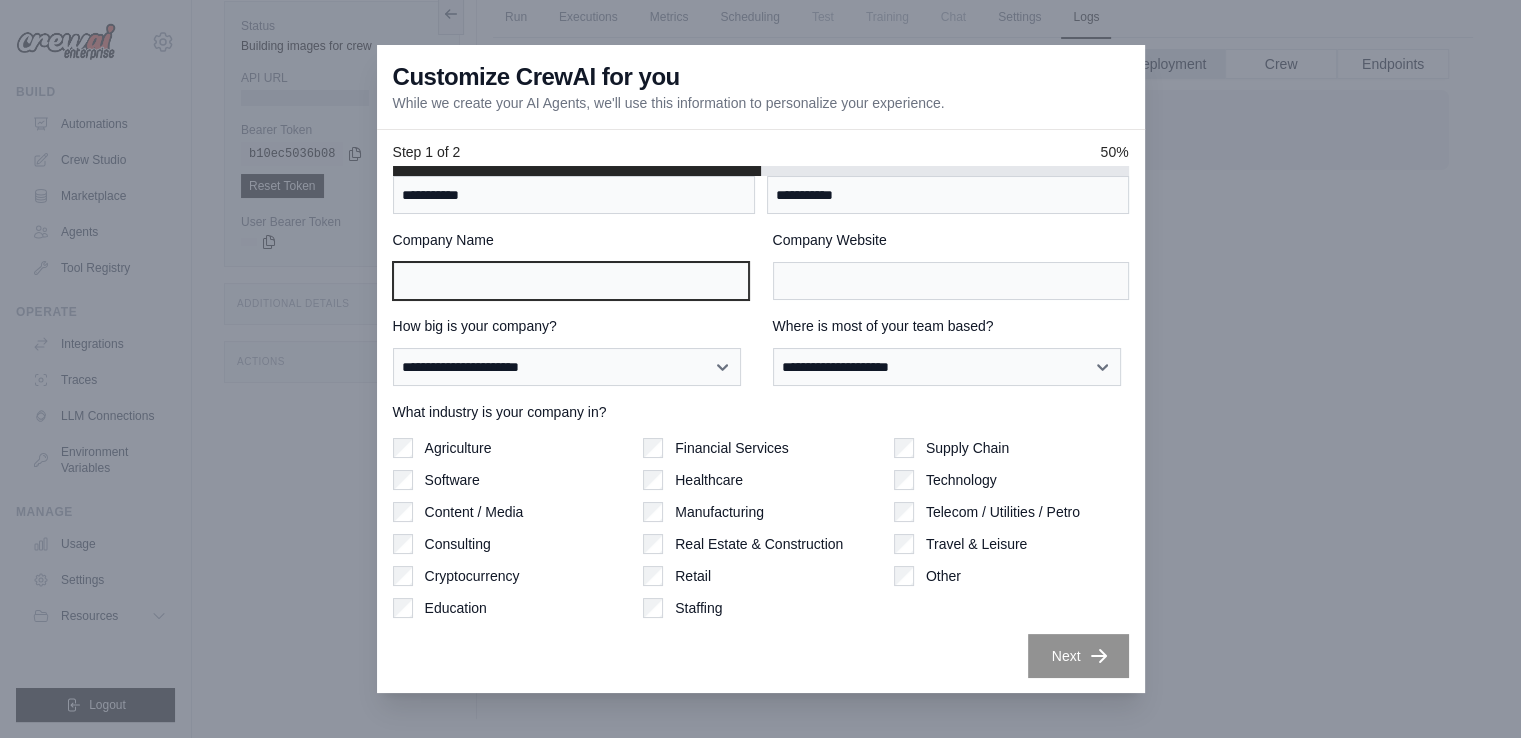 click on "Company Name" at bounding box center [571, 281] 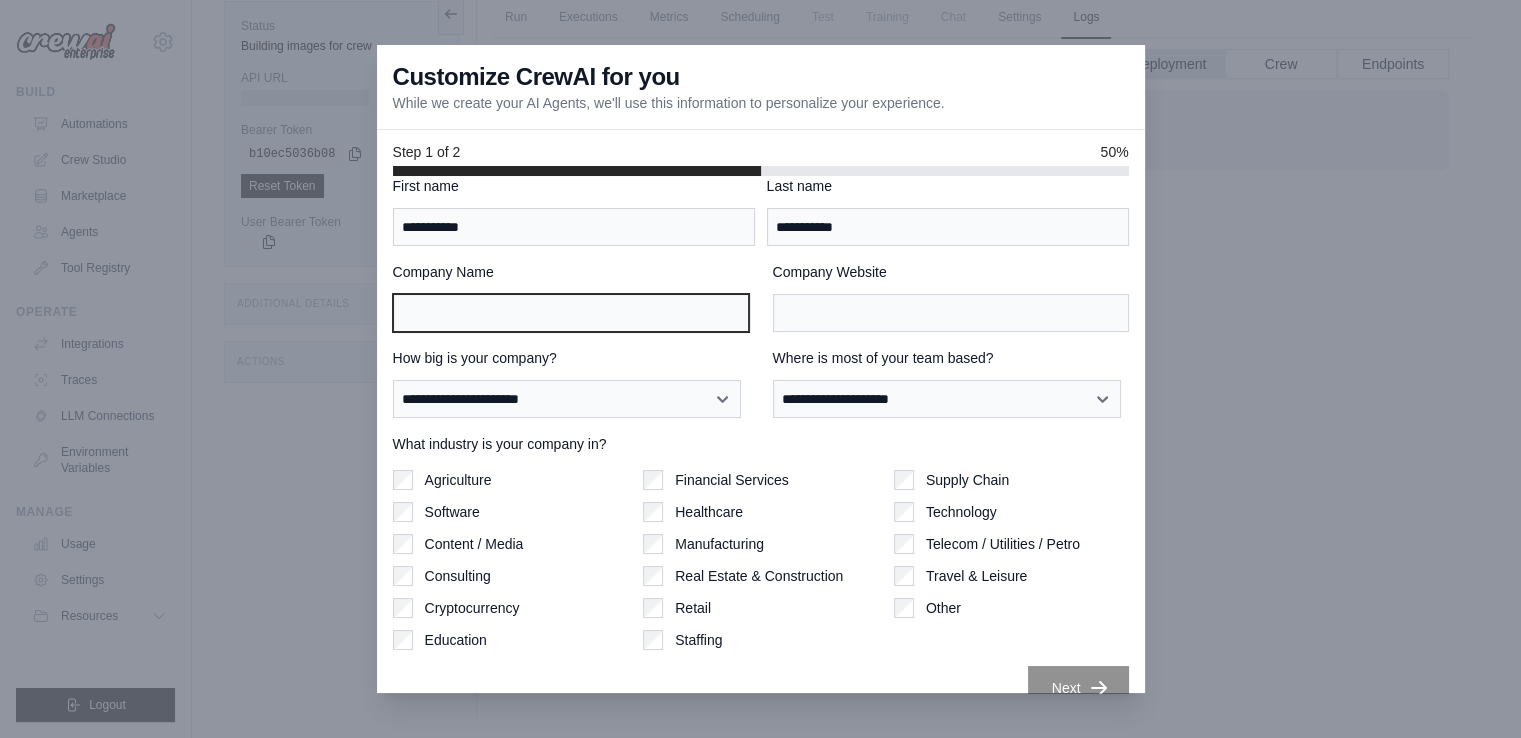 scroll, scrollTop: 0, scrollLeft: 0, axis: both 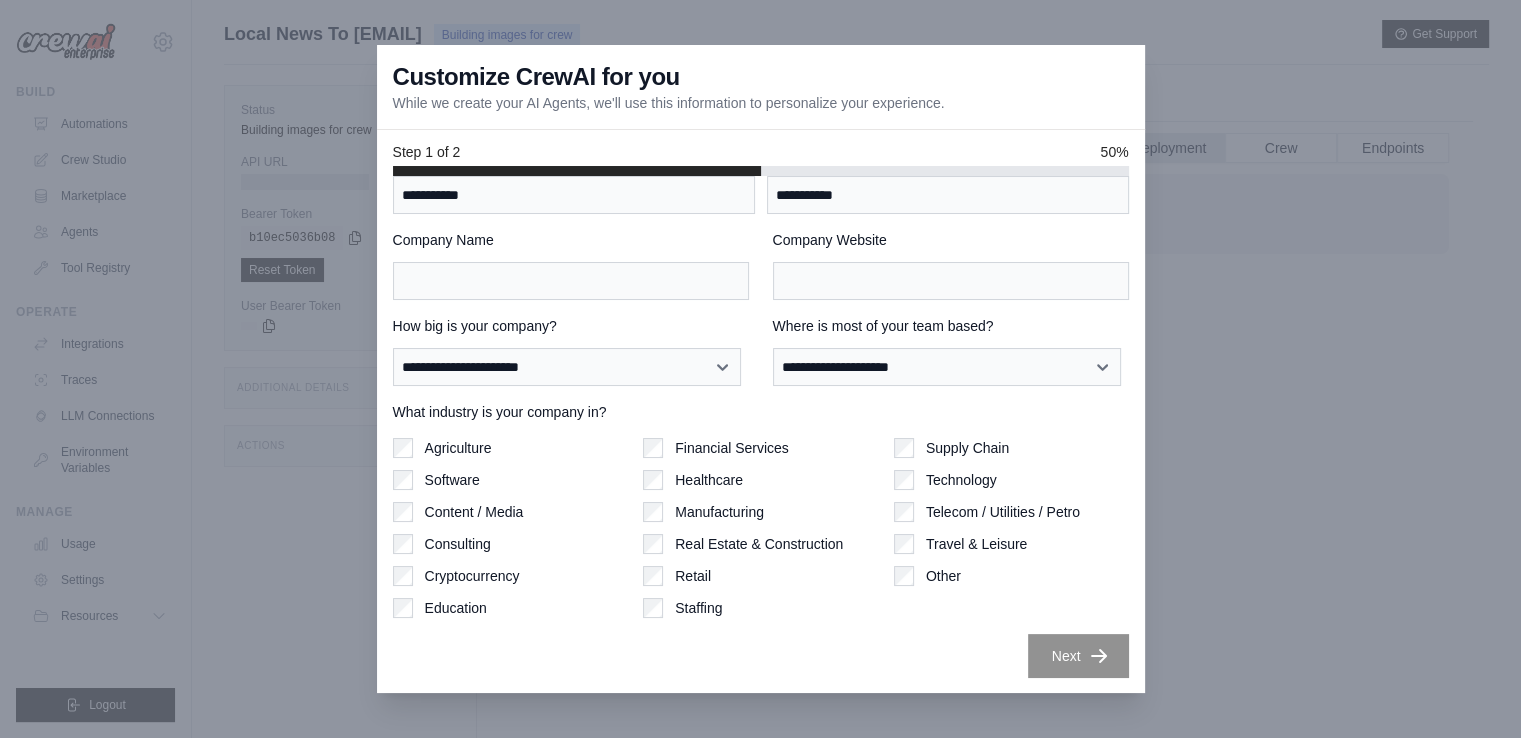 click at bounding box center (760, 369) 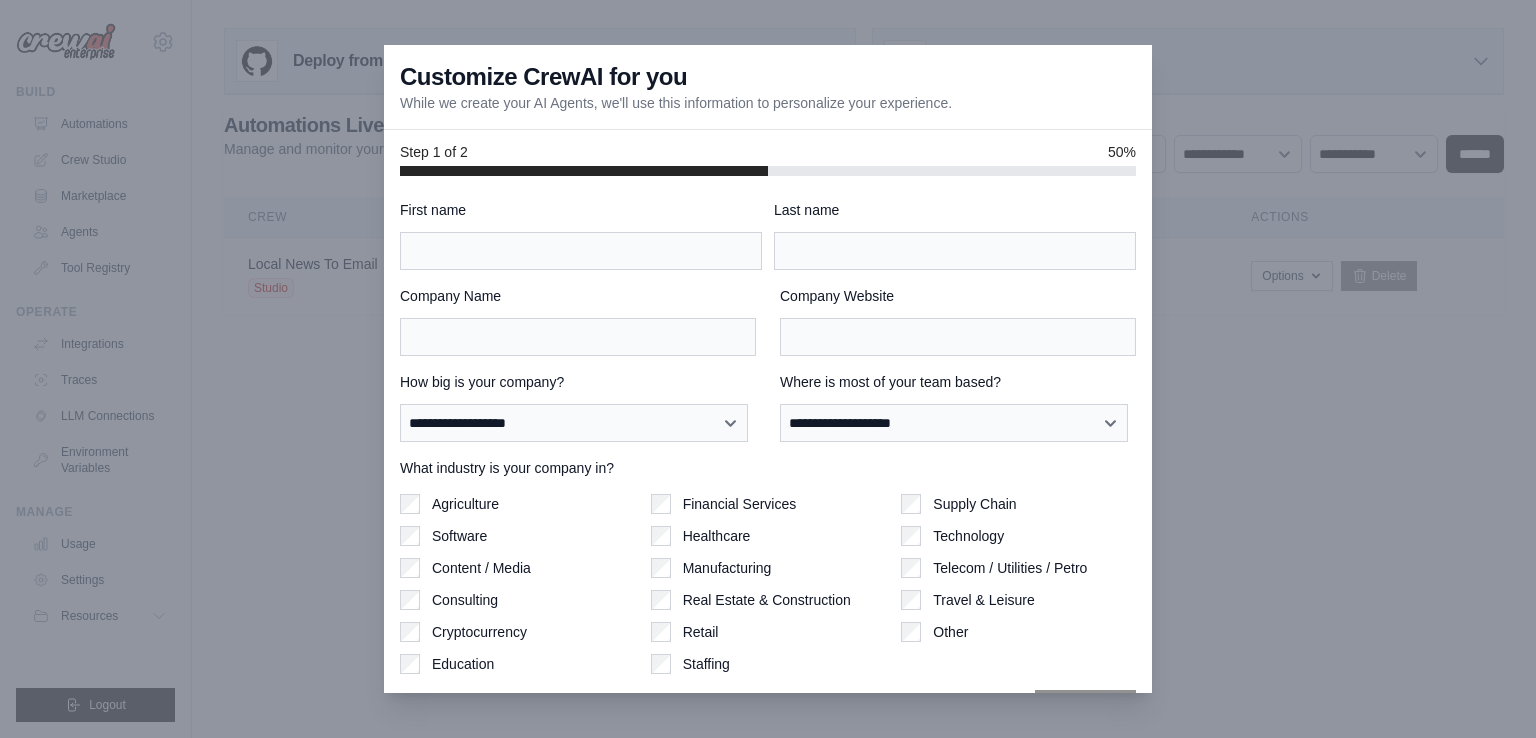 scroll, scrollTop: 0, scrollLeft: 0, axis: both 